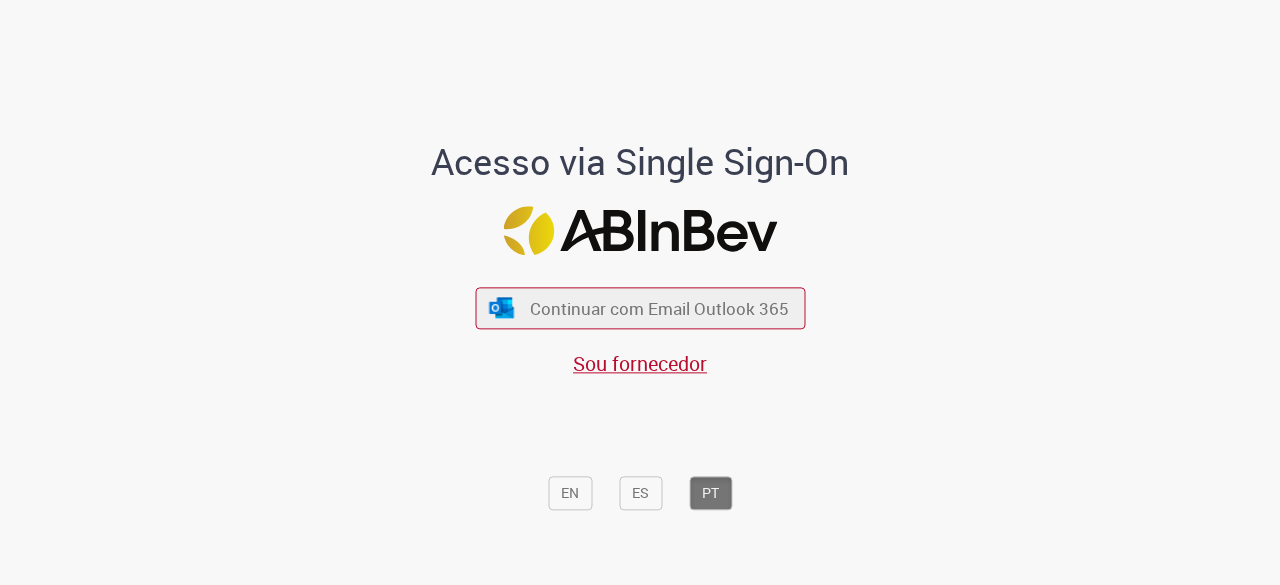 scroll, scrollTop: 0, scrollLeft: 0, axis: both 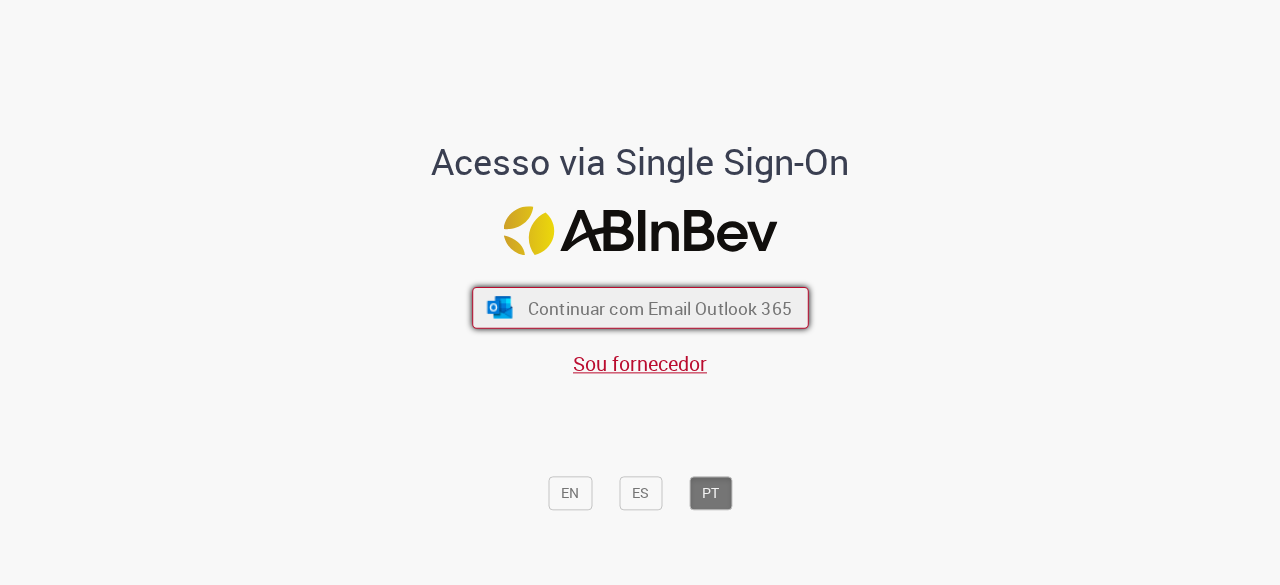 click on "Continuar com Email Outlook 365" at bounding box center (640, 308) 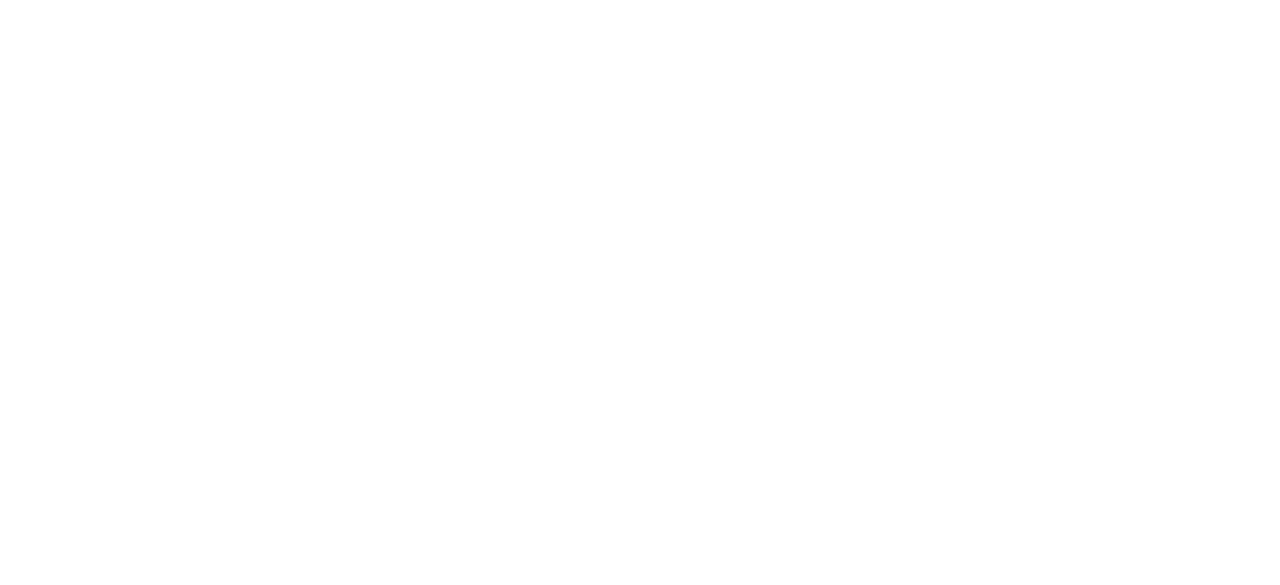 scroll, scrollTop: 0, scrollLeft: 0, axis: both 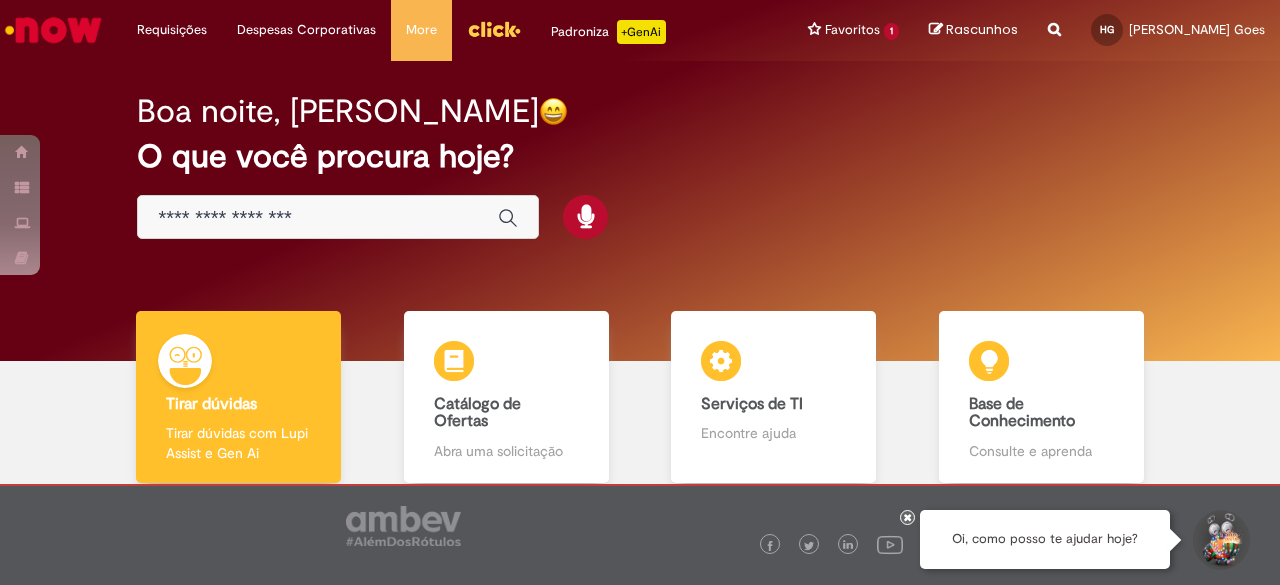 click at bounding box center (1054, 18) 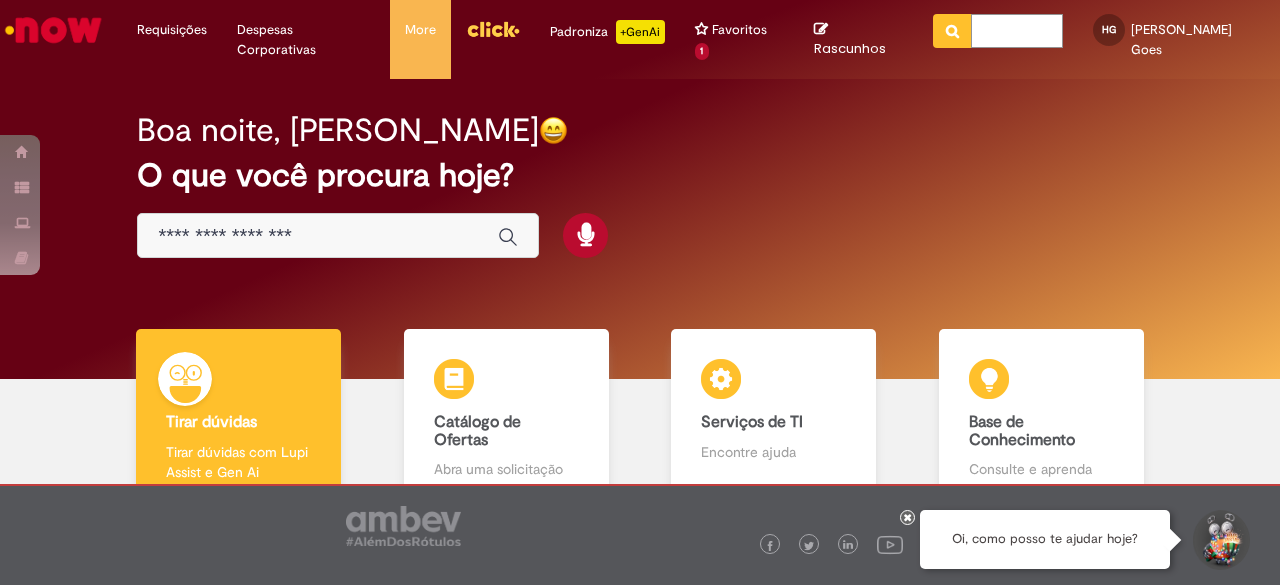 click at bounding box center [1017, 31] 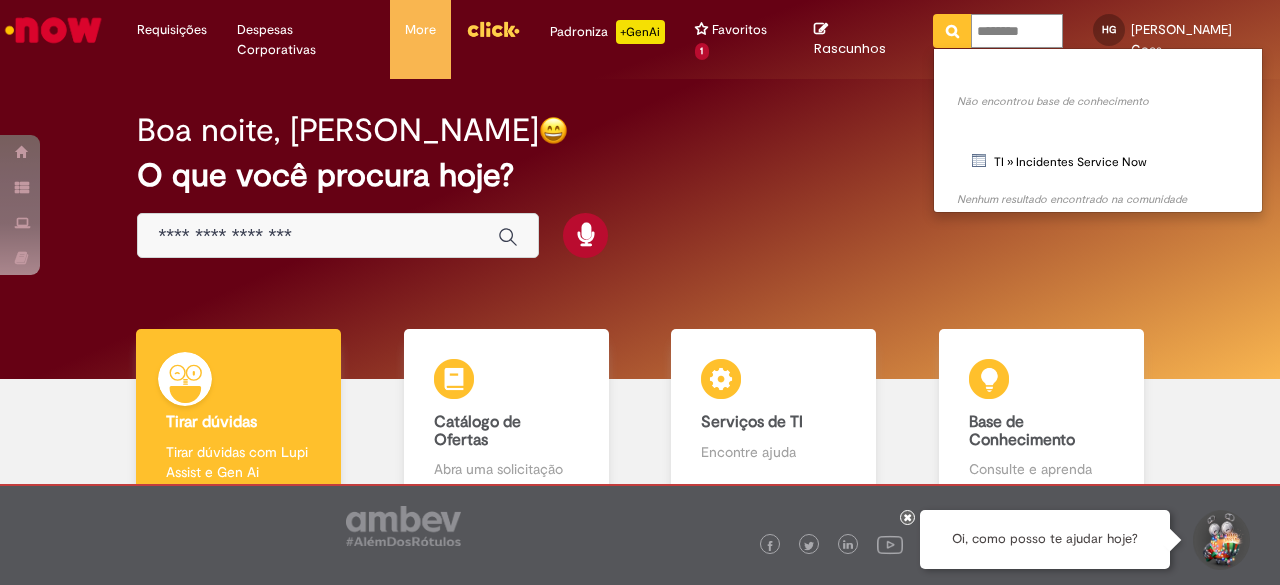 type on "*********" 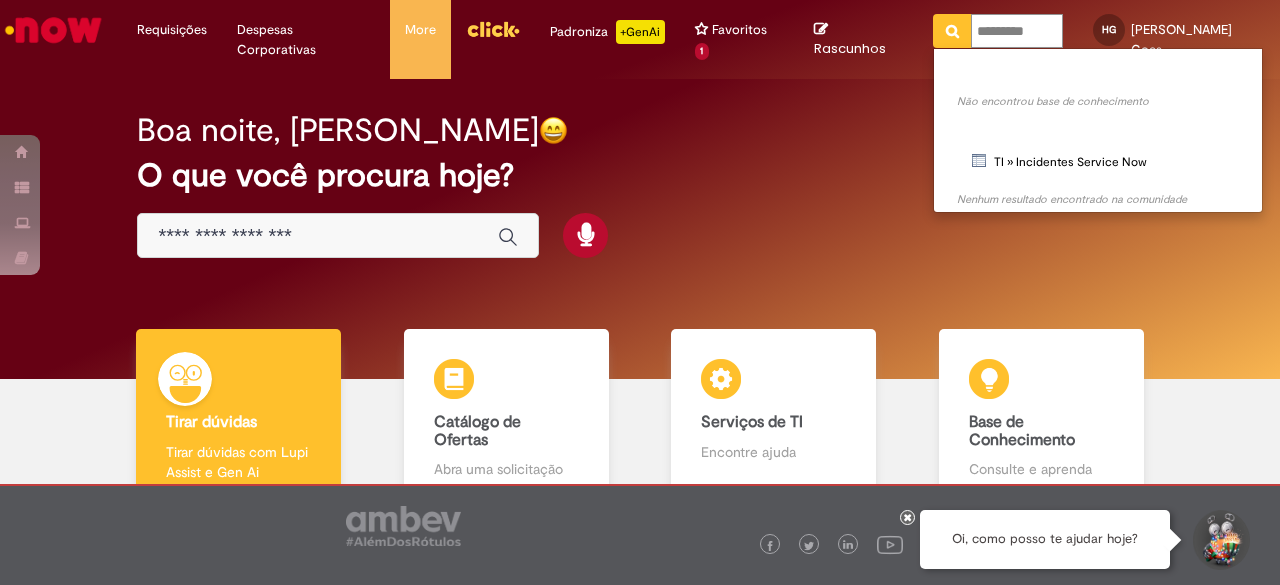 click at bounding box center (952, 31) 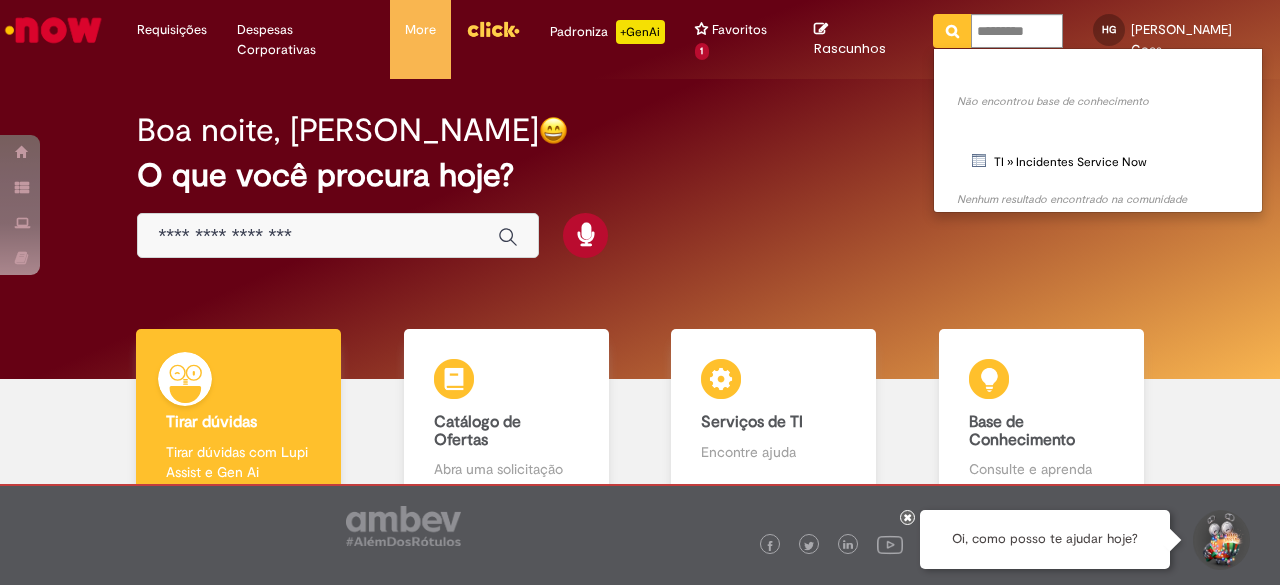 type on "*********" 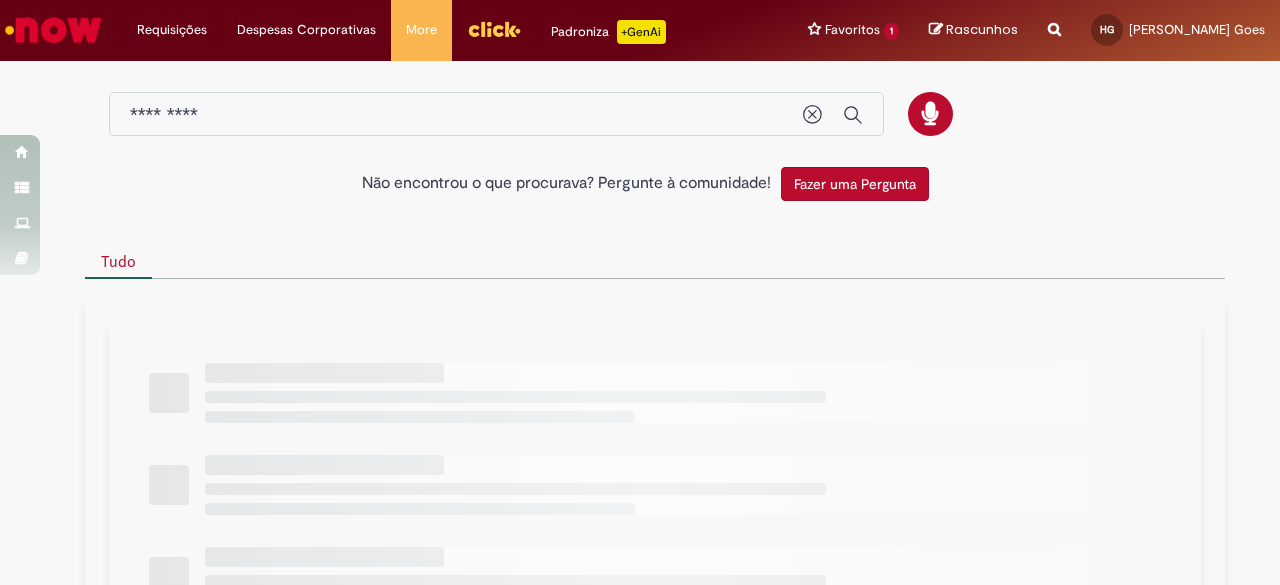 scroll, scrollTop: 0, scrollLeft: 0, axis: both 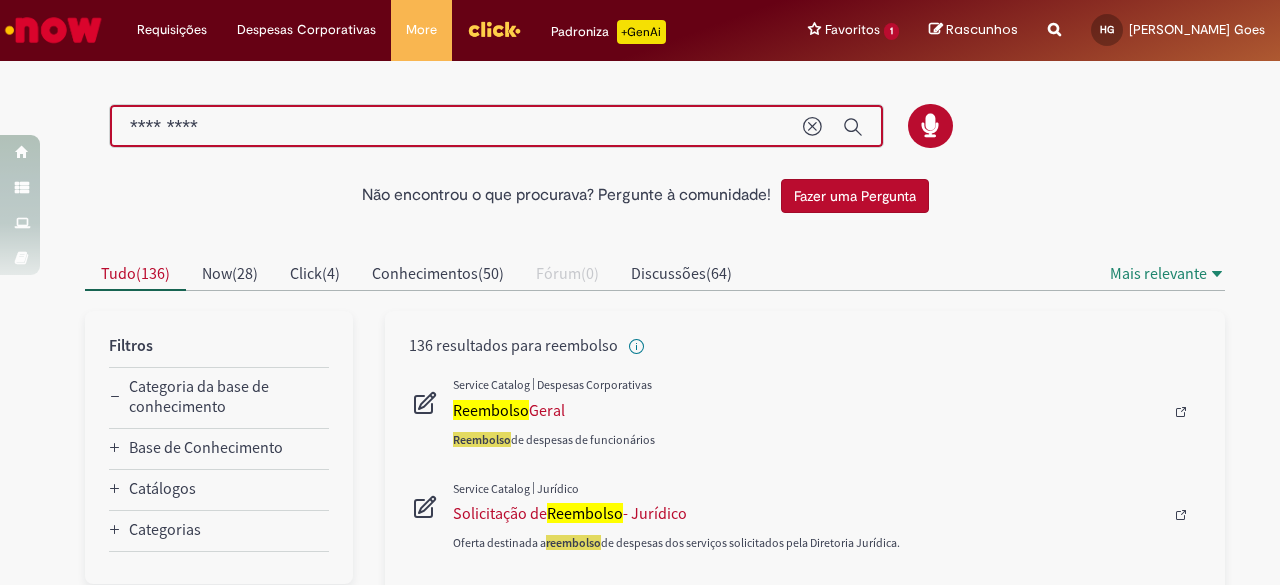 click on "*********" at bounding box center [456, 127] 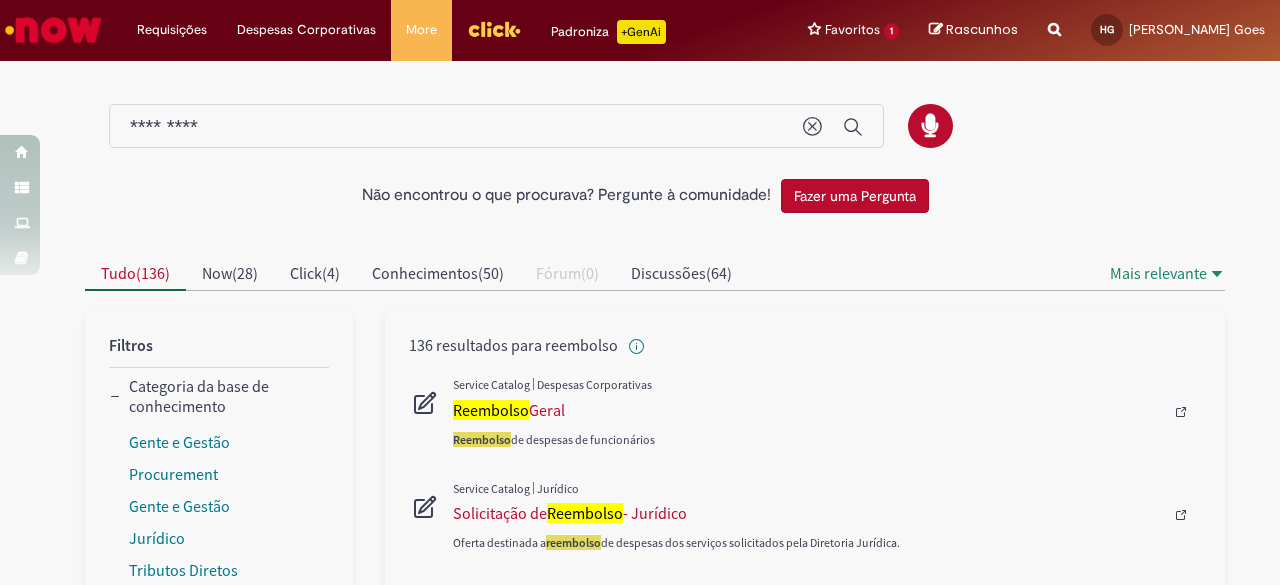 click on "136 resultados para reembolso" at bounding box center [805, 1169] 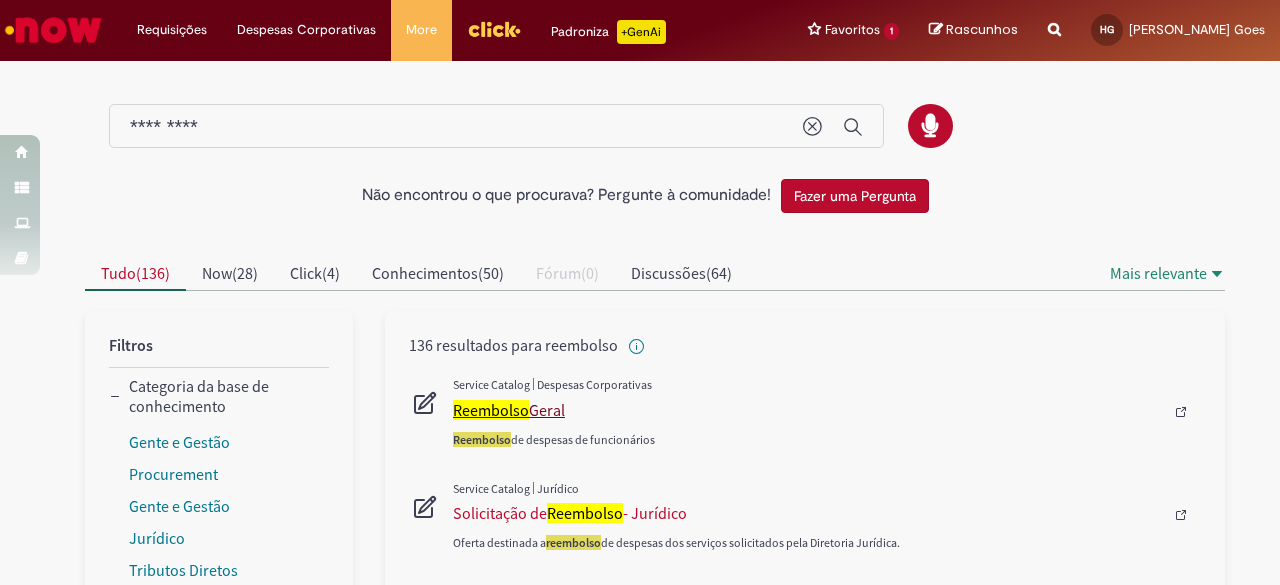 click on "Reembolso" at bounding box center [491, 410] 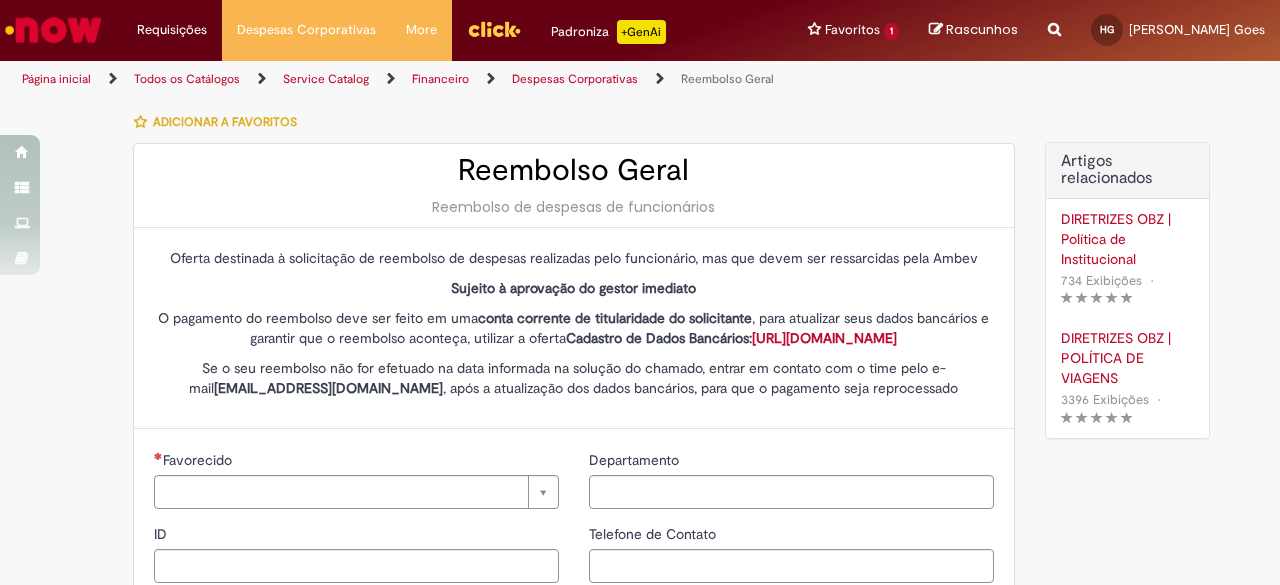 type on "********" 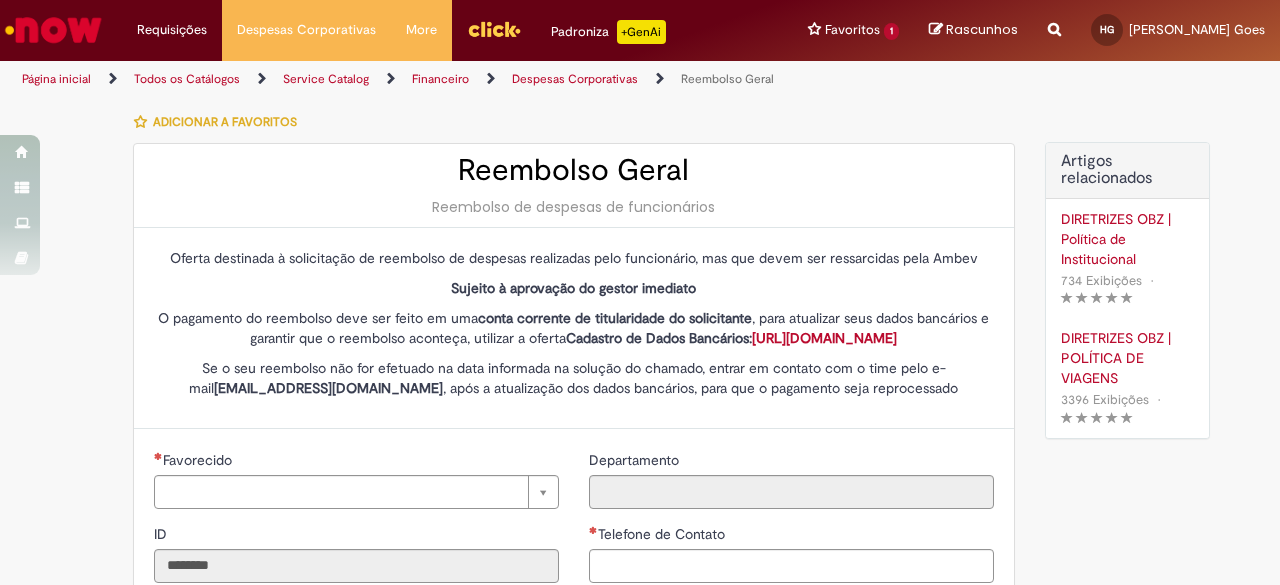 type on "**********" 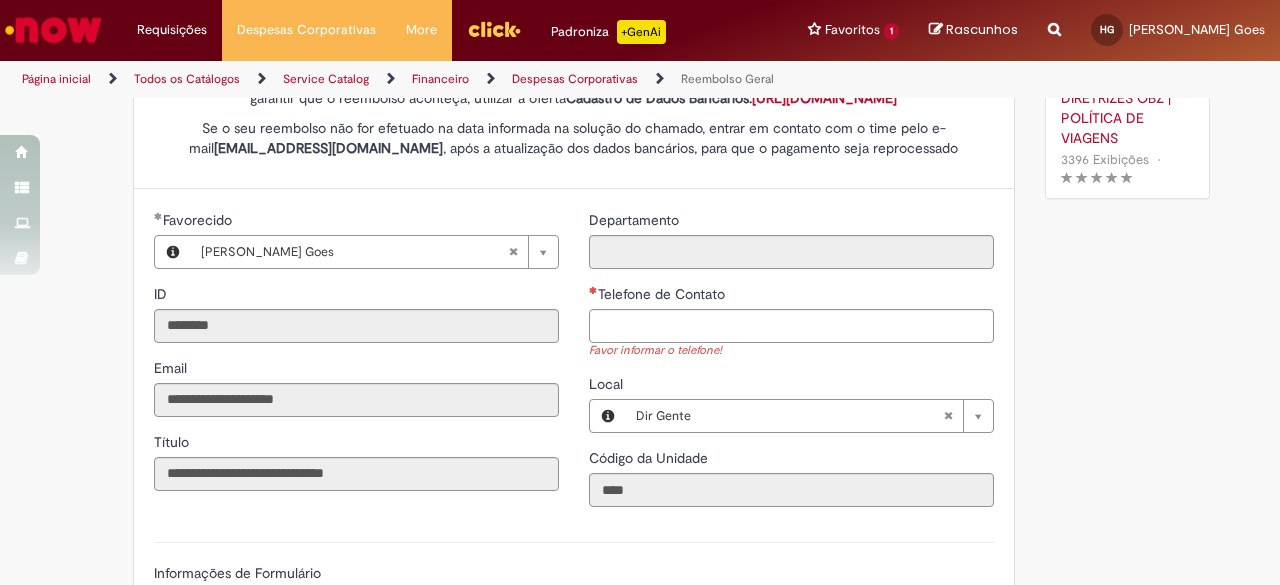 scroll, scrollTop: 241, scrollLeft: 0, axis: vertical 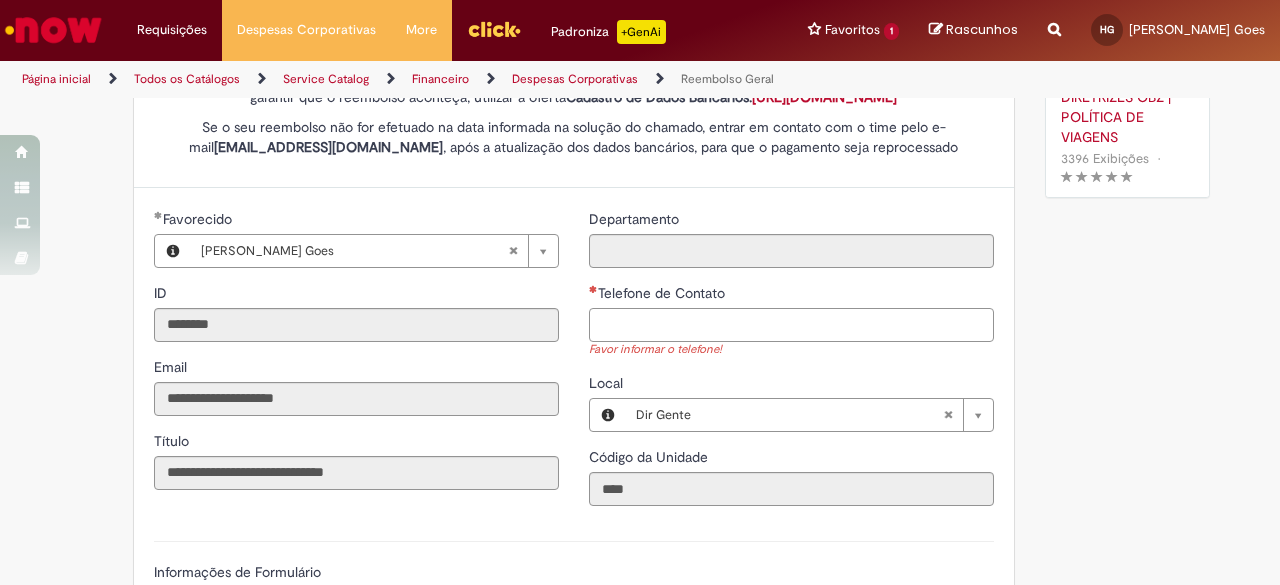 click on "Telefone de Contato" at bounding box center [791, 325] 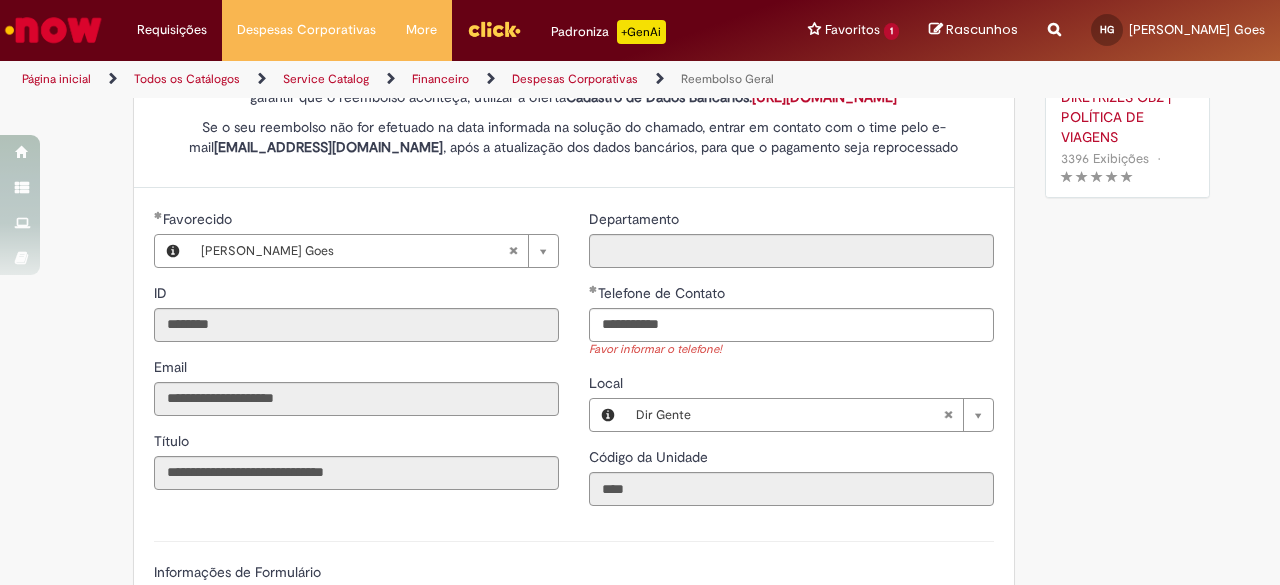 type on "**********" 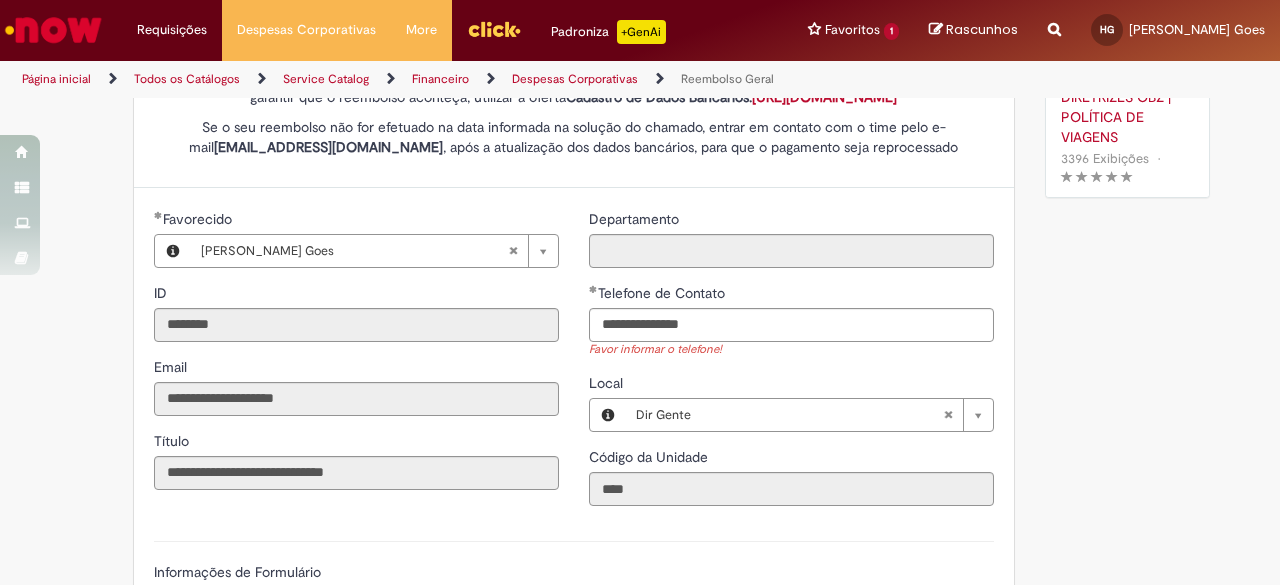 click on "**********" at bounding box center [356, 357] 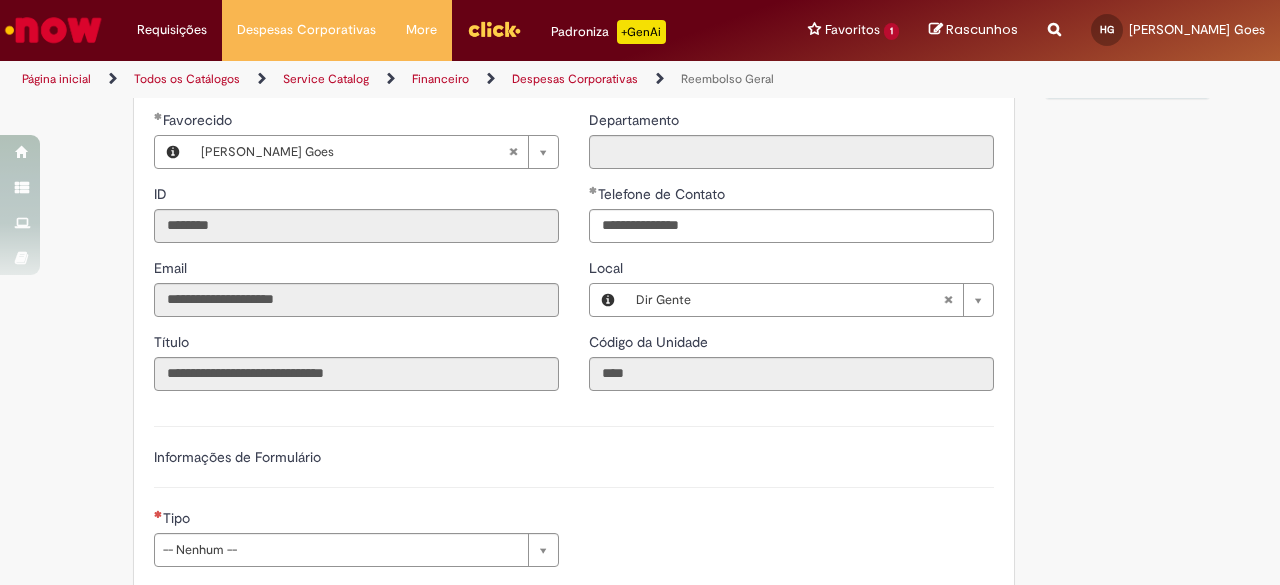 scroll, scrollTop: 556, scrollLeft: 0, axis: vertical 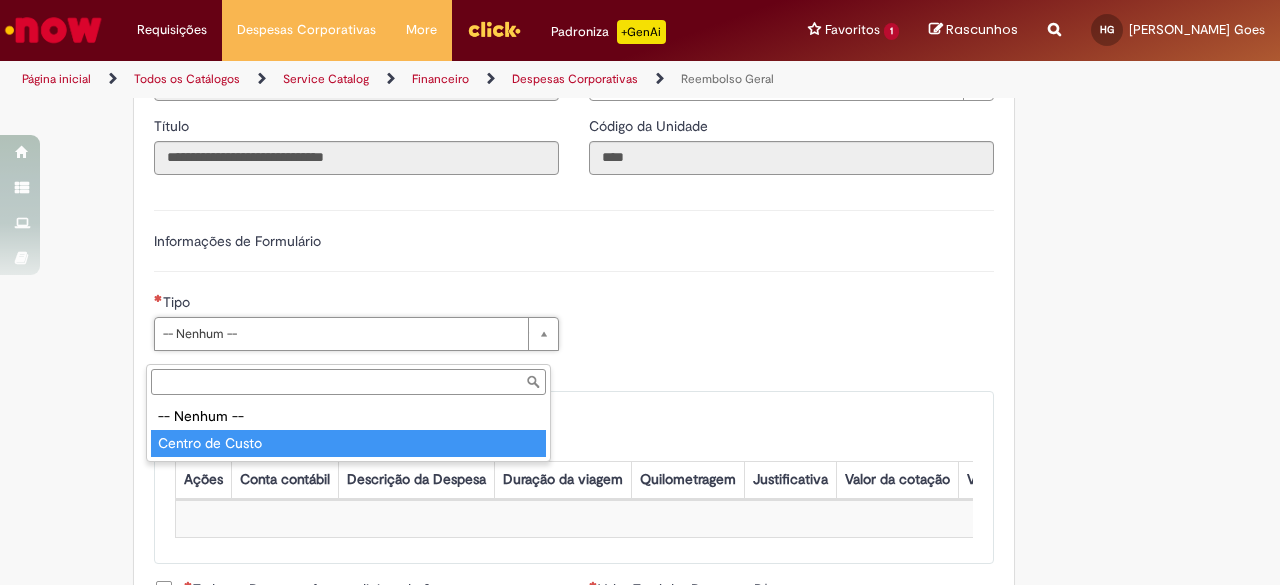 type on "**********" 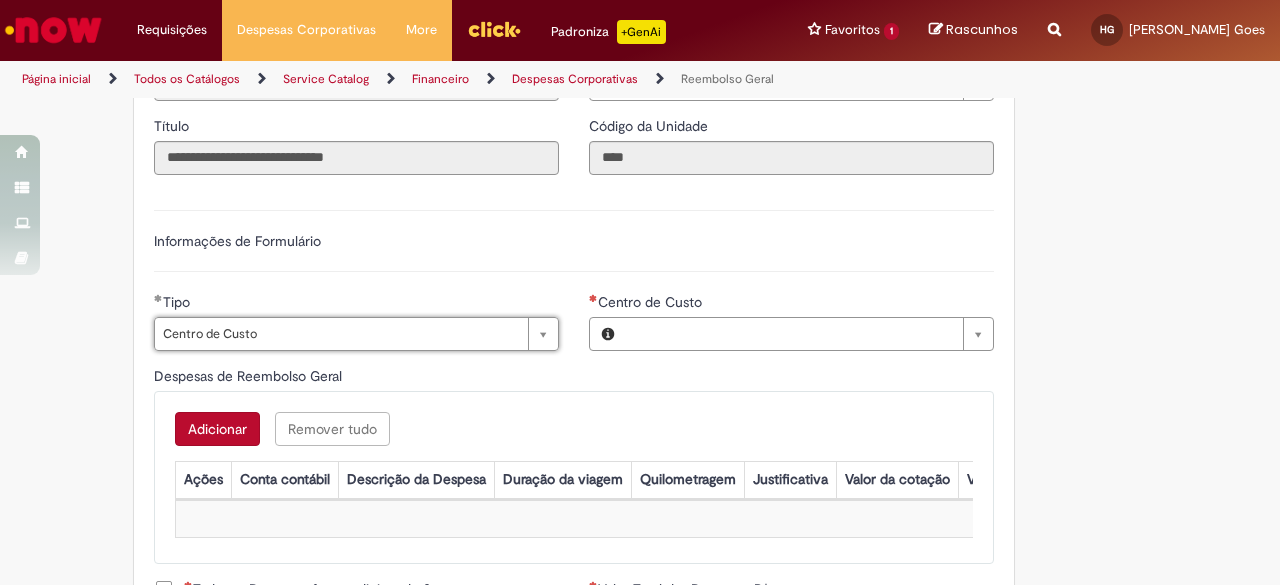 type on "**********" 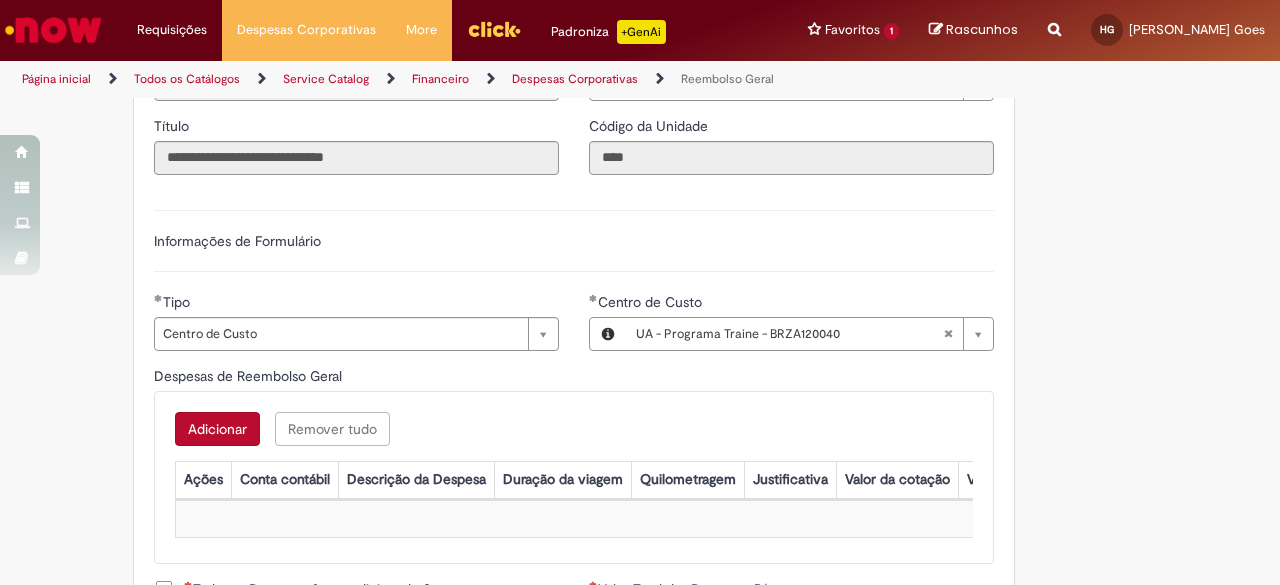 click on "Despesas de Reembolso Geral" at bounding box center [574, 378] 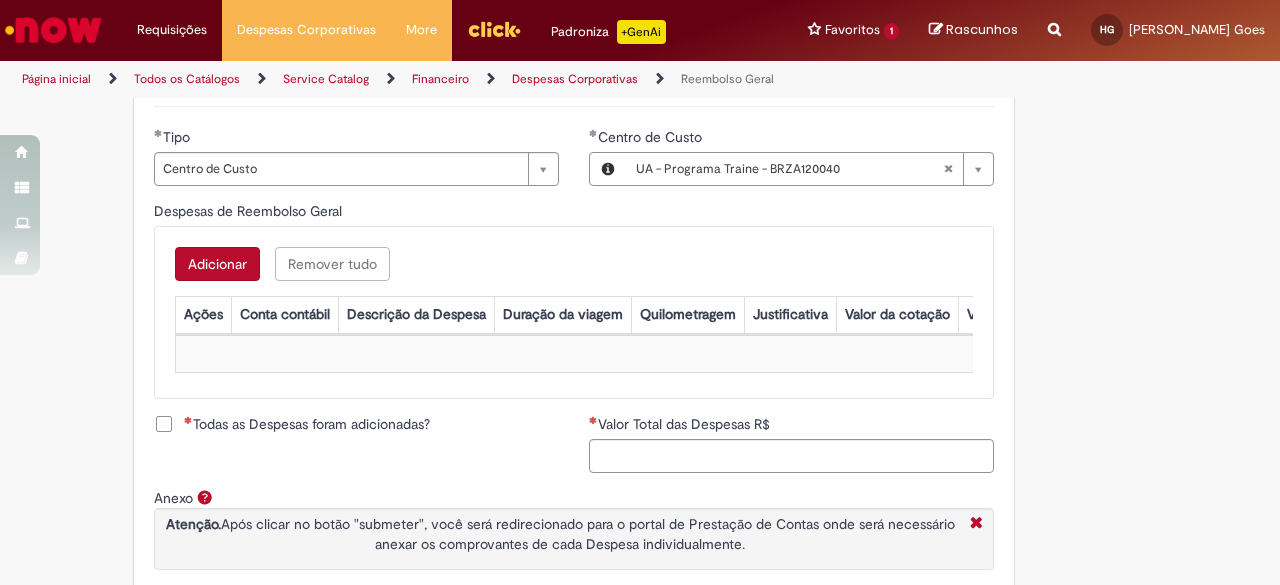 scroll, scrollTop: 722, scrollLeft: 0, axis: vertical 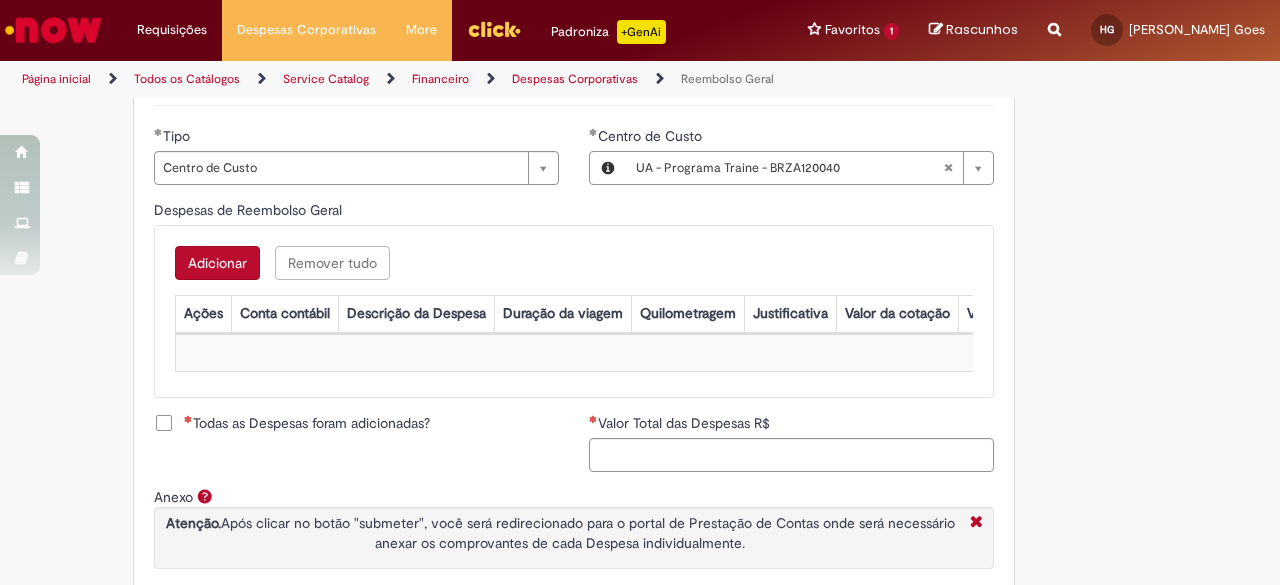 click on "Adicionar" at bounding box center (217, 263) 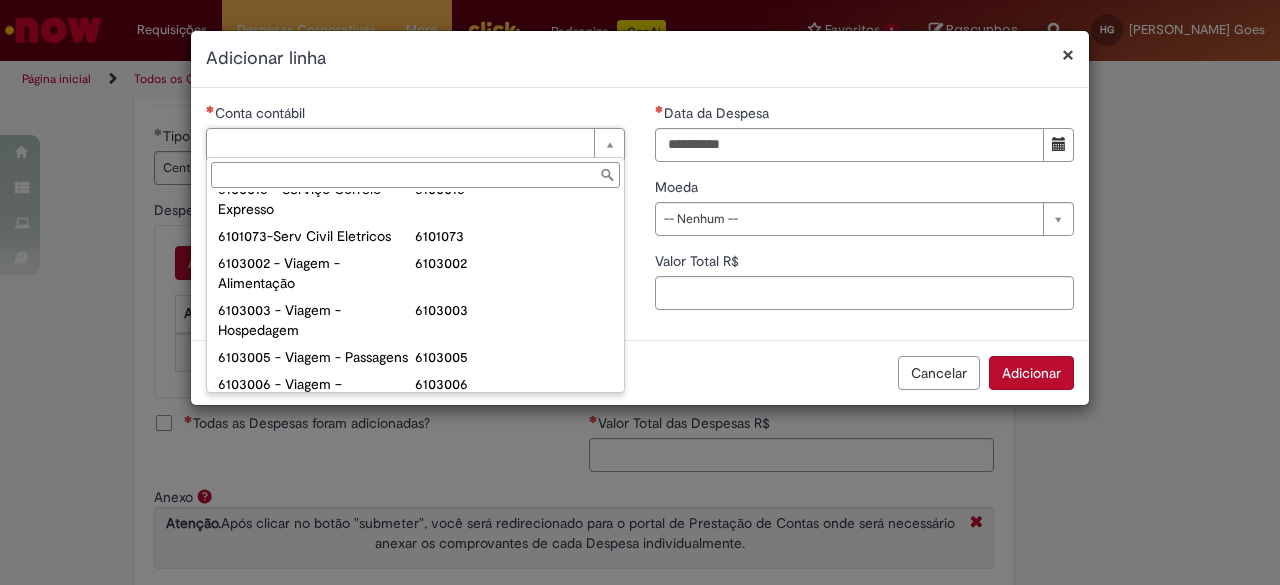 scroll, scrollTop: 784, scrollLeft: 0, axis: vertical 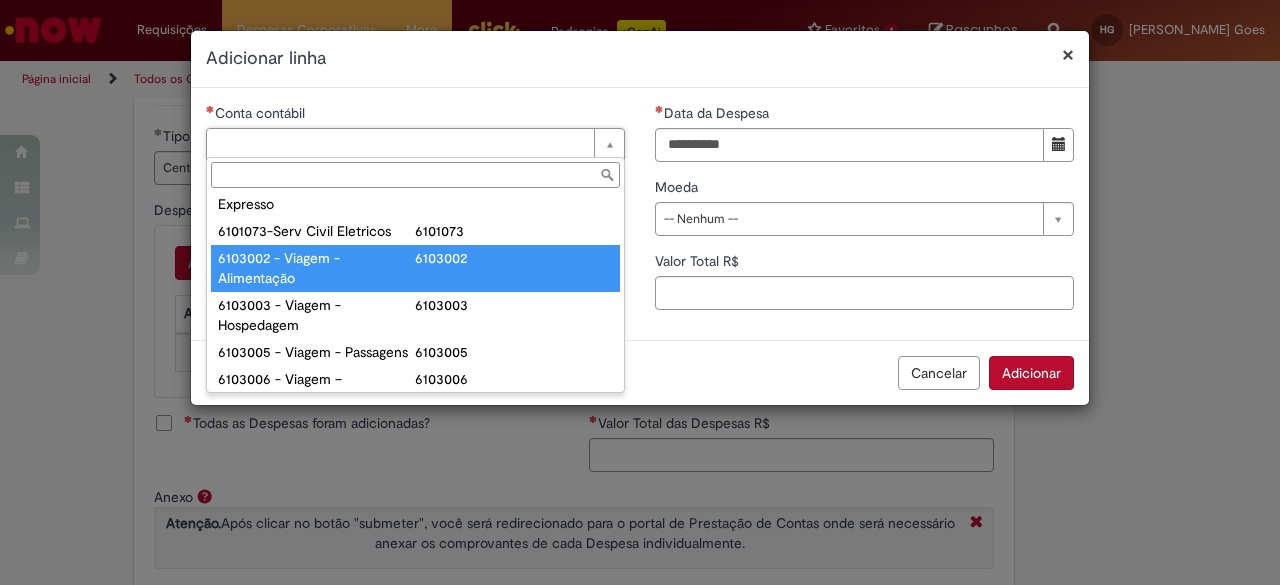 type on "**********" 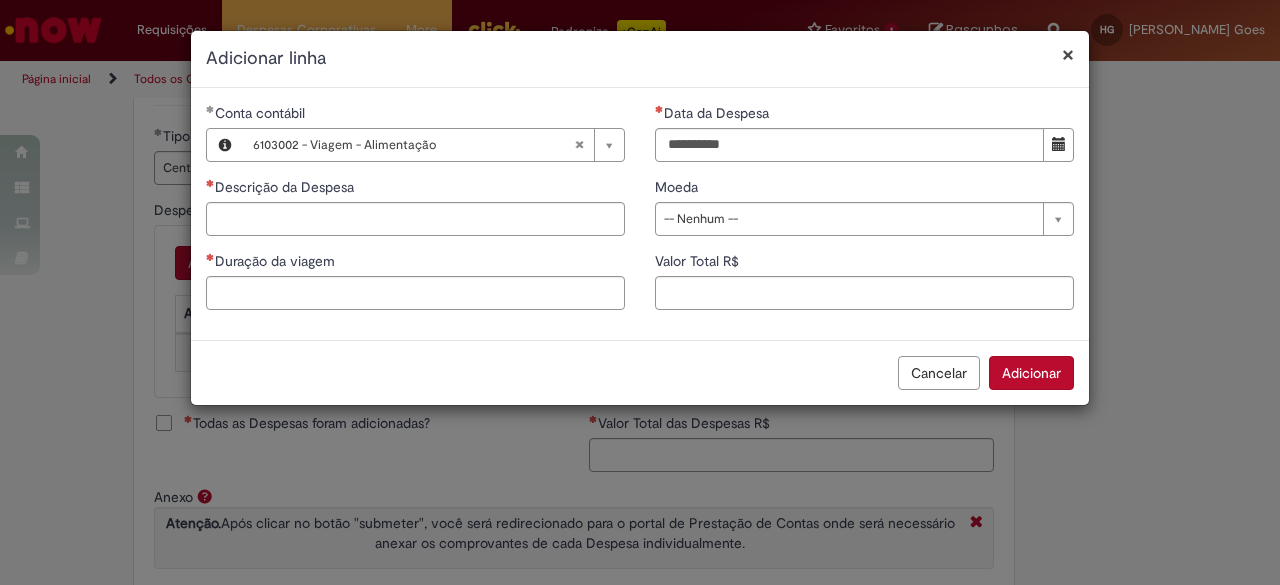 click on "Duração da viagem" at bounding box center [415, 263] 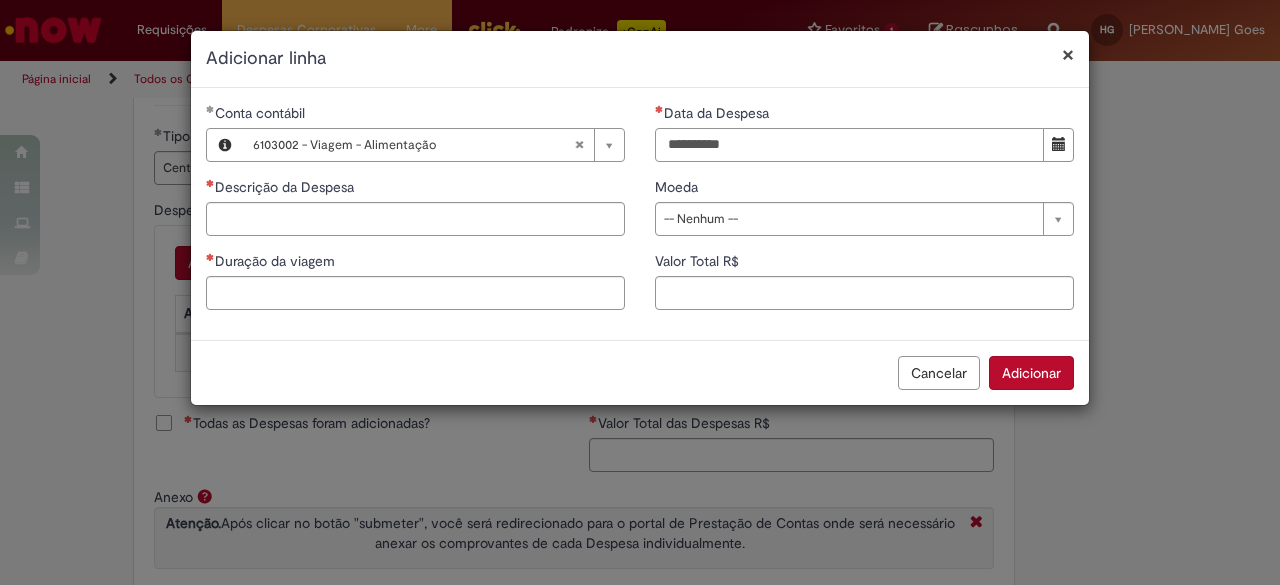 click on "Data da Despesa" at bounding box center [849, 145] 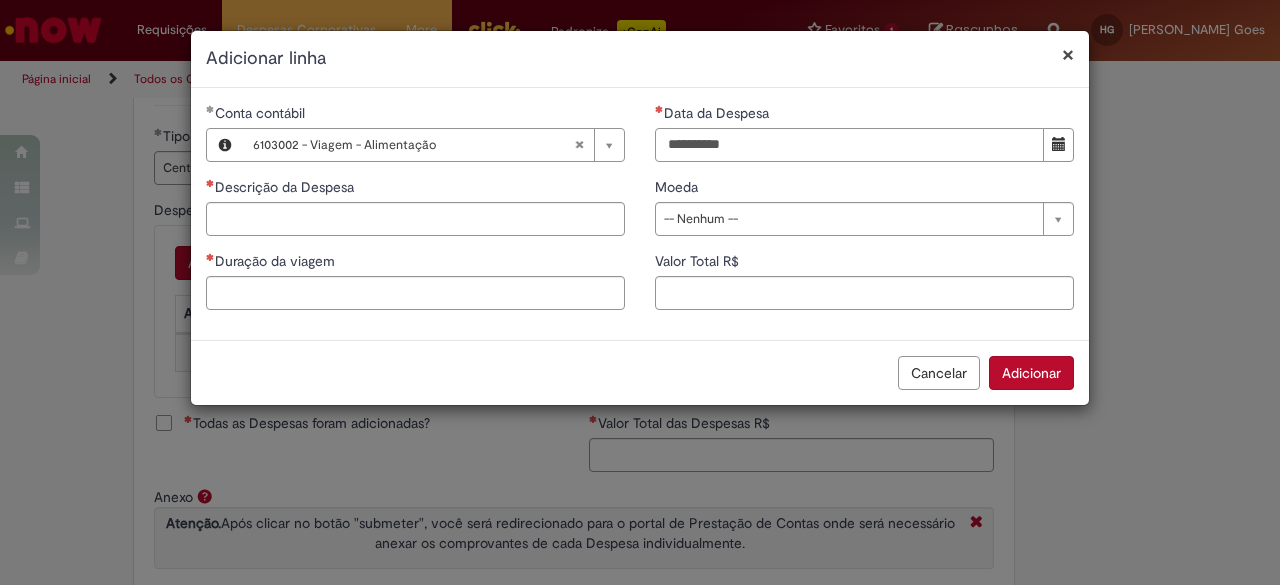 click on "Data da Despesa" at bounding box center (849, 145) 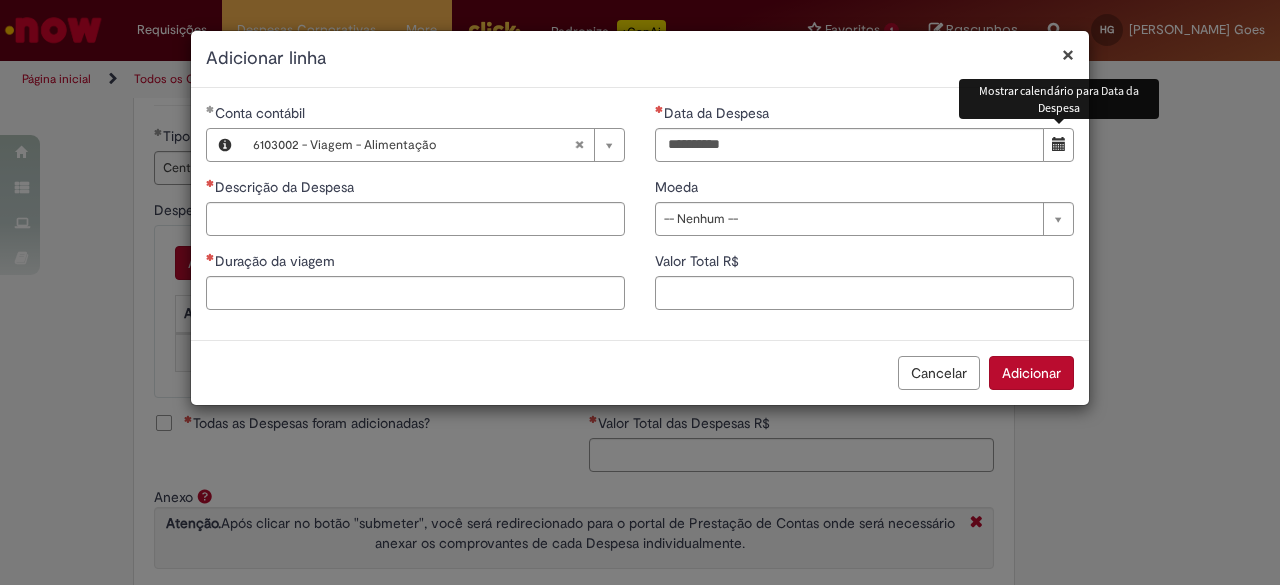 click at bounding box center [1059, 144] 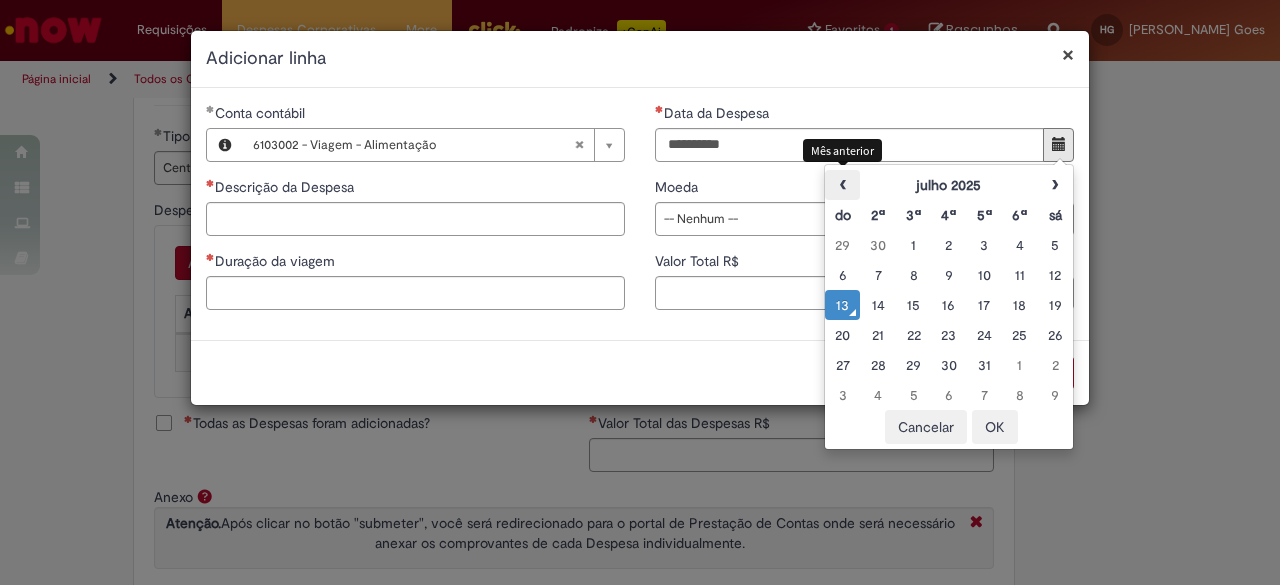 click on "‹" at bounding box center (842, 185) 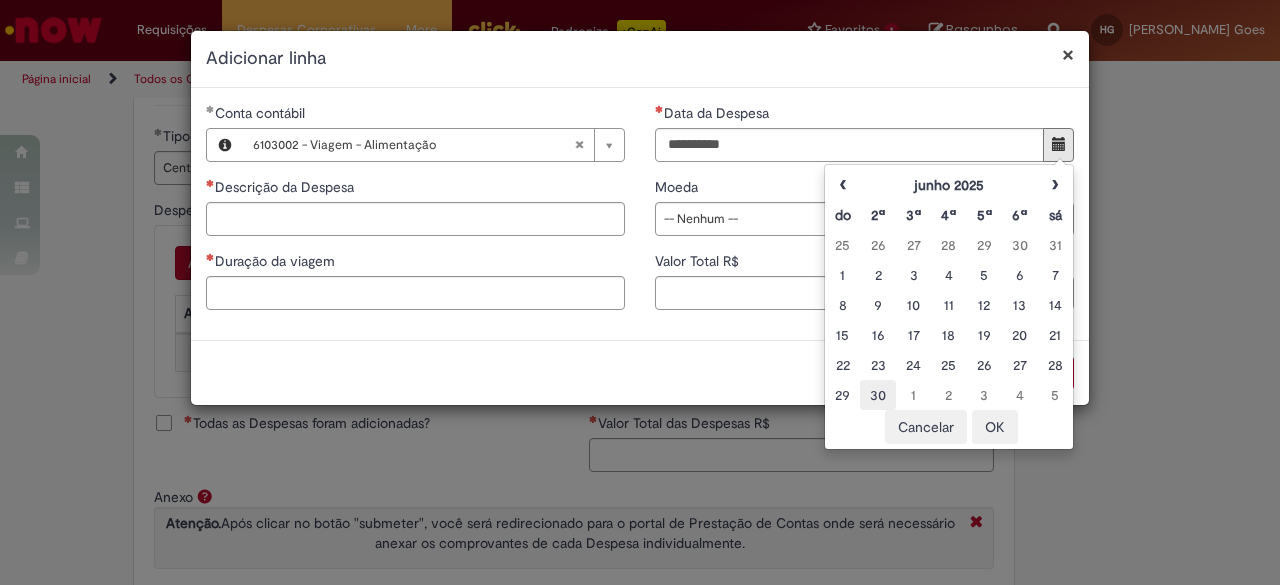 click on "30" at bounding box center (877, 395) 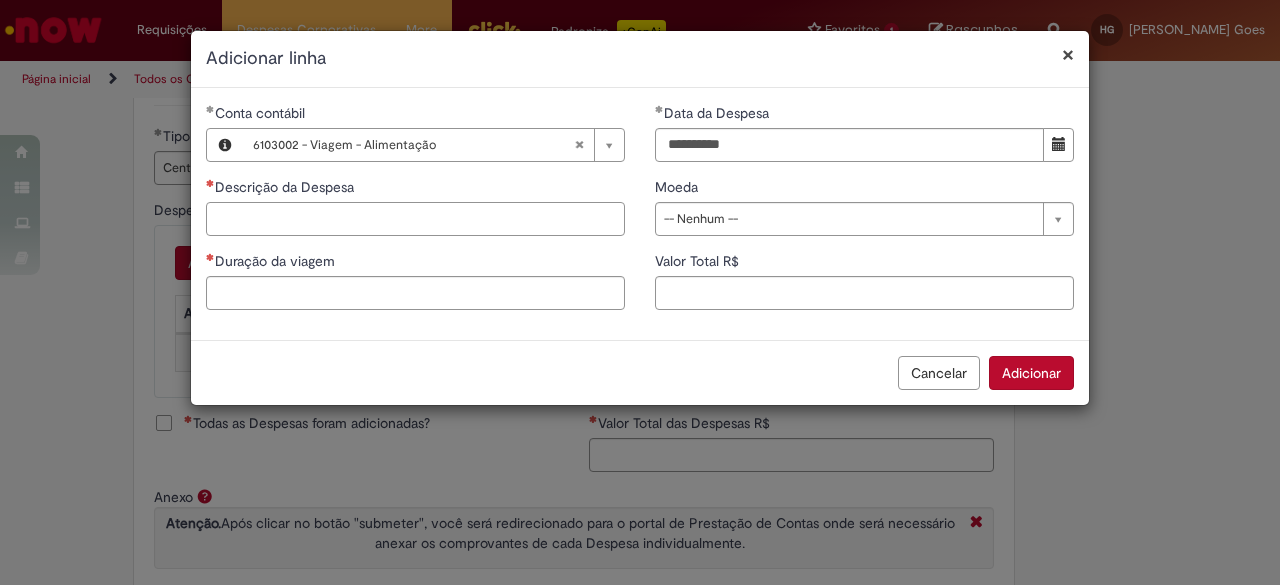 click on "Descrição da Despesa" at bounding box center [415, 219] 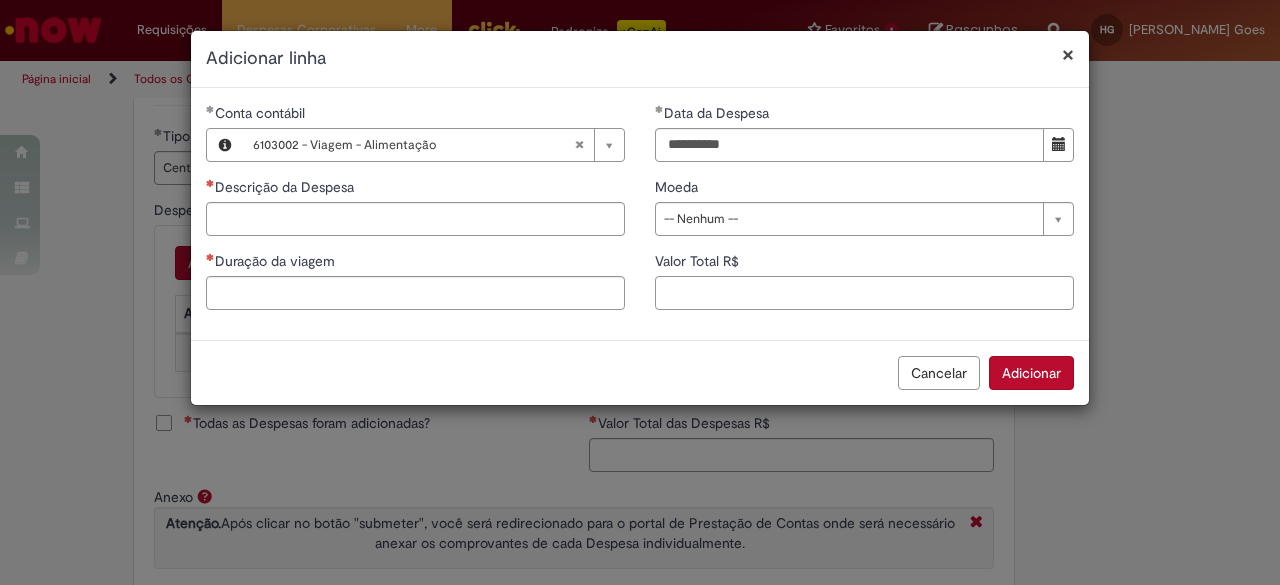 click on "Valor Total R$" at bounding box center [864, 293] 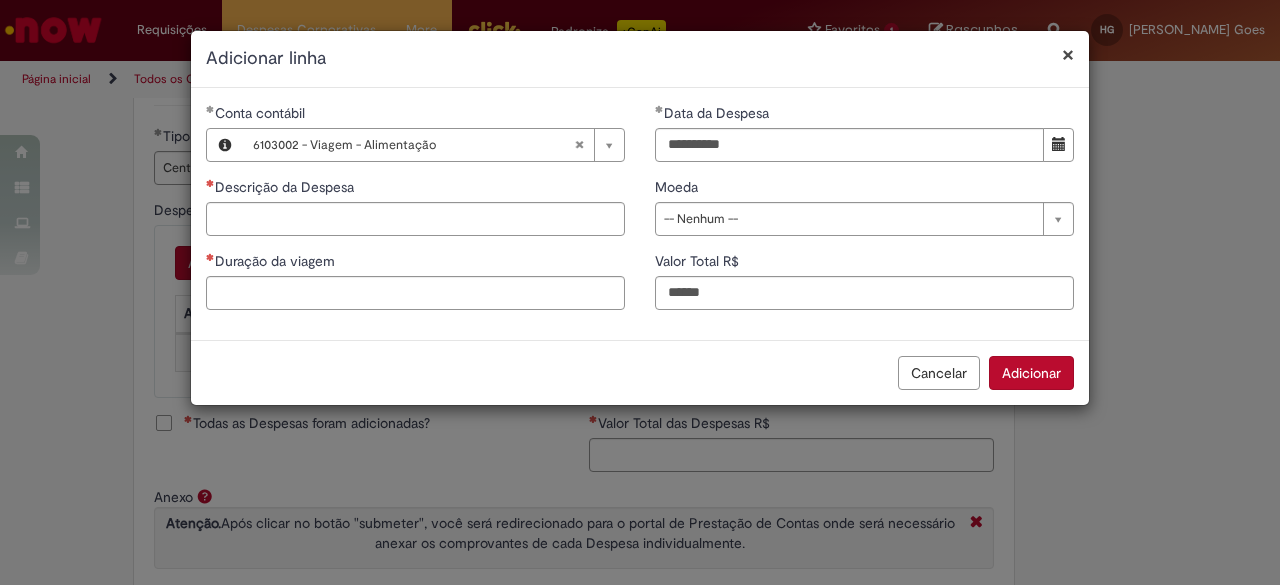 type on "******" 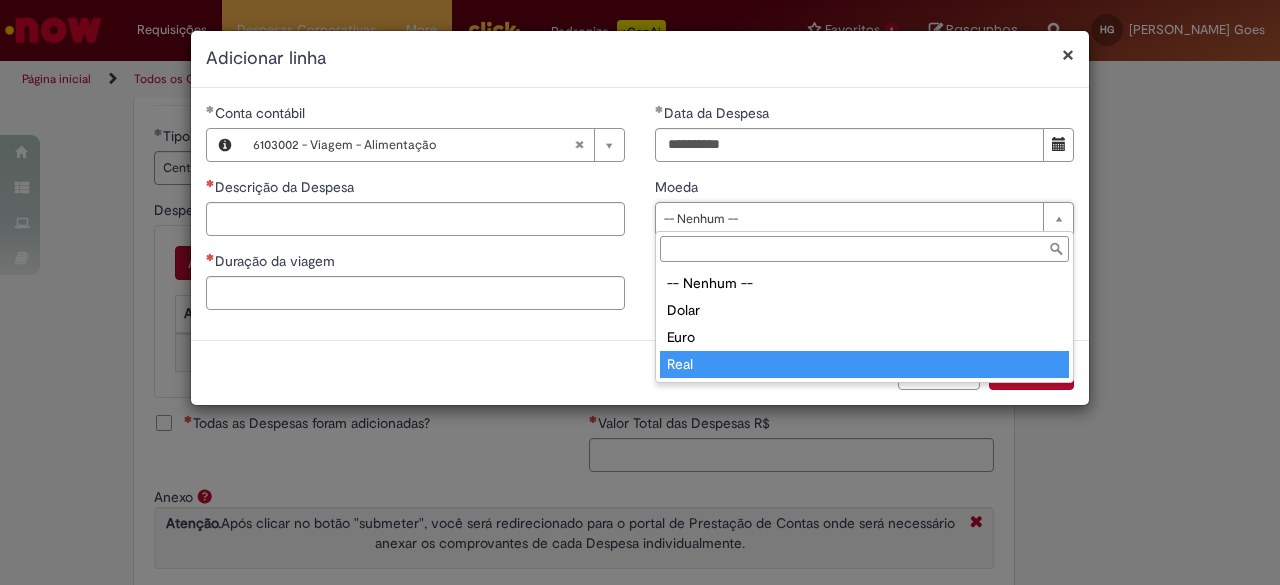 type on "****" 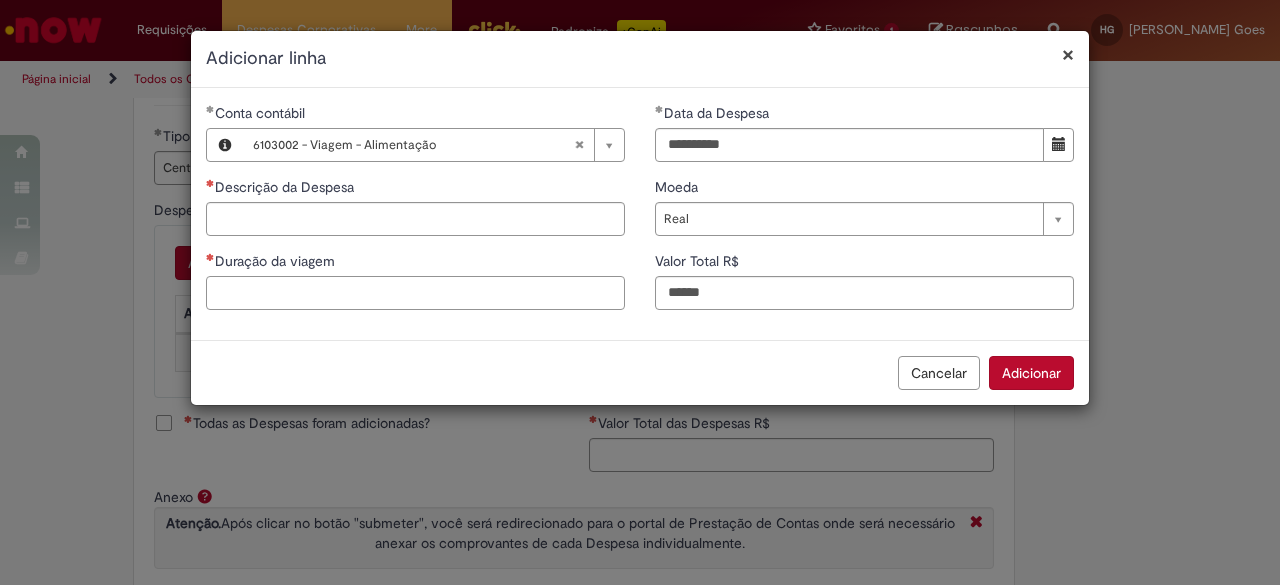click on "Duração da viagem" at bounding box center (415, 293) 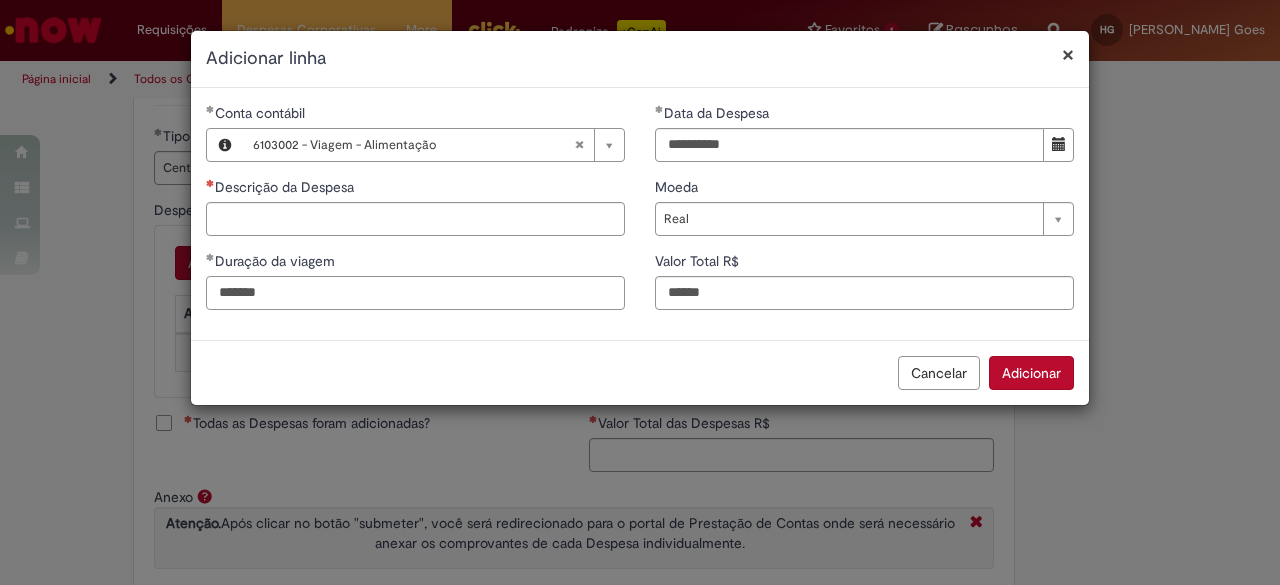 type on "*******" 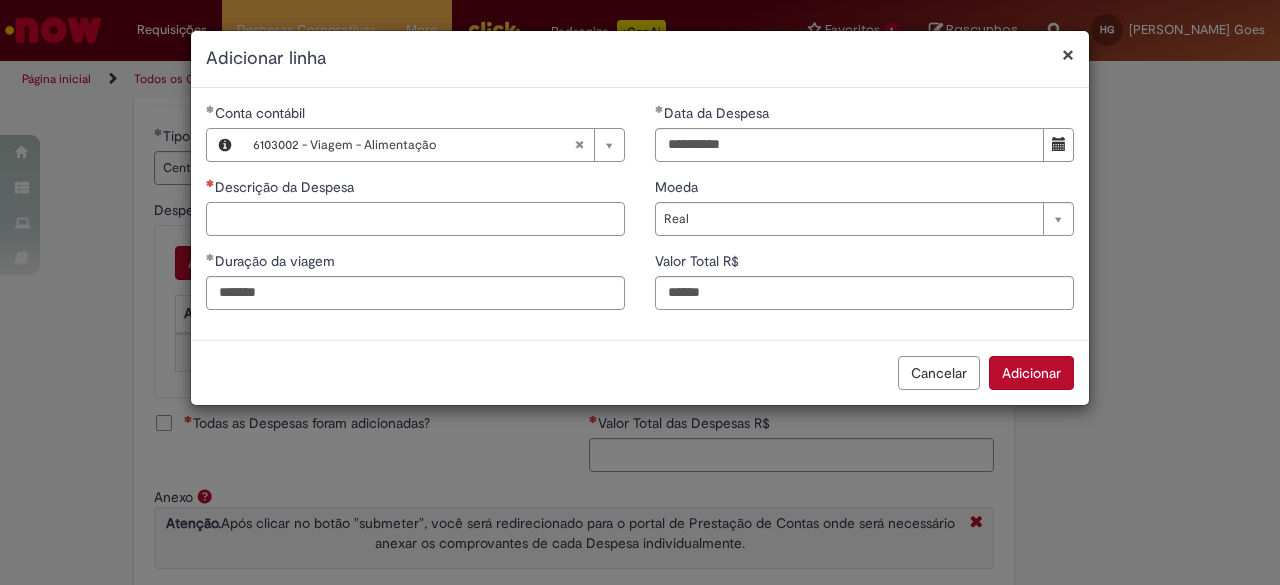 click on "Descrição da Despesa" at bounding box center (415, 219) 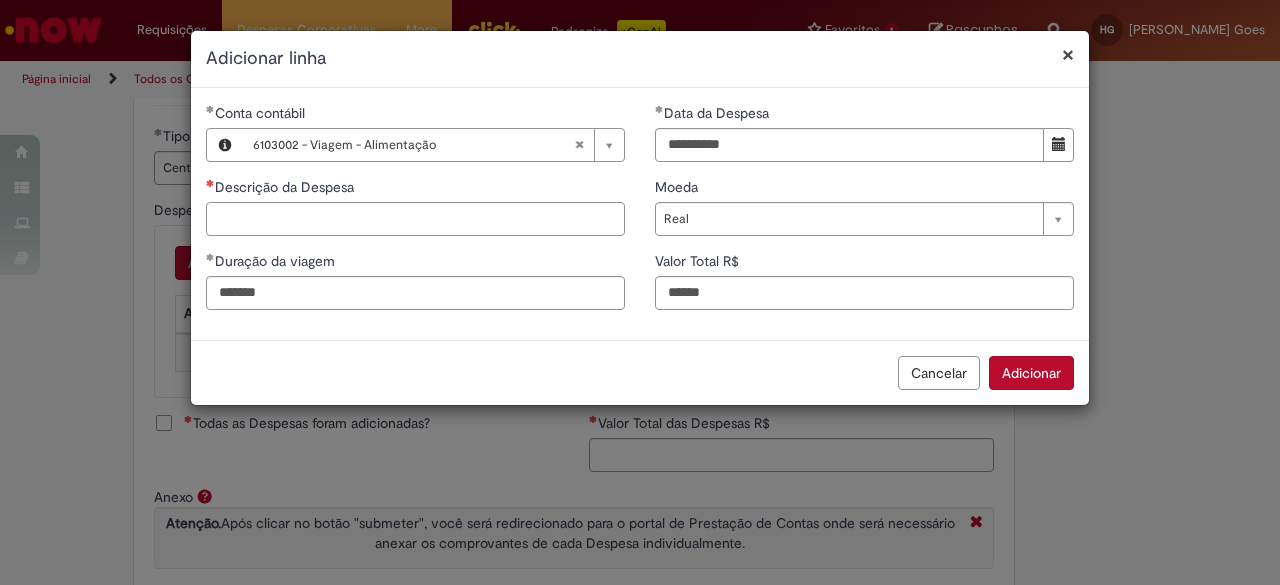 paste on "**********" 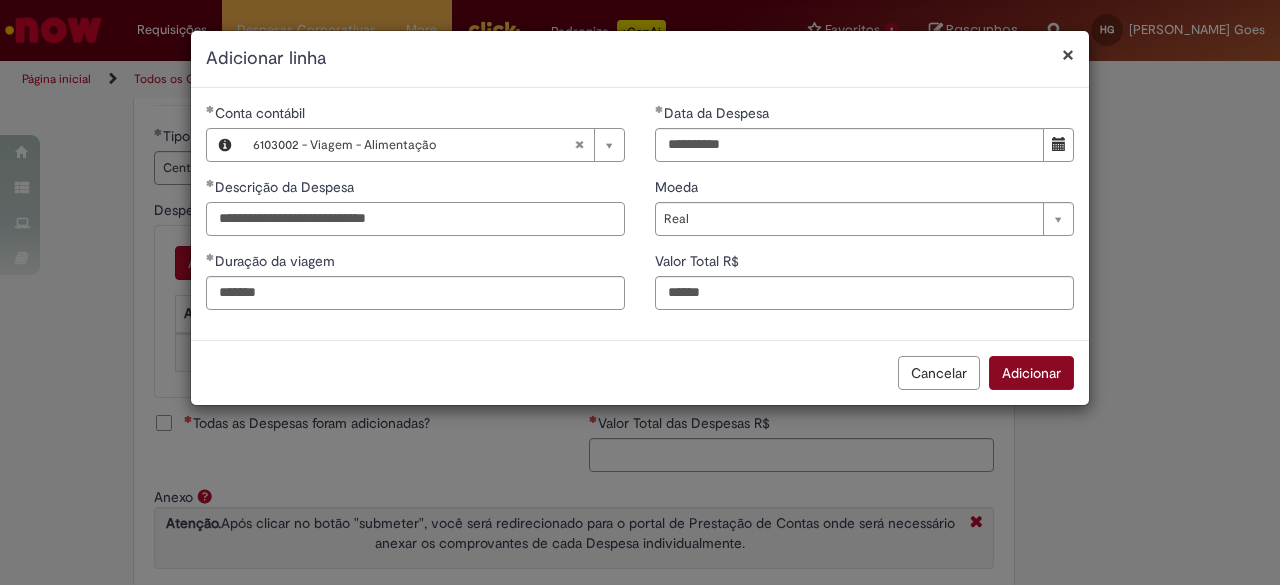 type on "**********" 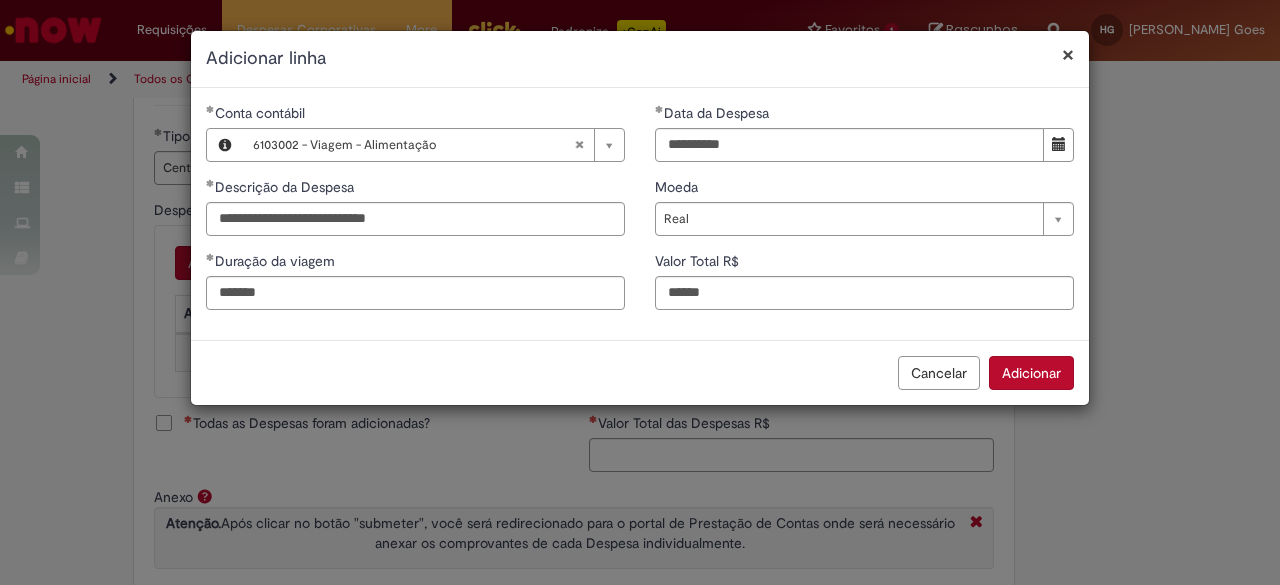 click on "Adicionar" at bounding box center [1031, 373] 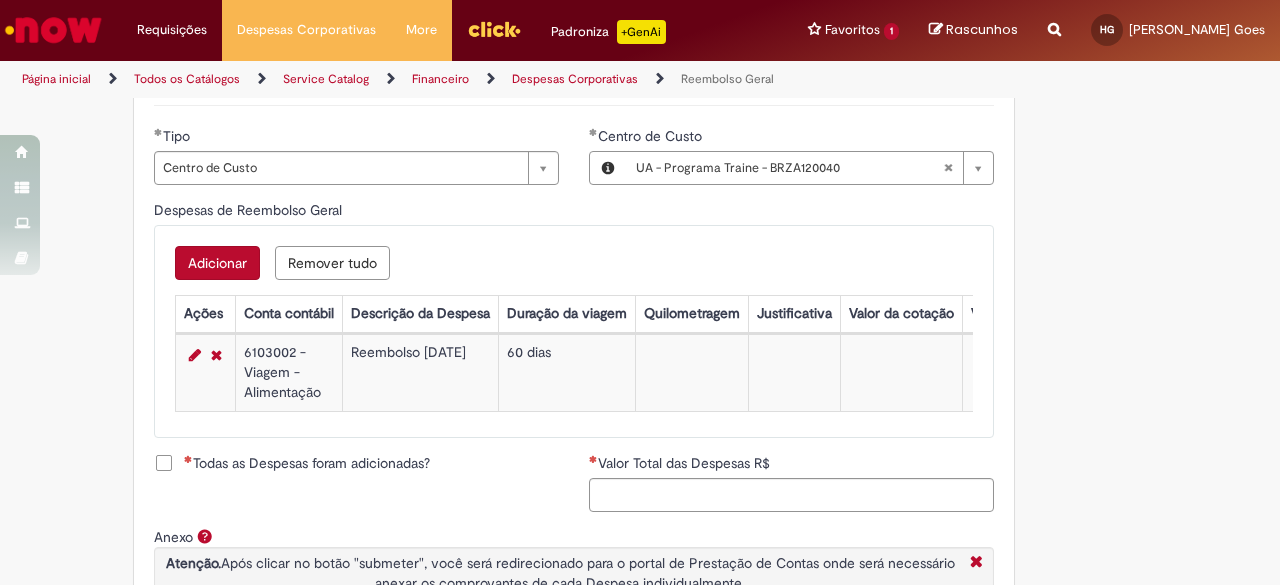 click on "Adicionar" at bounding box center [217, 263] 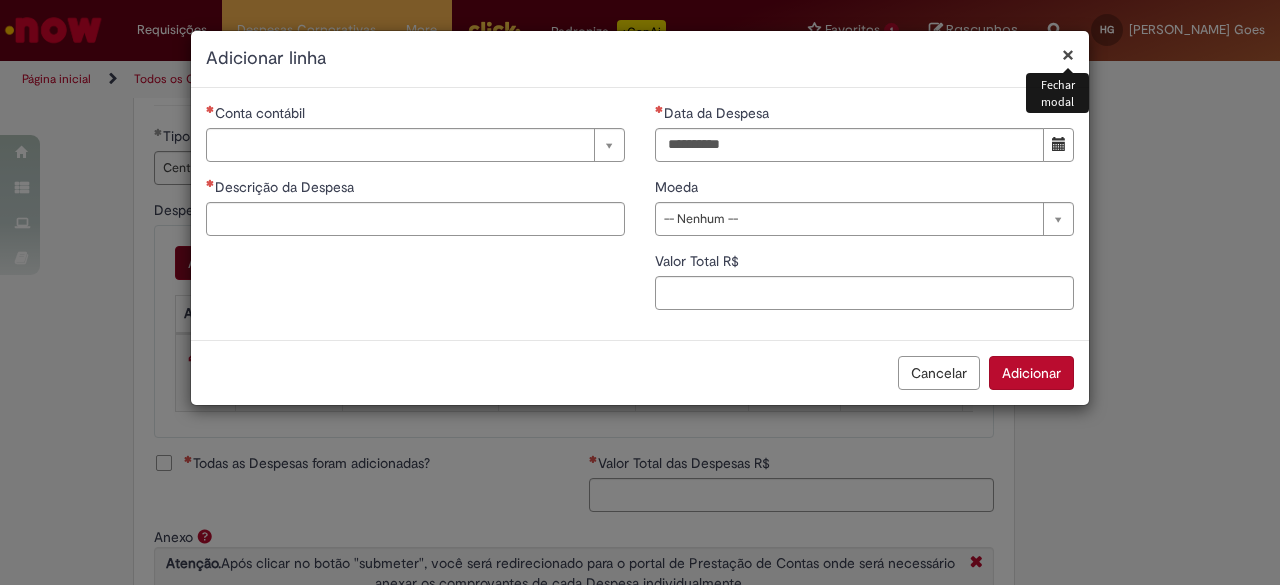 type 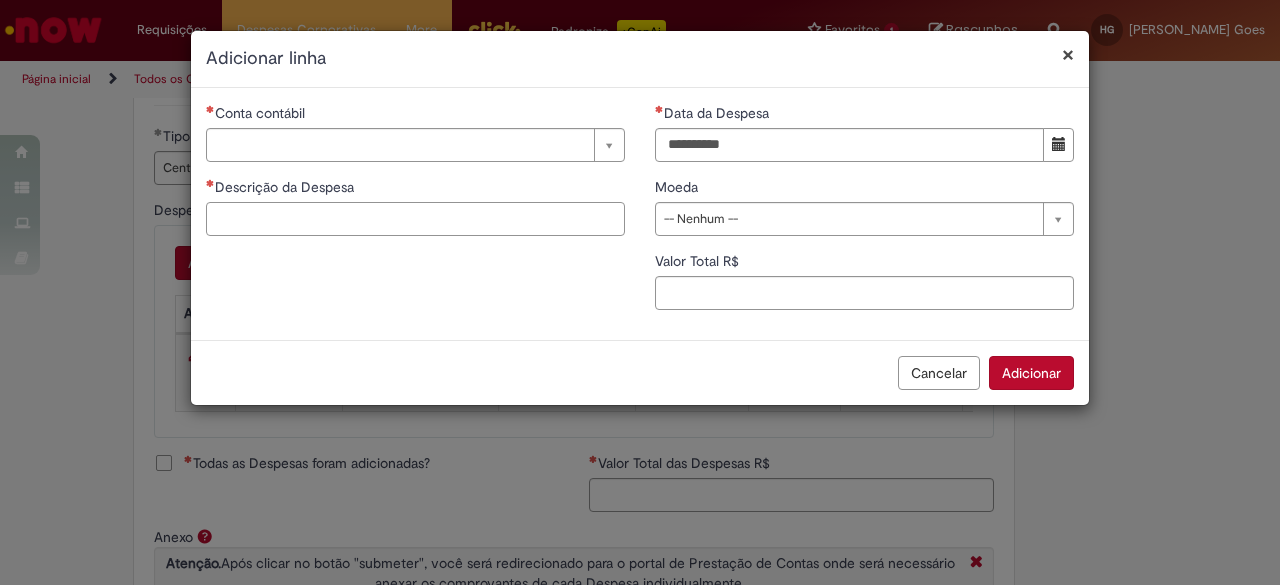 click on "Descrição da Despesa" at bounding box center (415, 219) 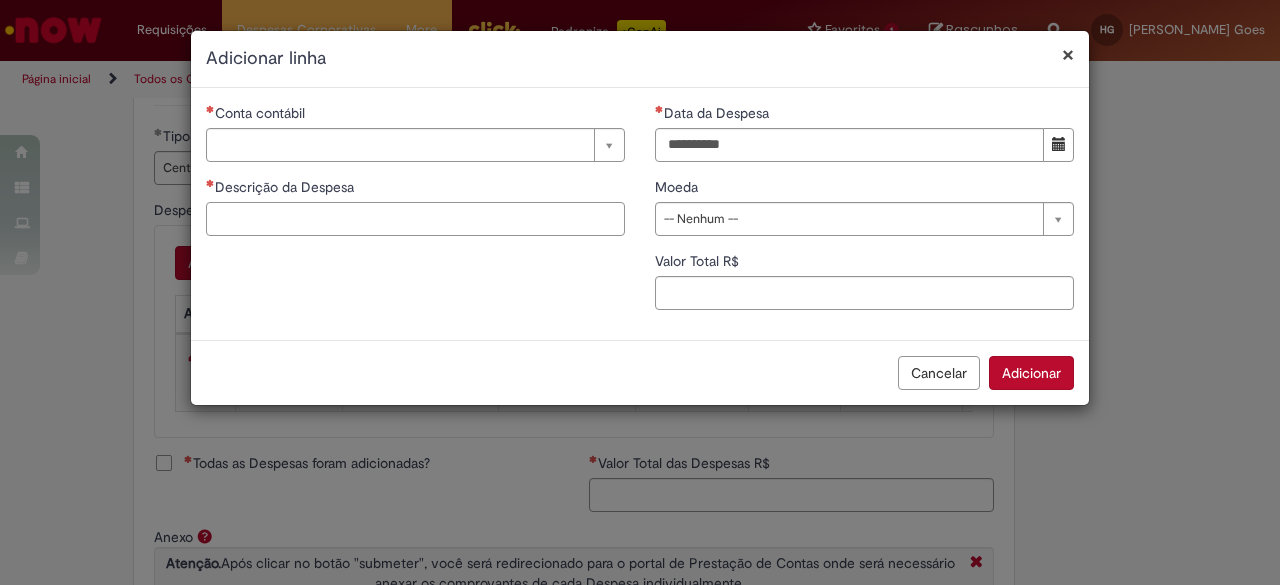 paste on "**********" 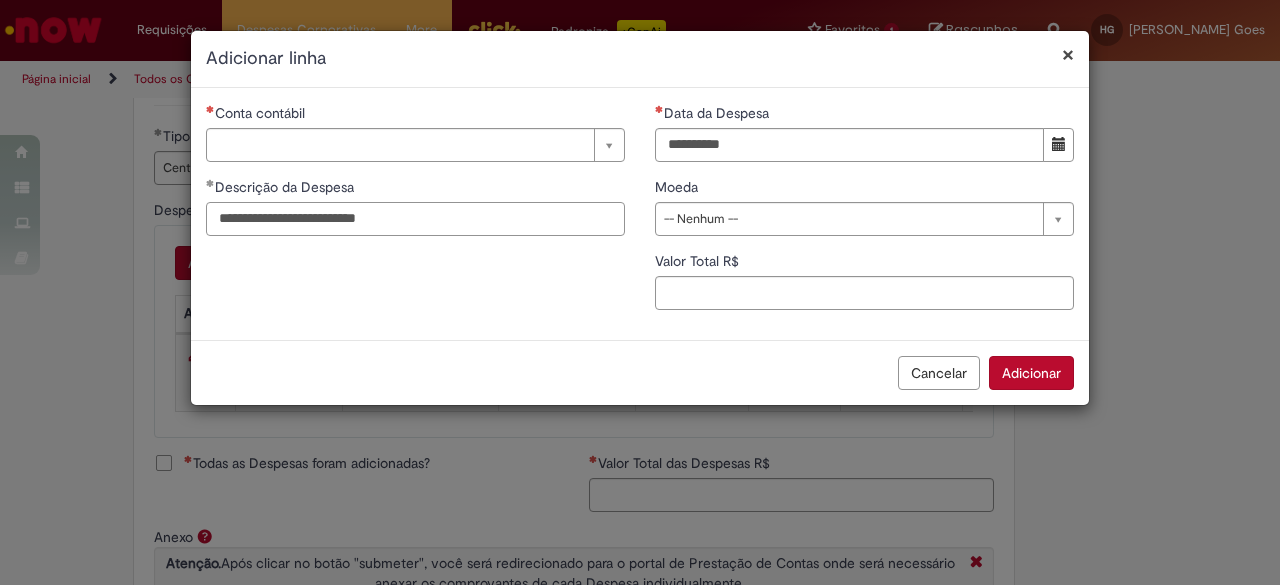 type on "**********" 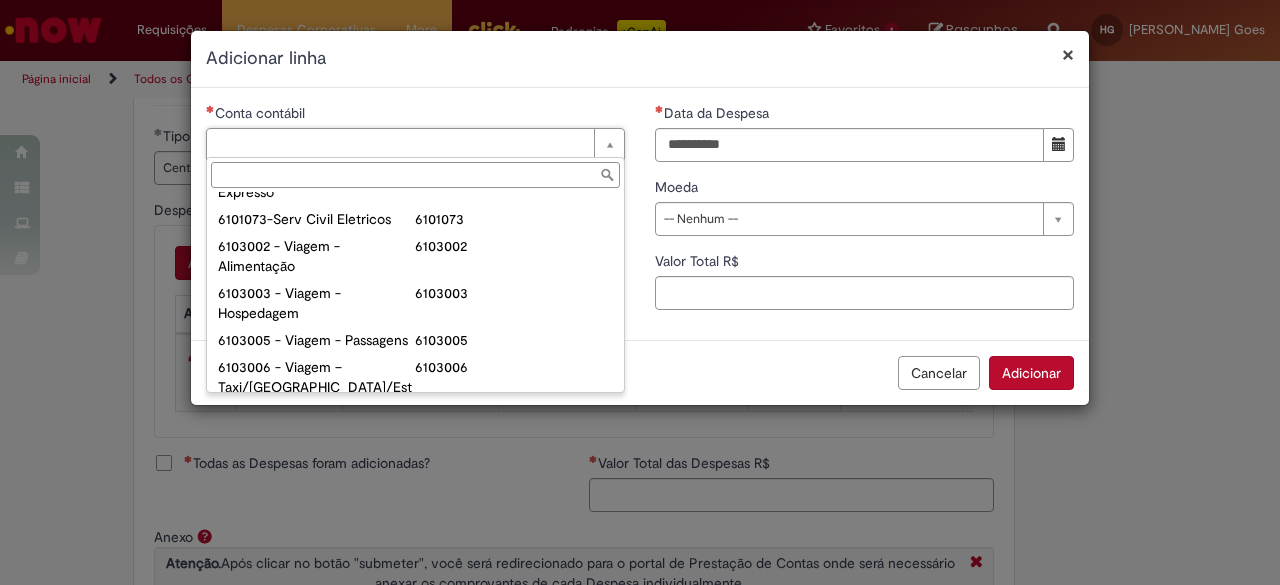 scroll, scrollTop: 797, scrollLeft: 0, axis: vertical 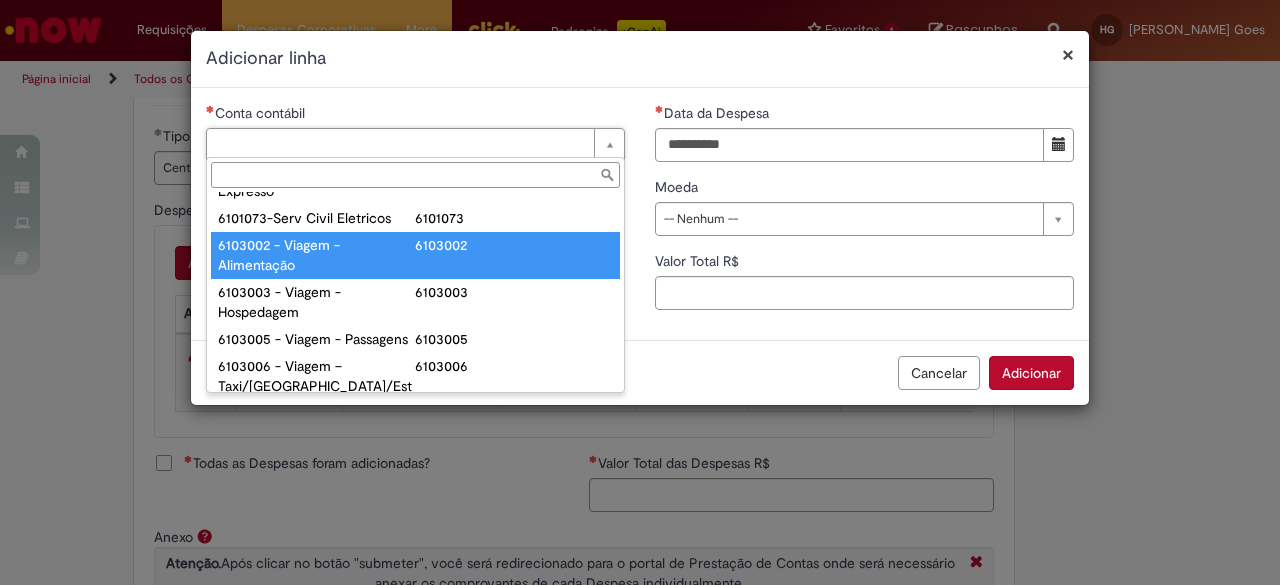 type on "**********" 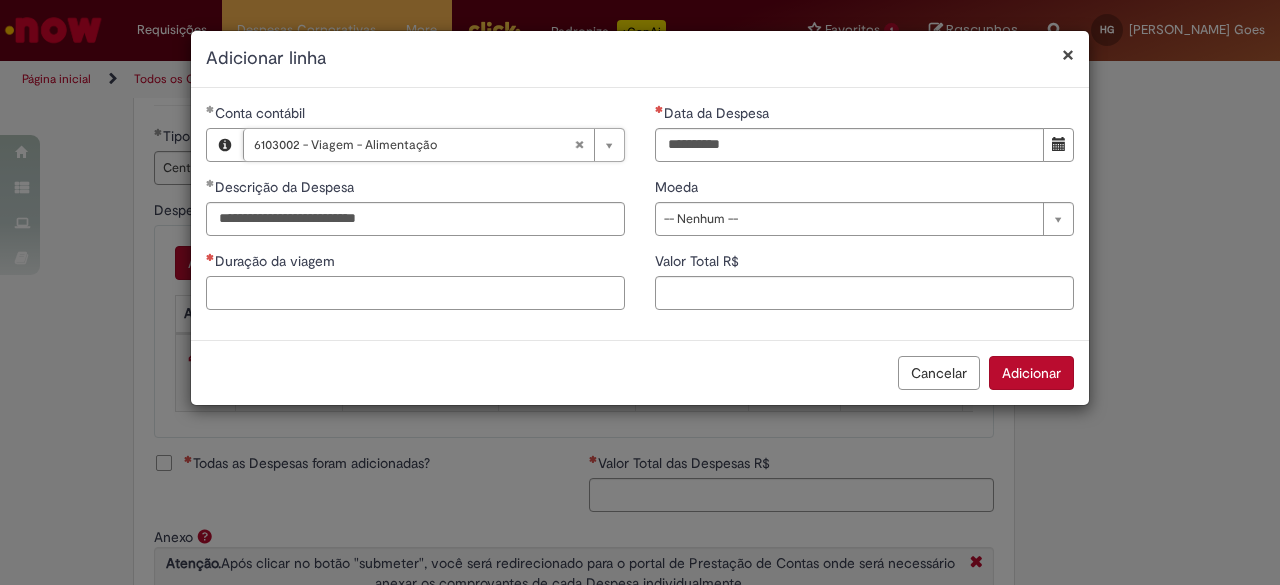 click on "Duração da viagem" at bounding box center (415, 293) 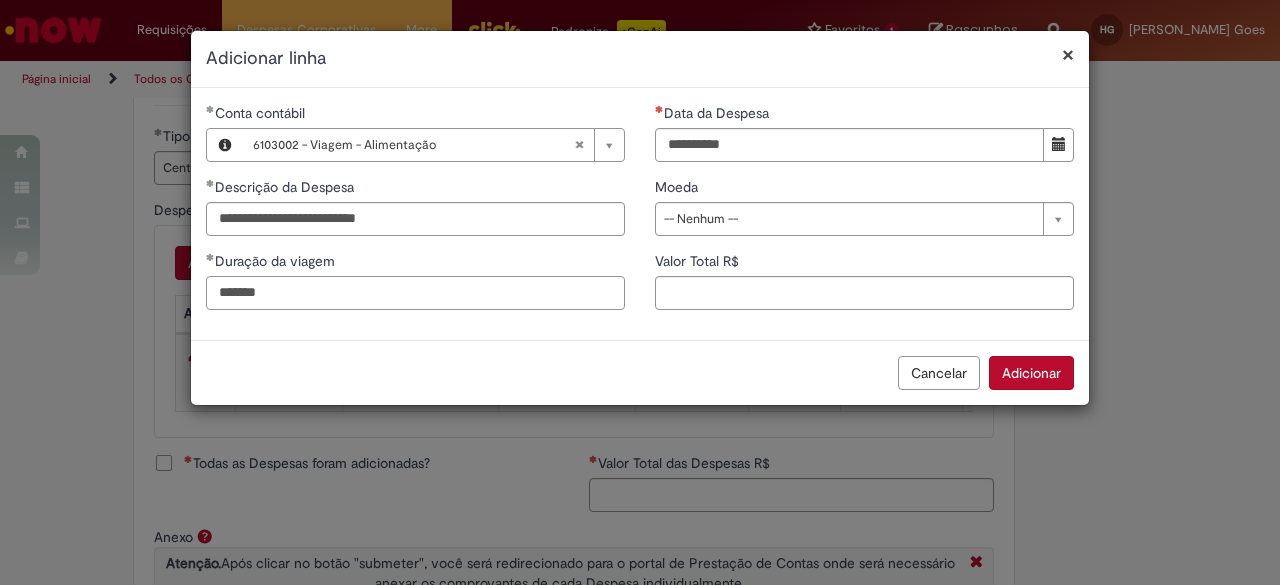 type on "*******" 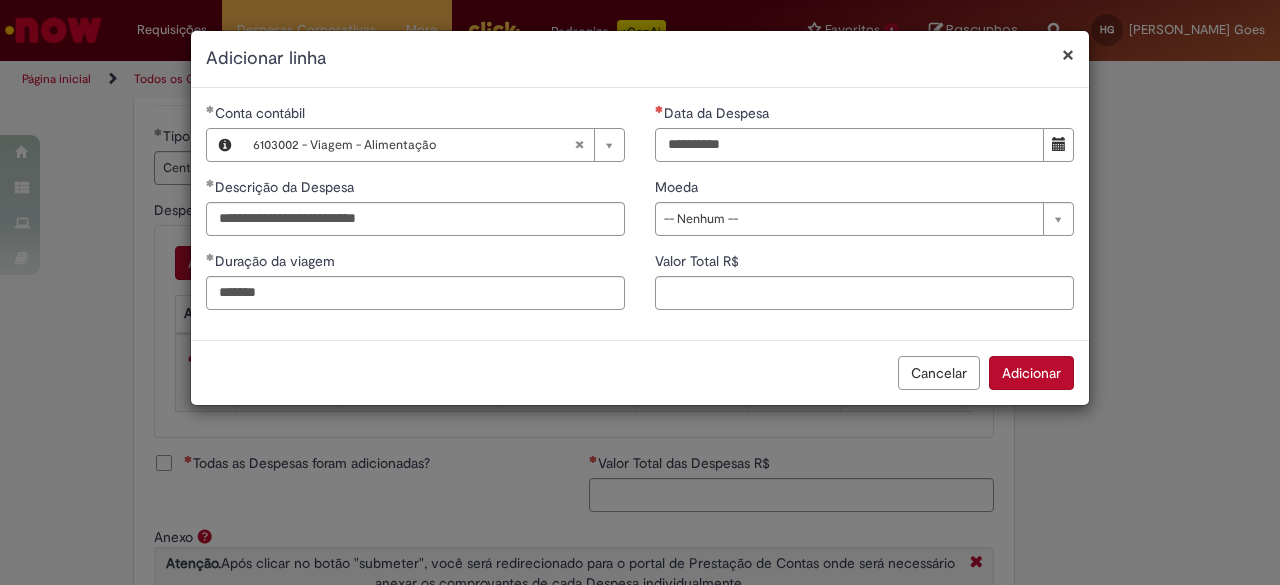 click on "Data da Despesa" at bounding box center [849, 145] 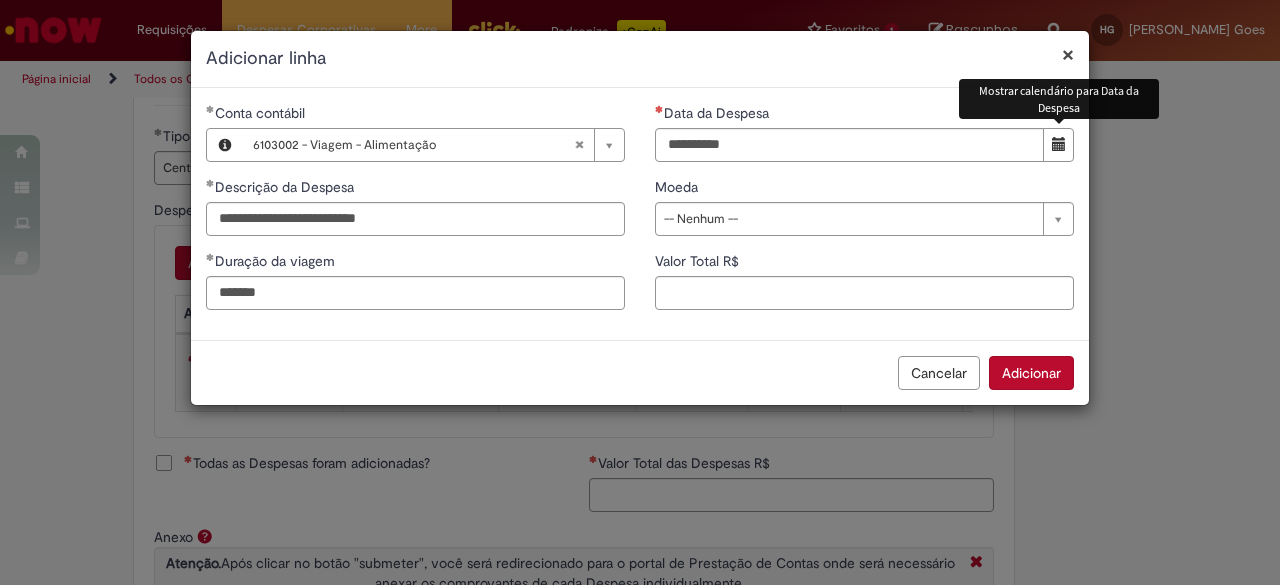 click at bounding box center (1058, 145) 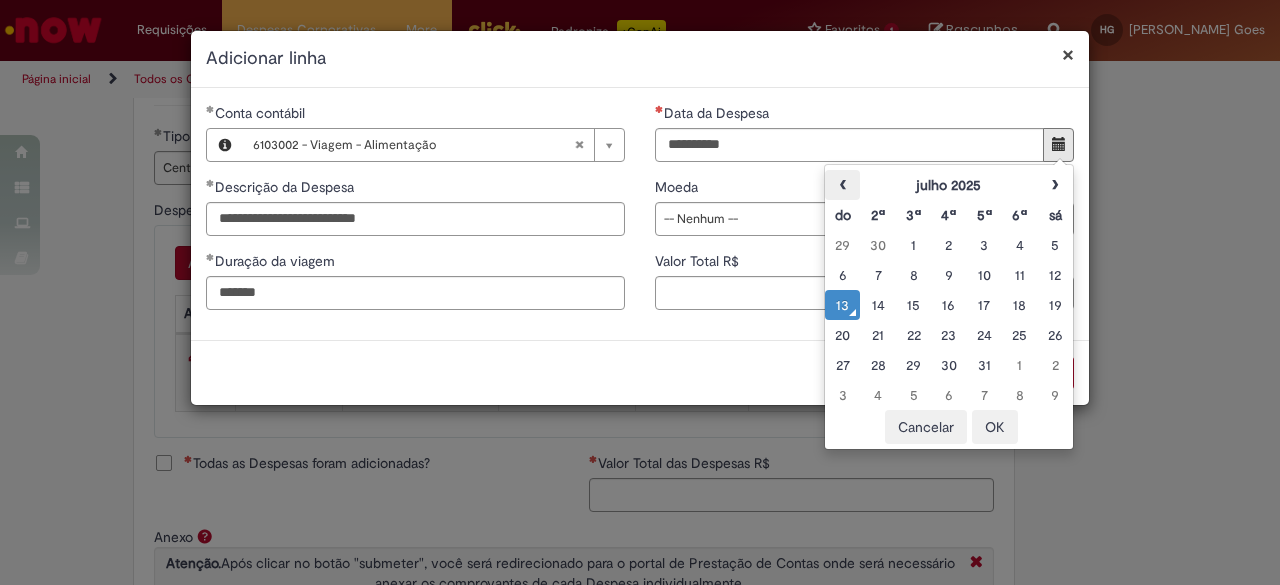 click on "‹" at bounding box center [842, 185] 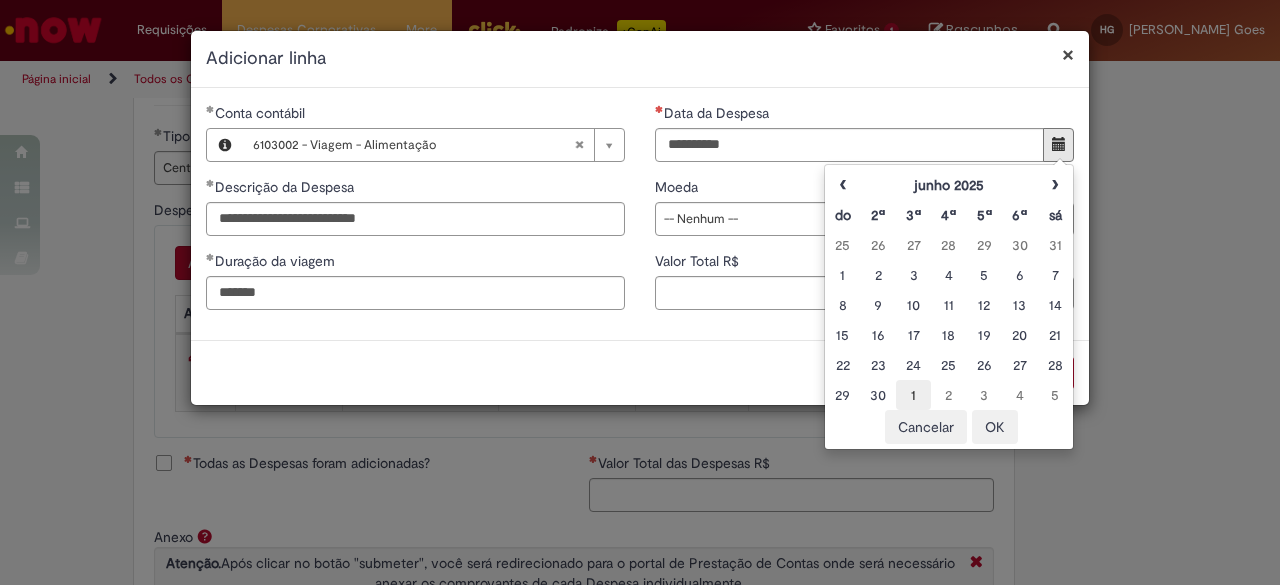 click on "1" at bounding box center (913, 395) 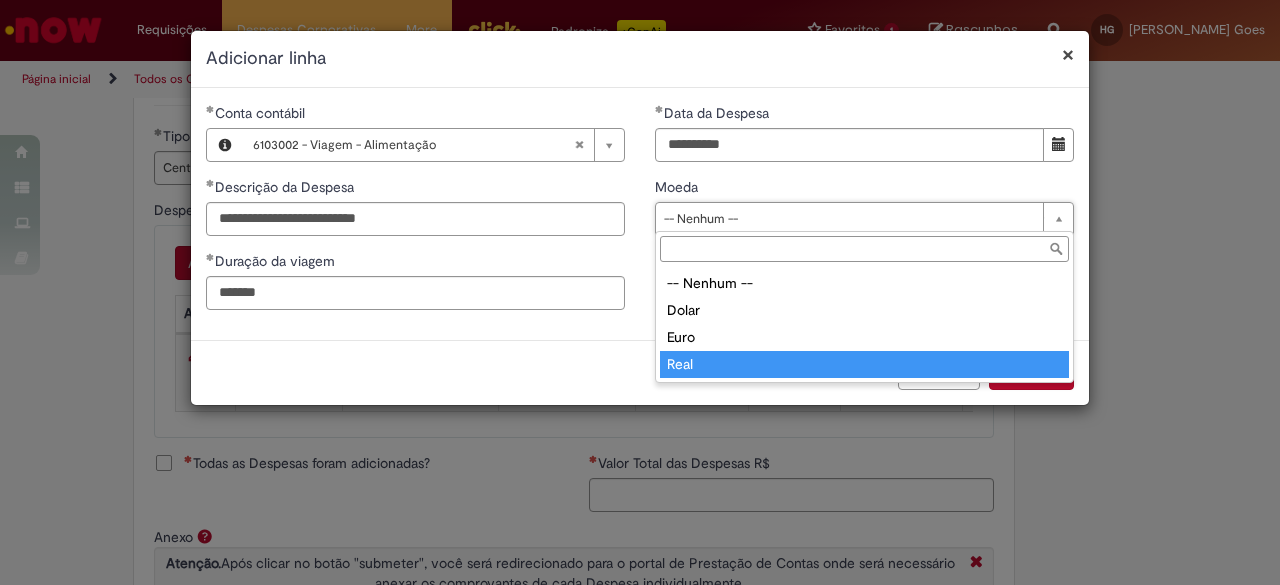 type on "****" 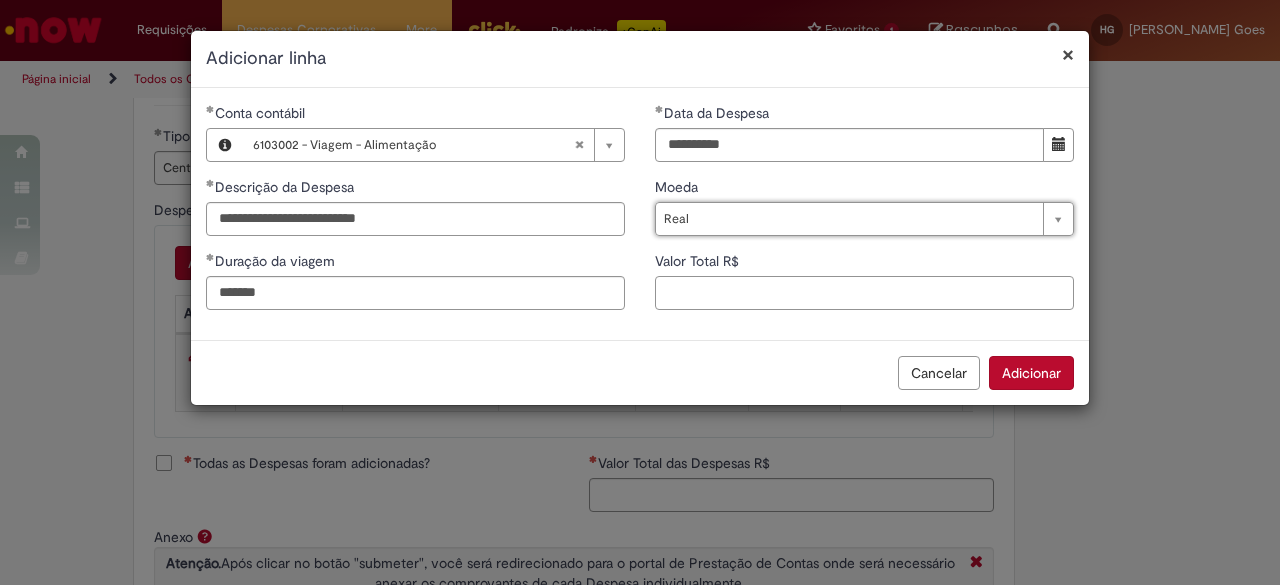 click on "Valor Total R$" at bounding box center (864, 293) 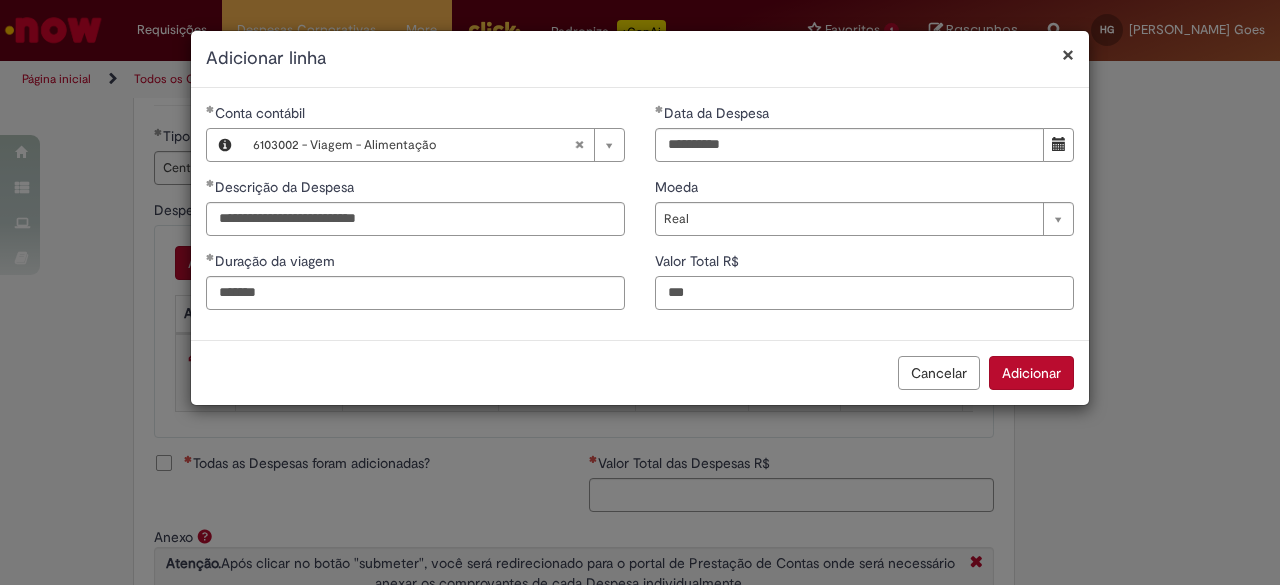 type on "***" 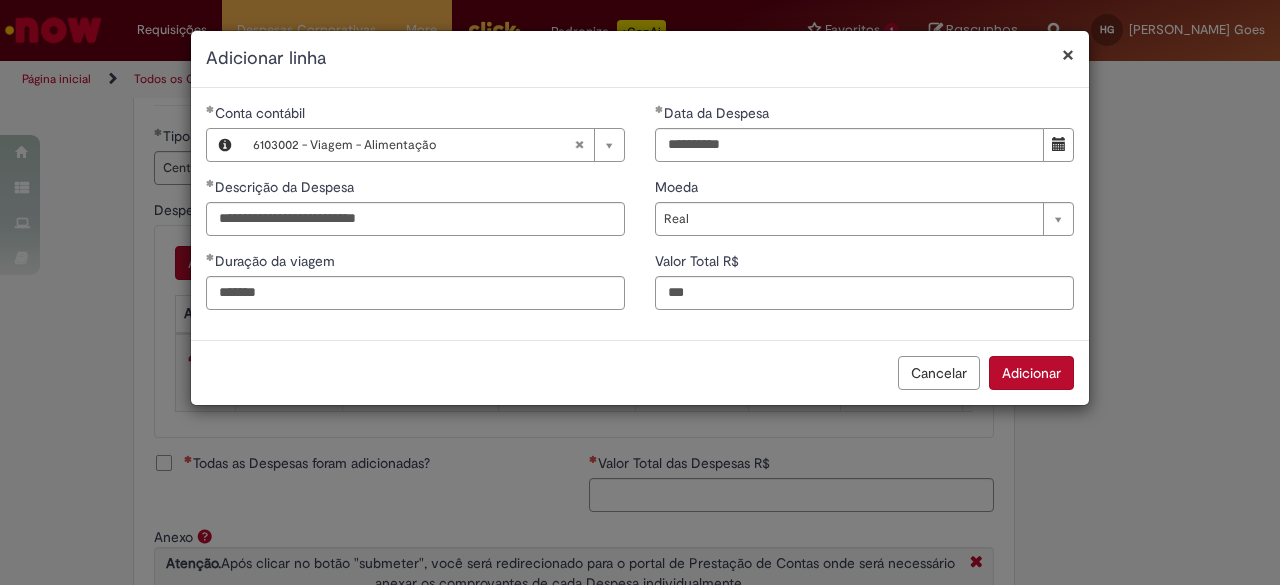 click on "Cancelar   Adicionar" at bounding box center (640, 372) 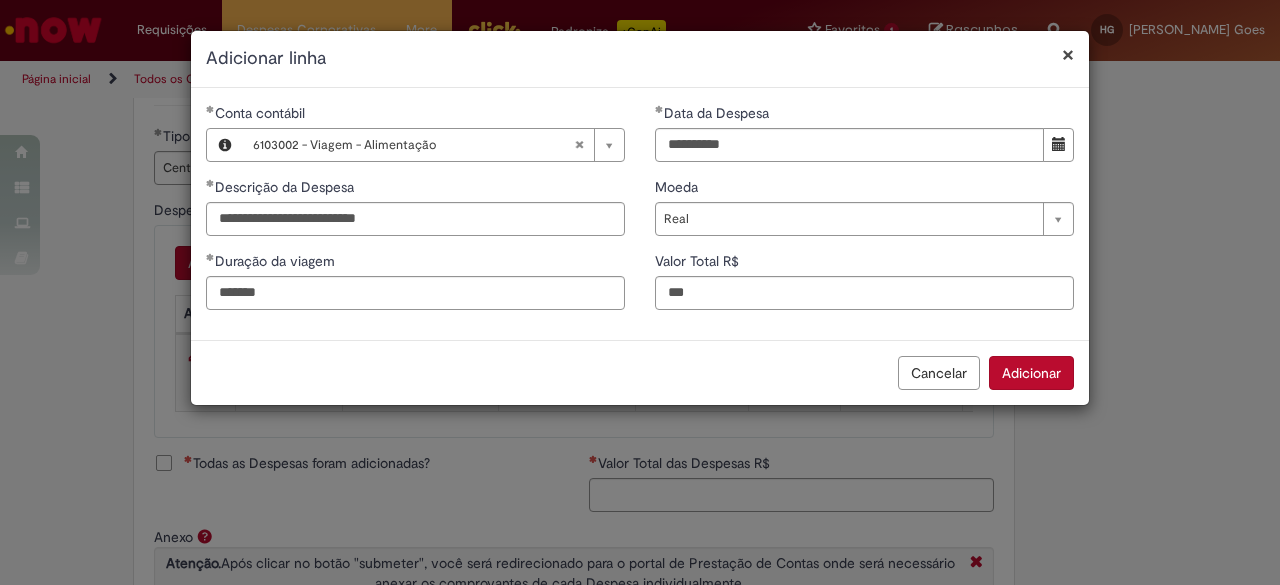 click on "Adicionar" at bounding box center (1031, 373) 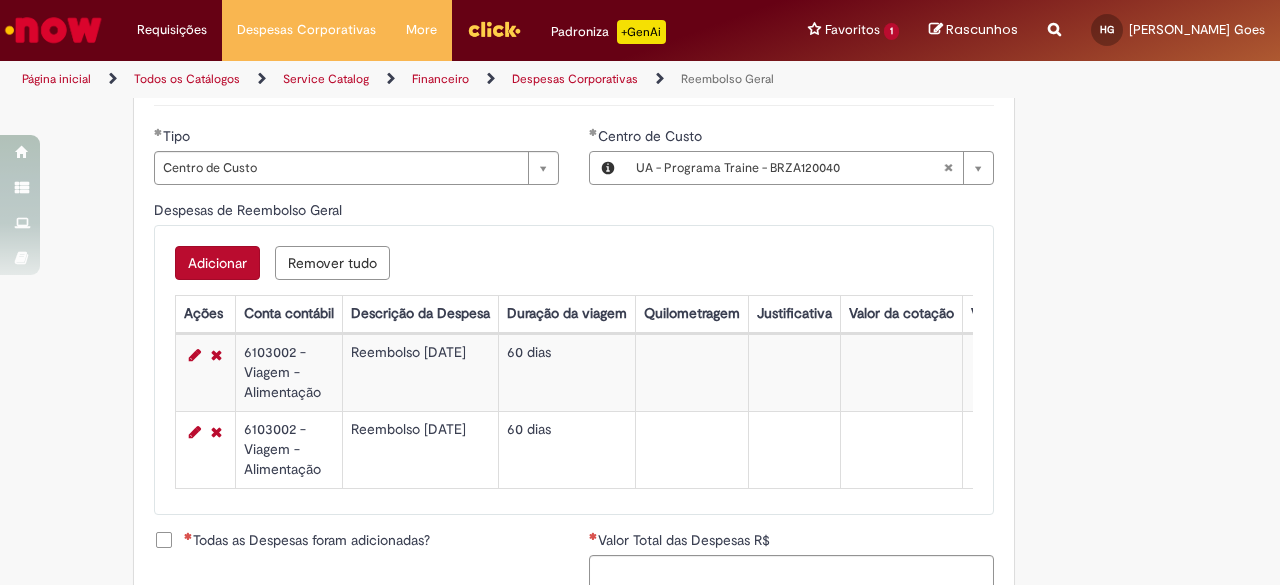 click on "Adicionar" at bounding box center [217, 263] 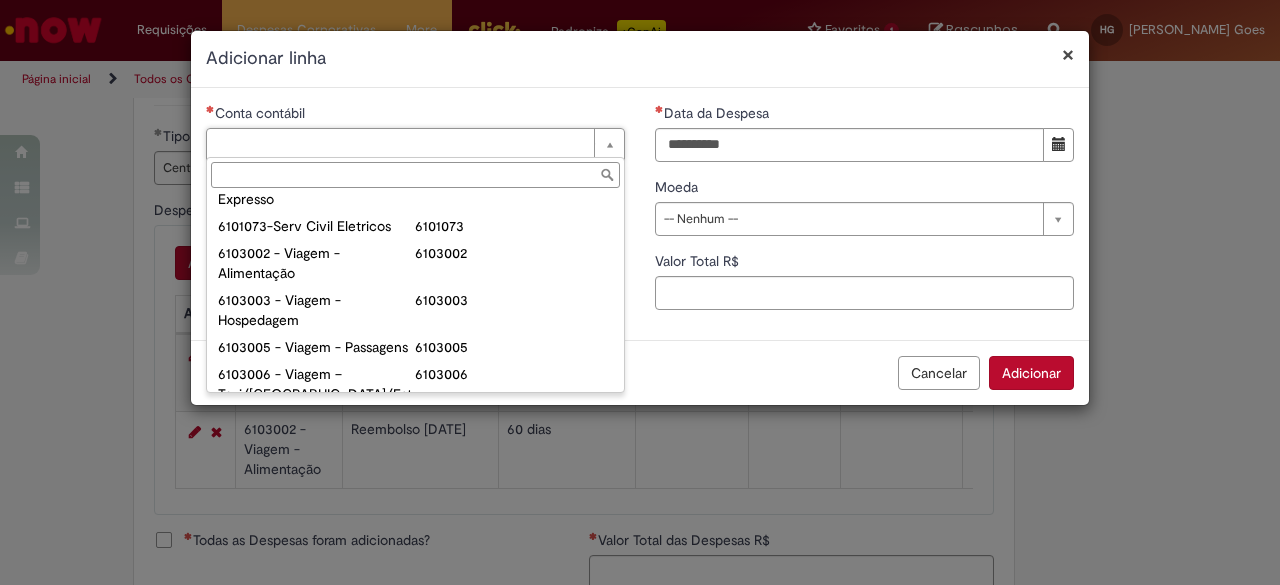 scroll, scrollTop: 791, scrollLeft: 0, axis: vertical 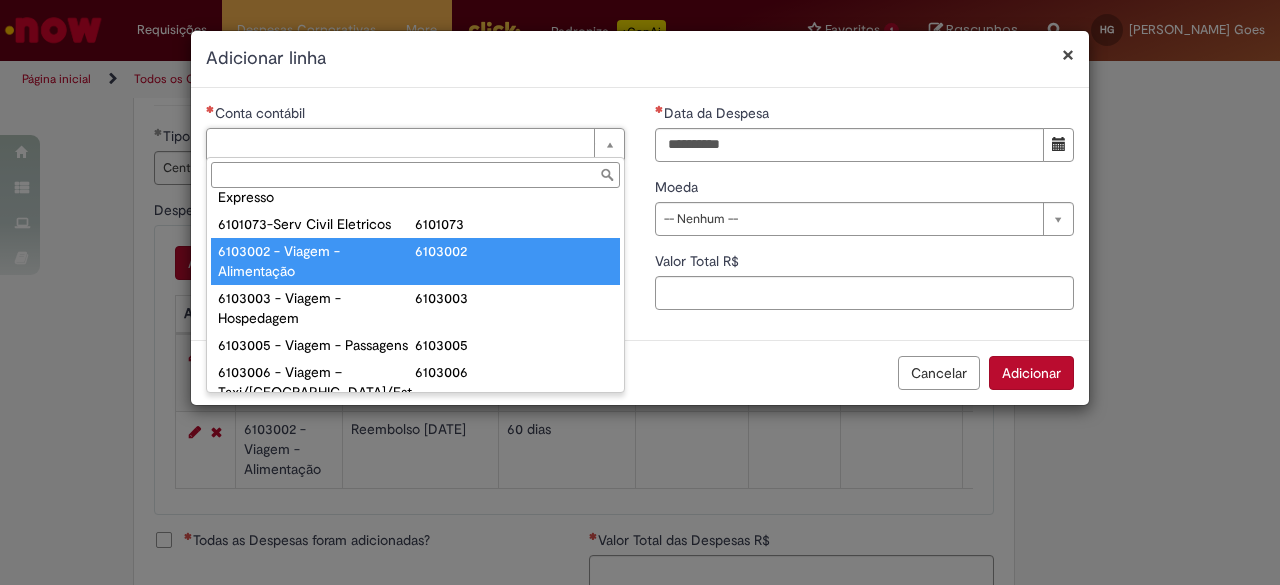 type on "**********" 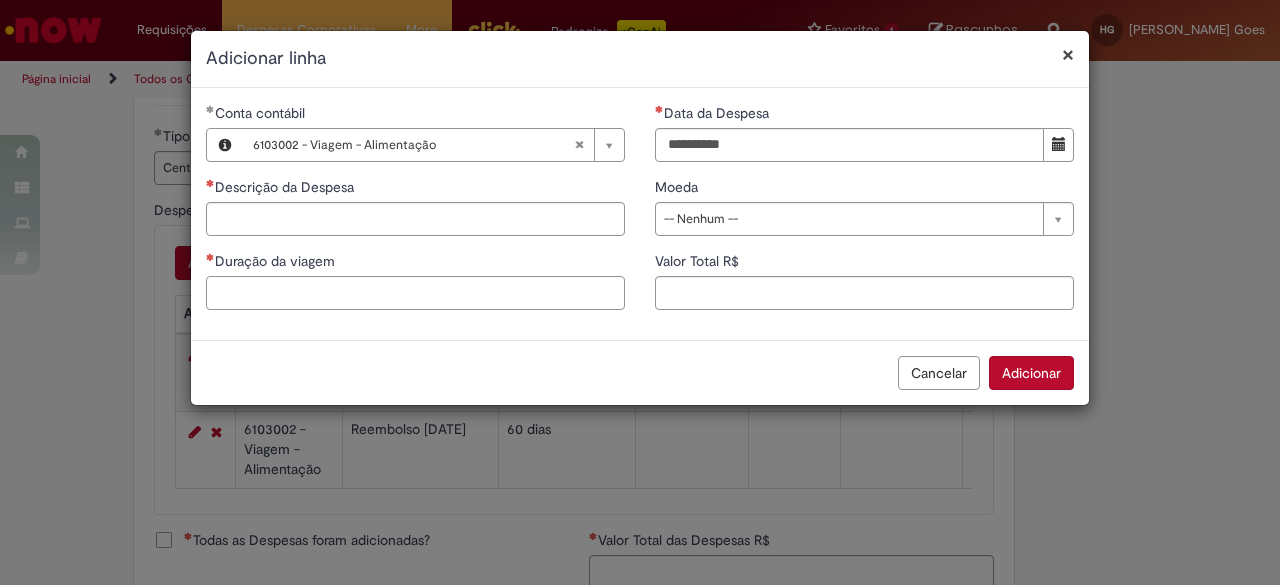 click on "Duração da viagem" at bounding box center [415, 293] 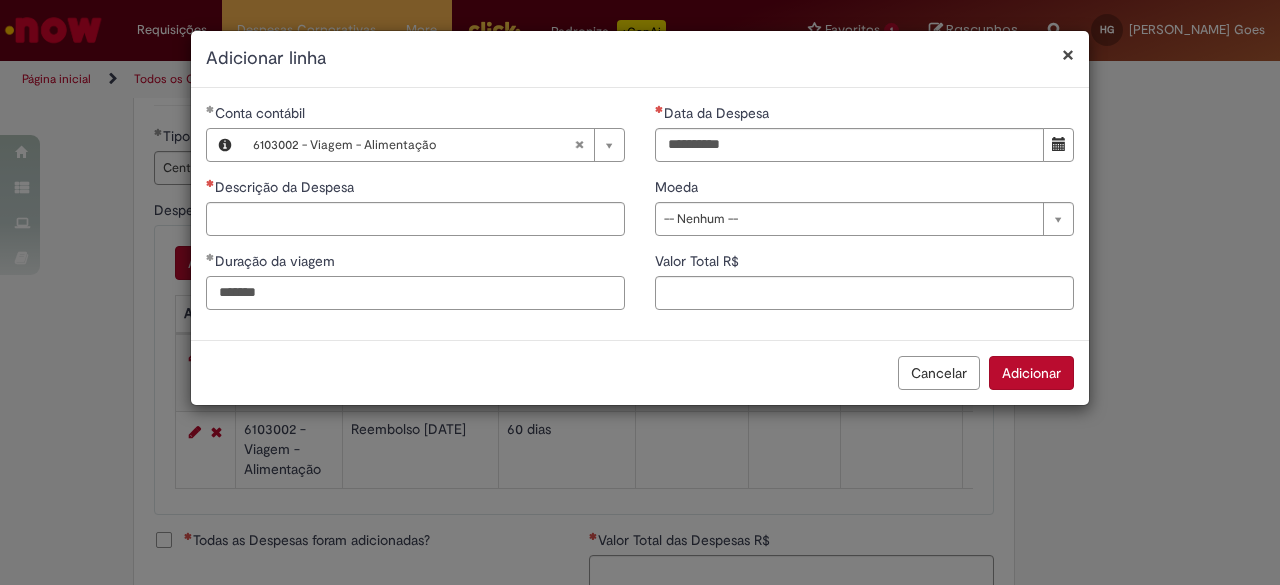 type on "*******" 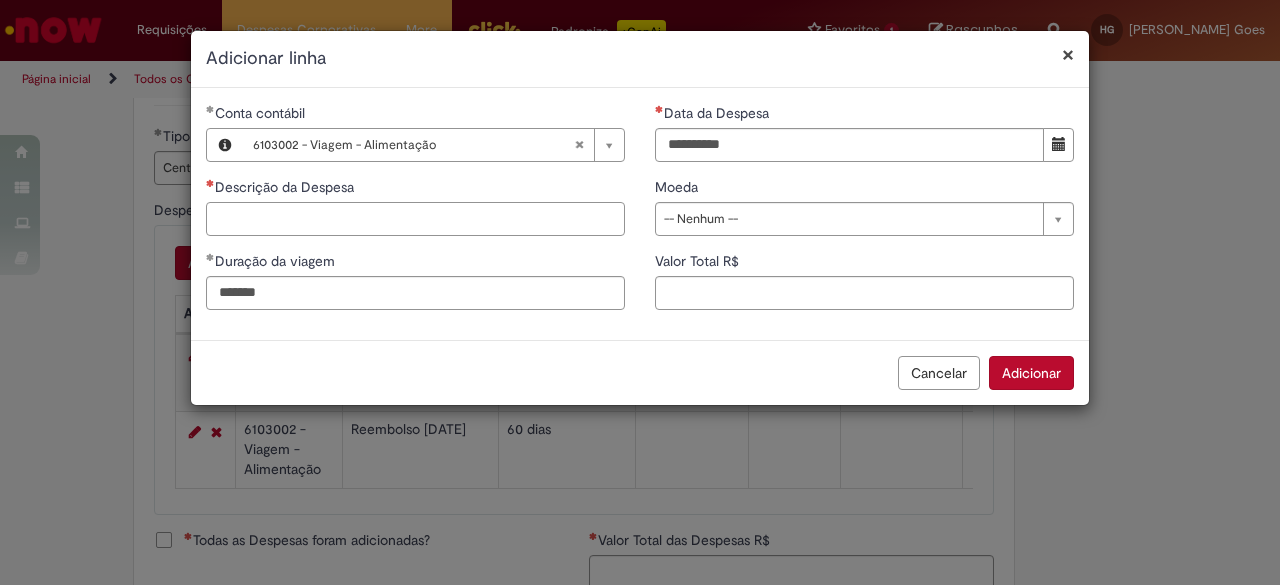 click on "Descrição da Despesa" at bounding box center (415, 219) 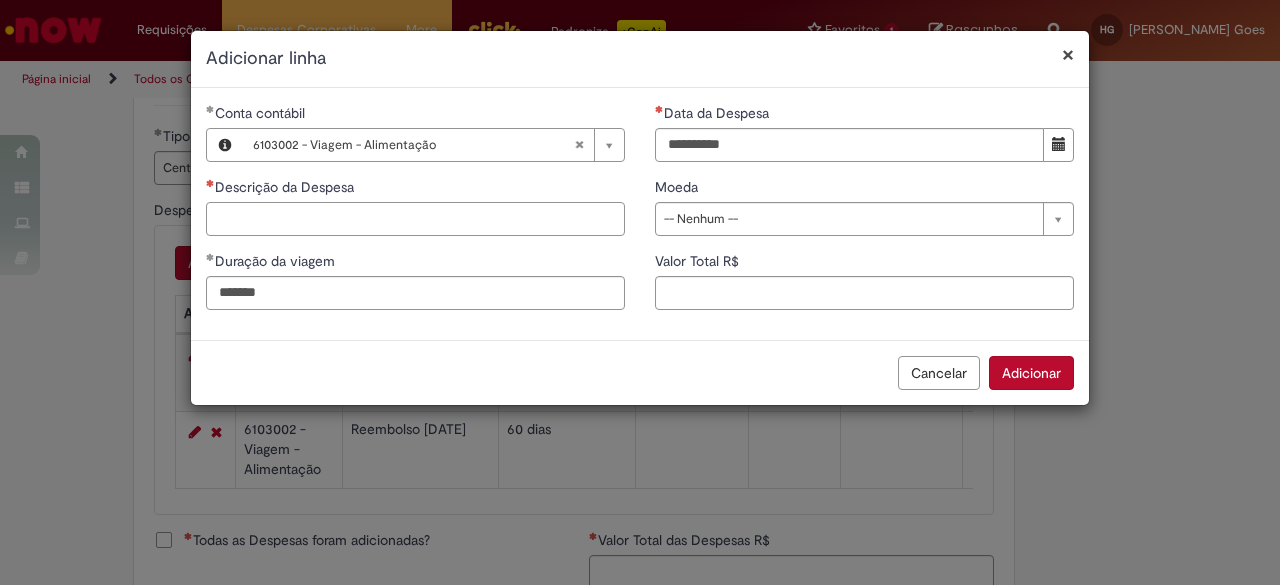 paste on "**********" 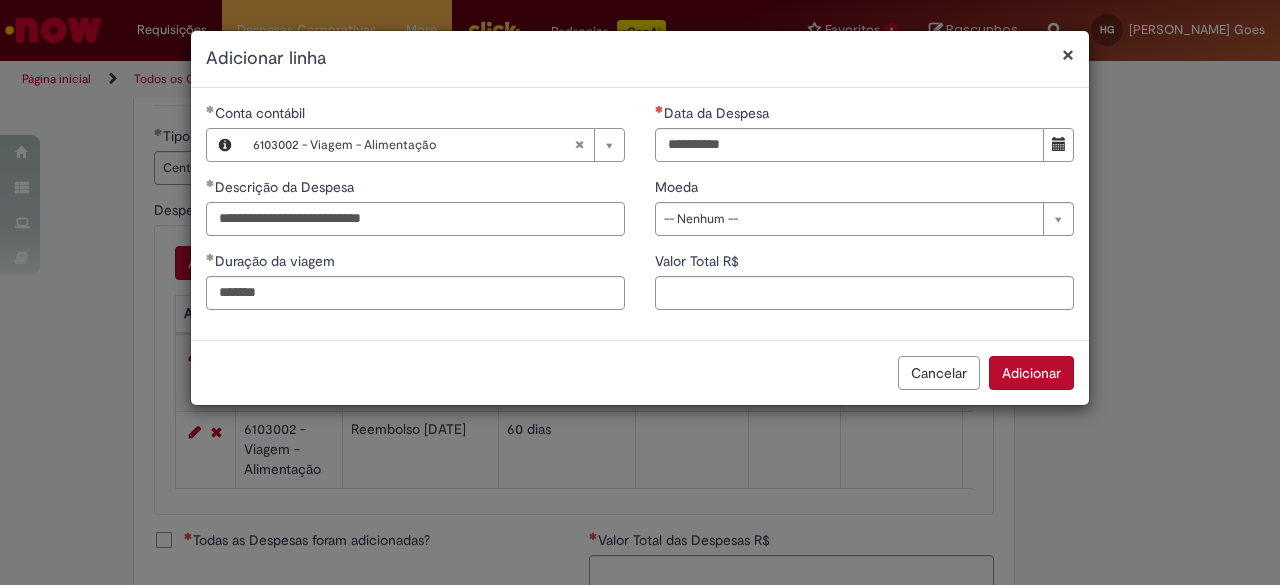 type on "**********" 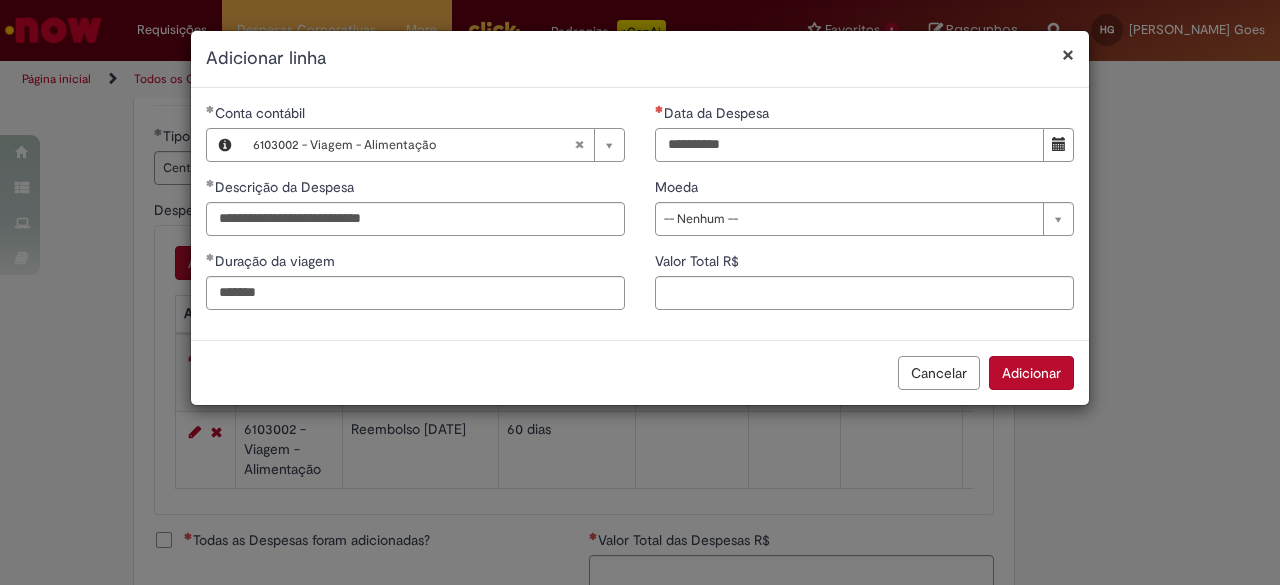 click on "Data da Despesa" at bounding box center (849, 145) 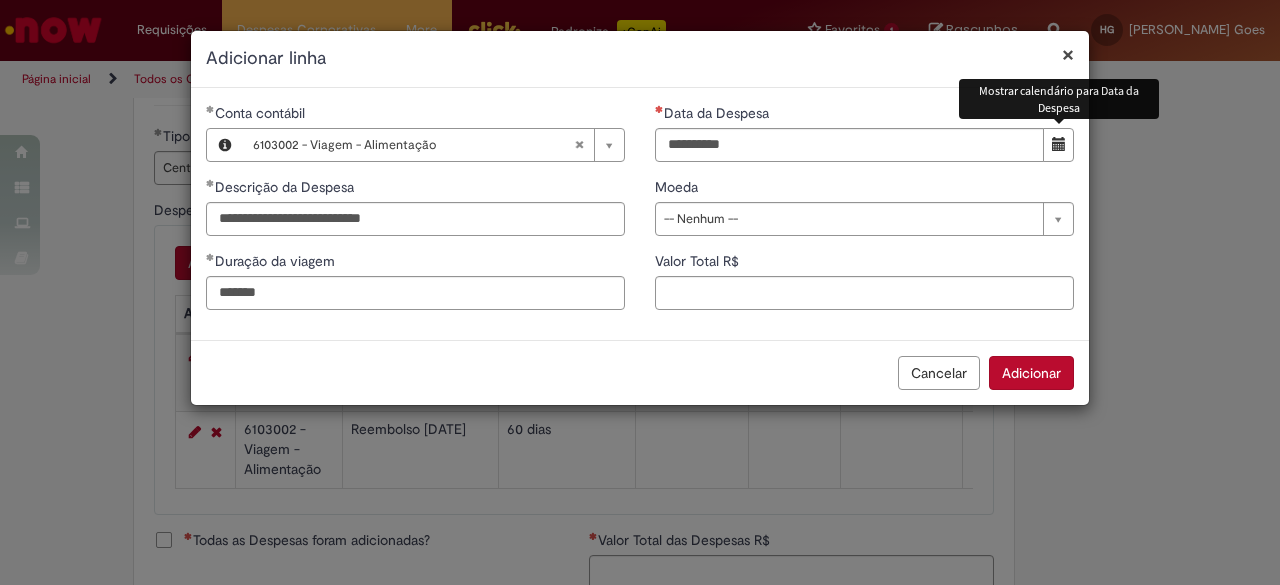 click at bounding box center (1059, 144) 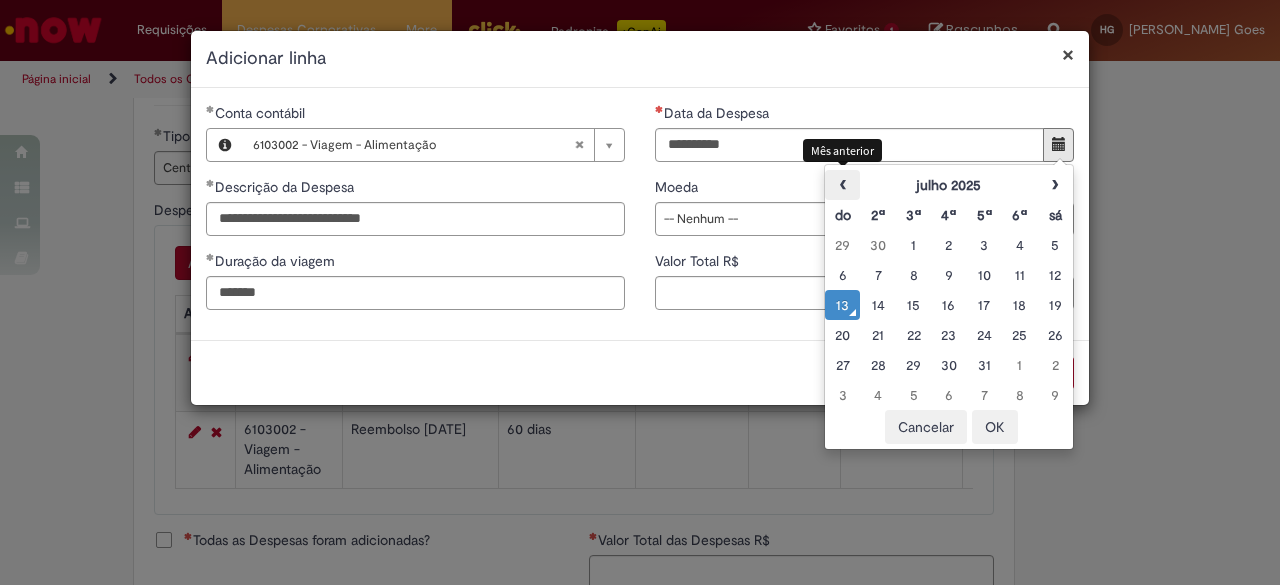 click on "‹" at bounding box center [842, 185] 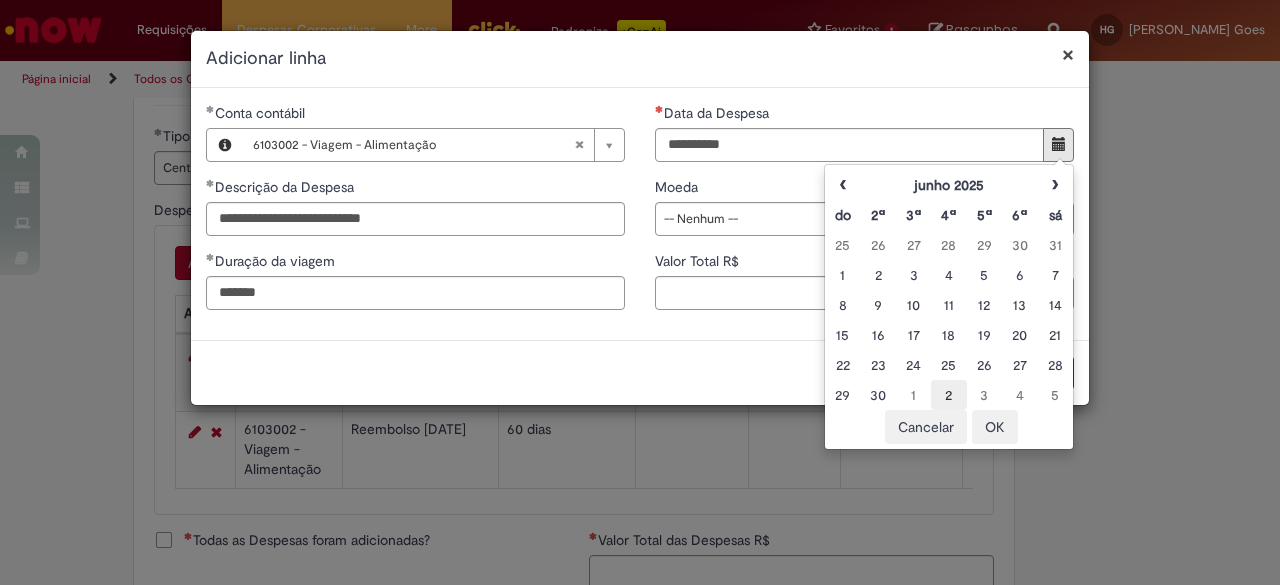 click on "2" at bounding box center (948, 395) 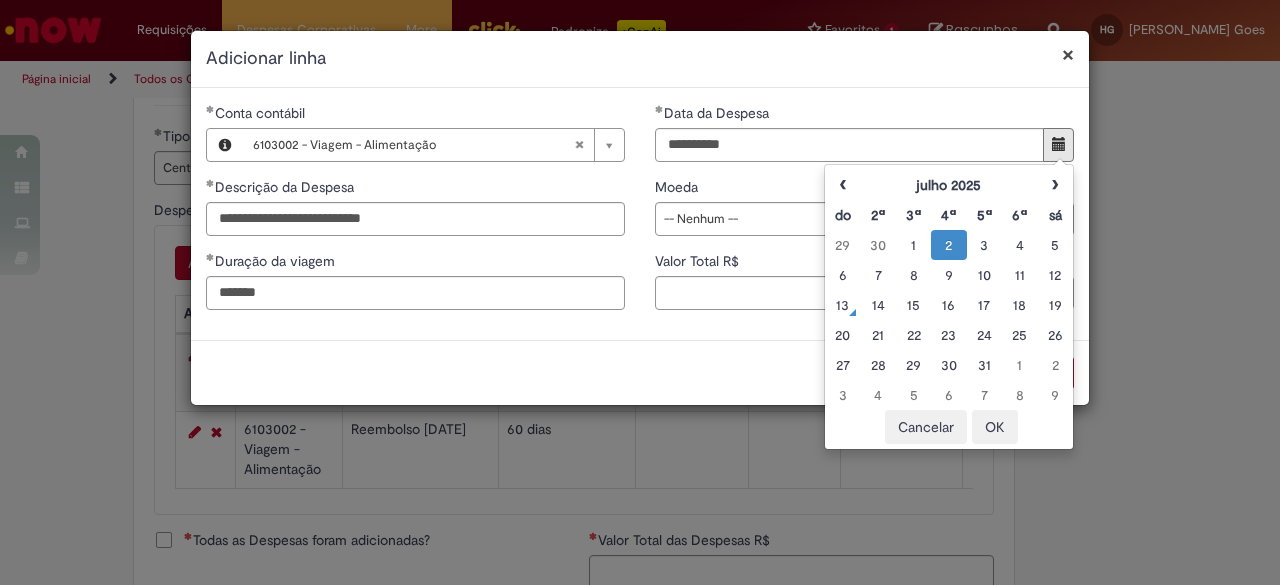 type on "**********" 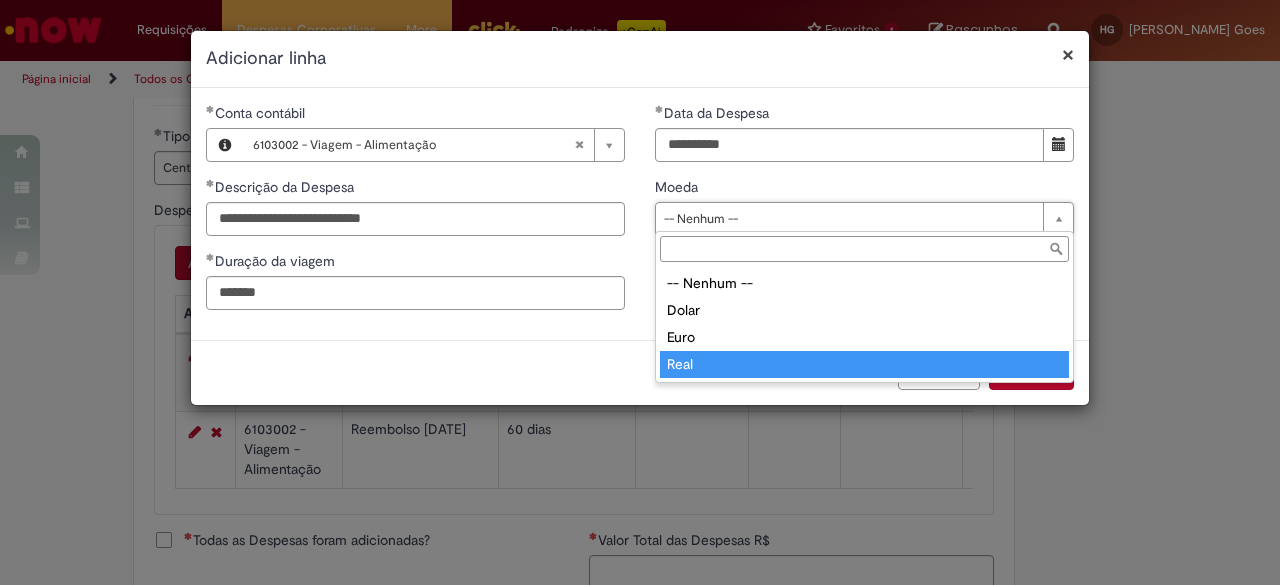 type on "****" 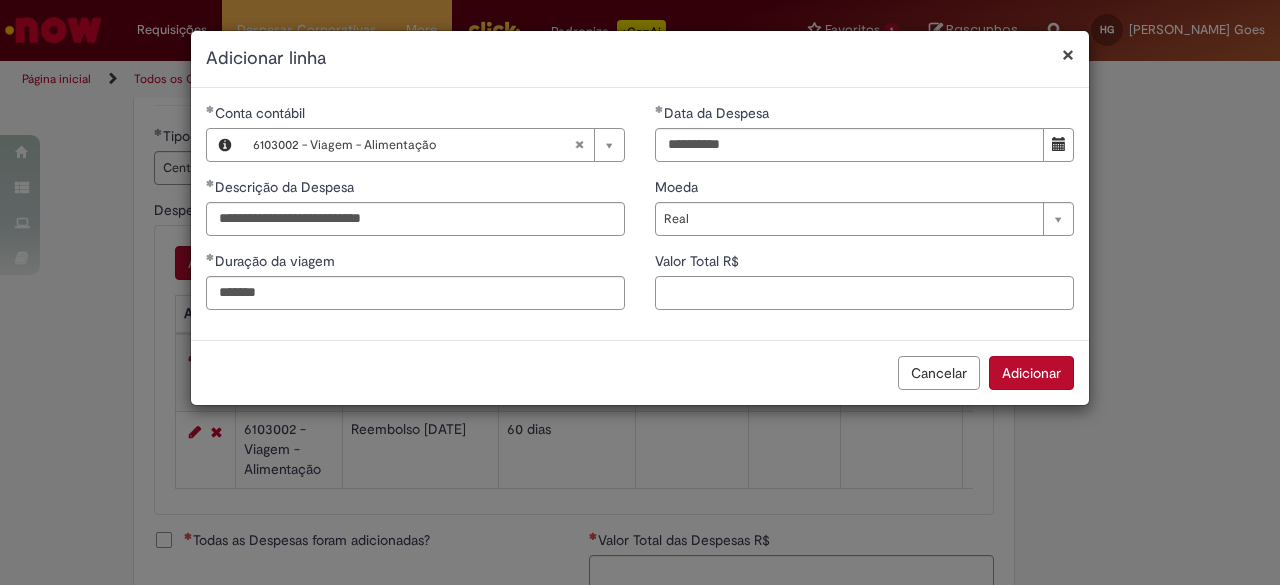 click on "Valor Total R$" at bounding box center [864, 293] 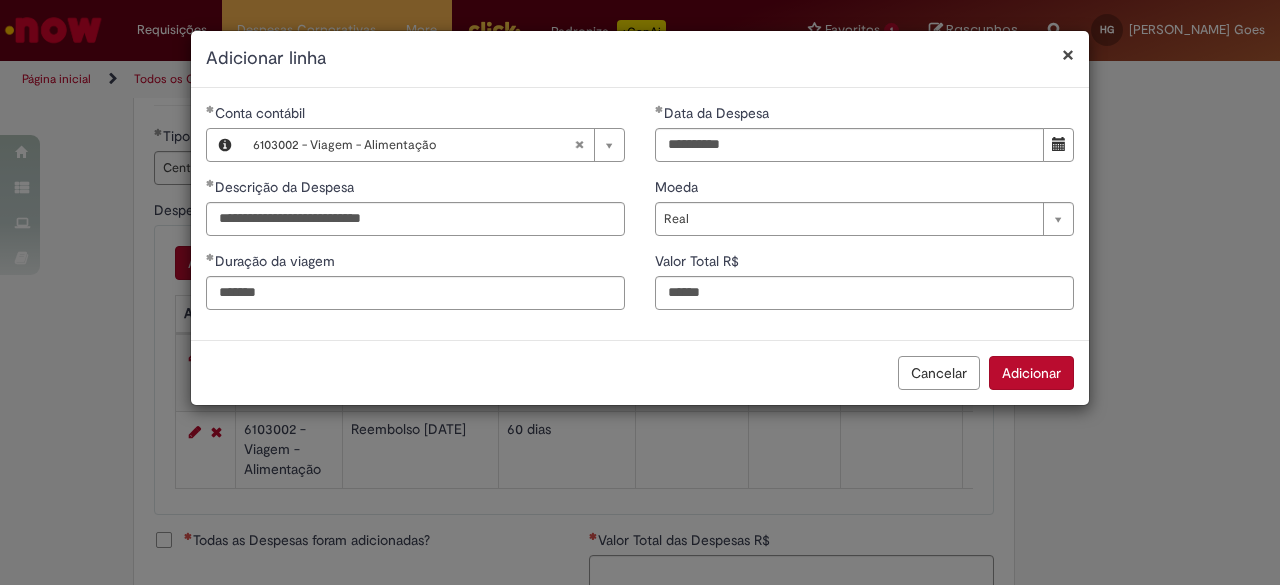 type on "******" 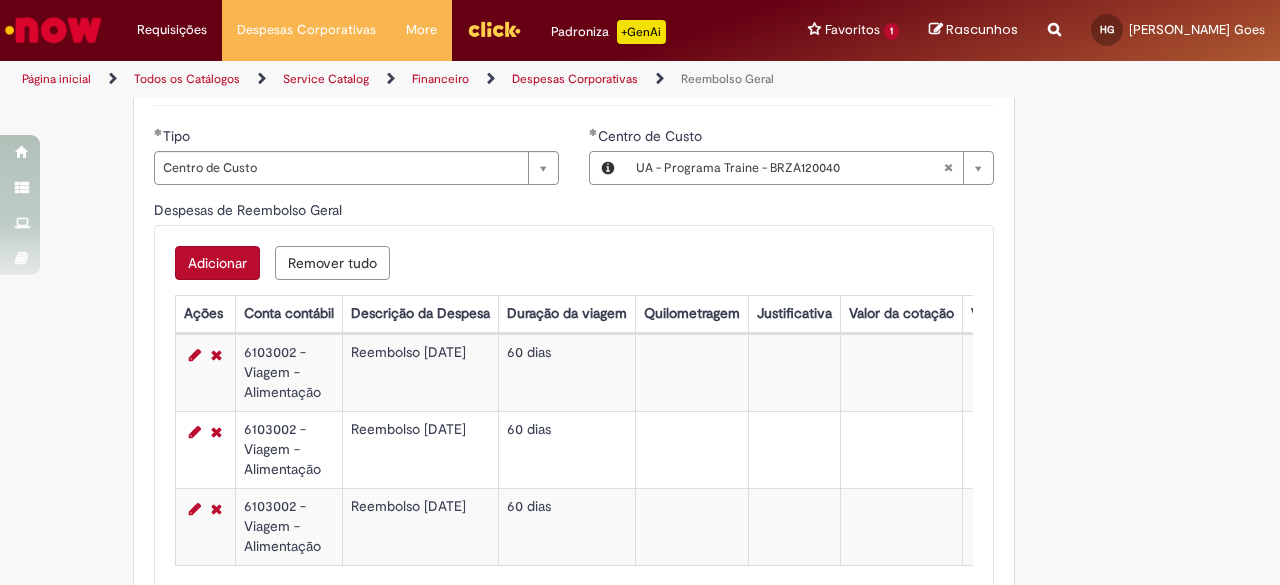 click on "Adicionar" at bounding box center [217, 263] 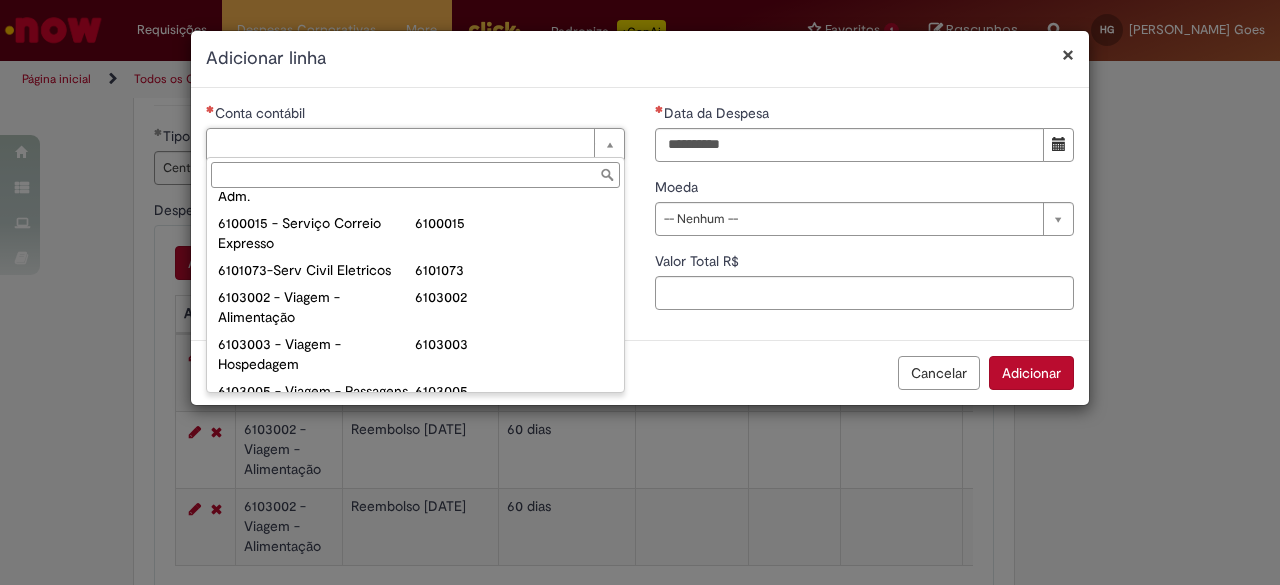 scroll, scrollTop: 767, scrollLeft: 0, axis: vertical 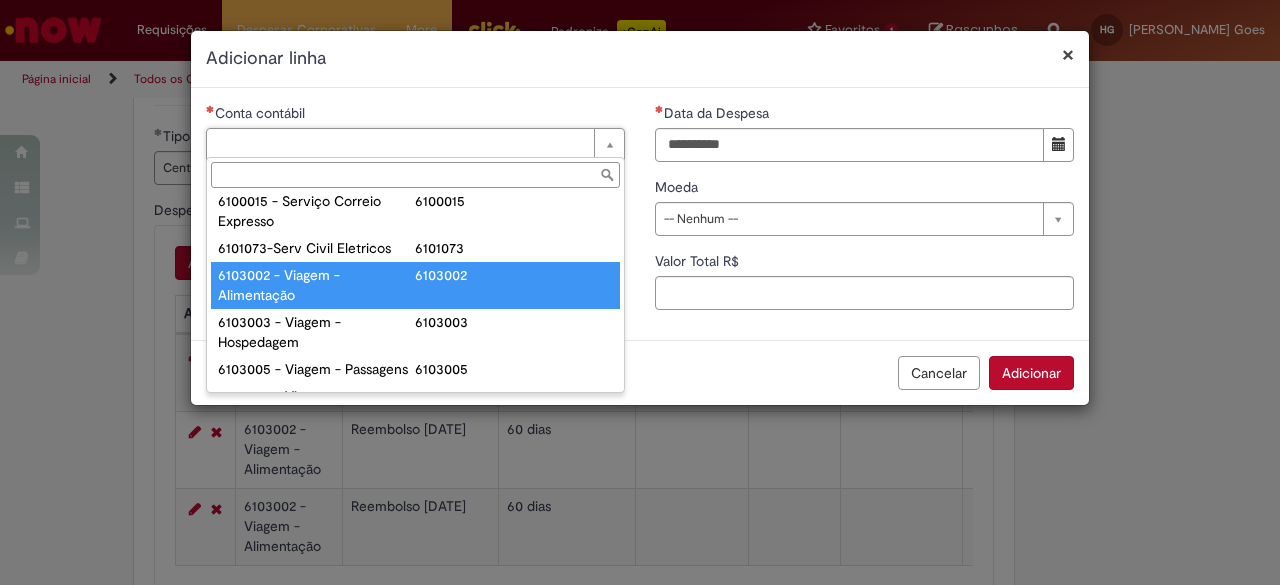 type on "**********" 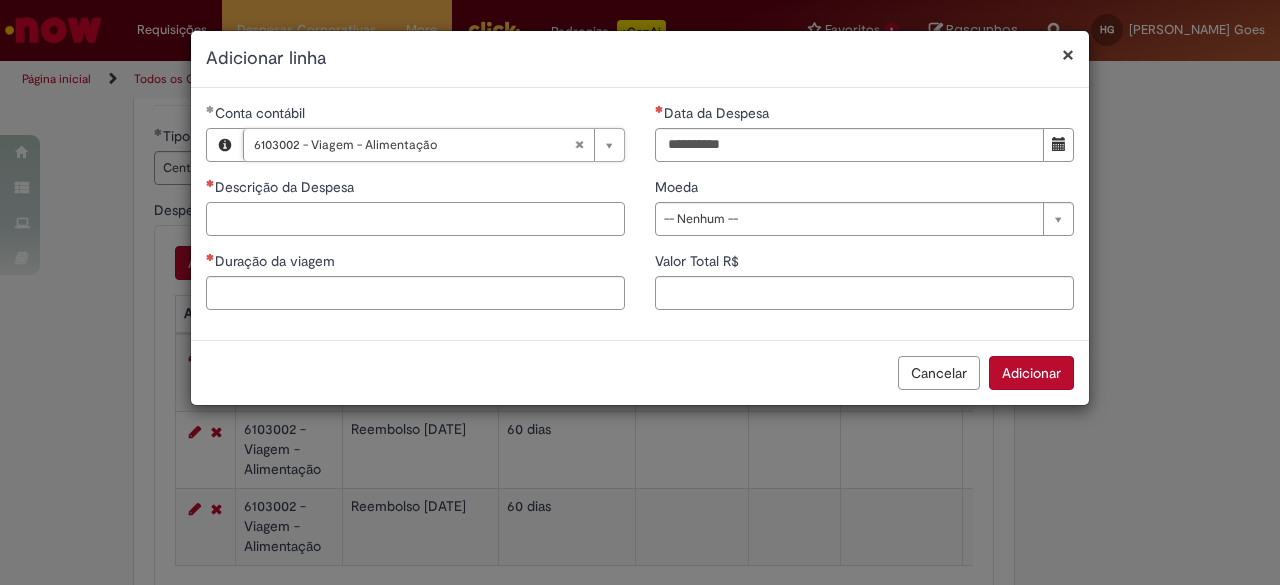 click on "Descrição da Despesa" at bounding box center [415, 219] 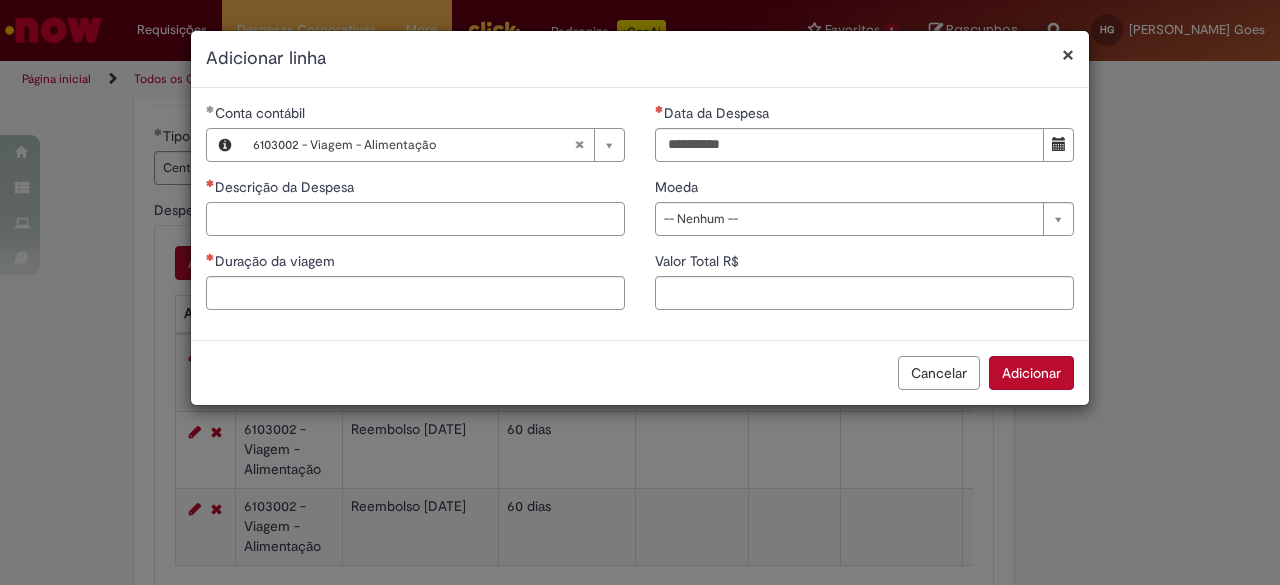 paste on "**********" 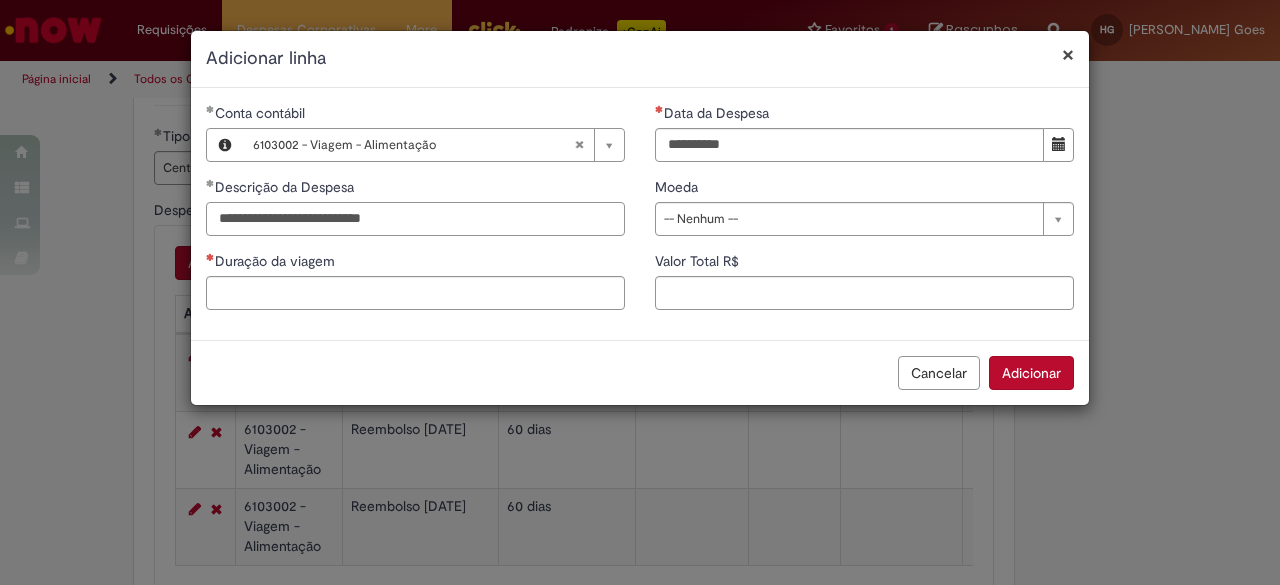 type on "**********" 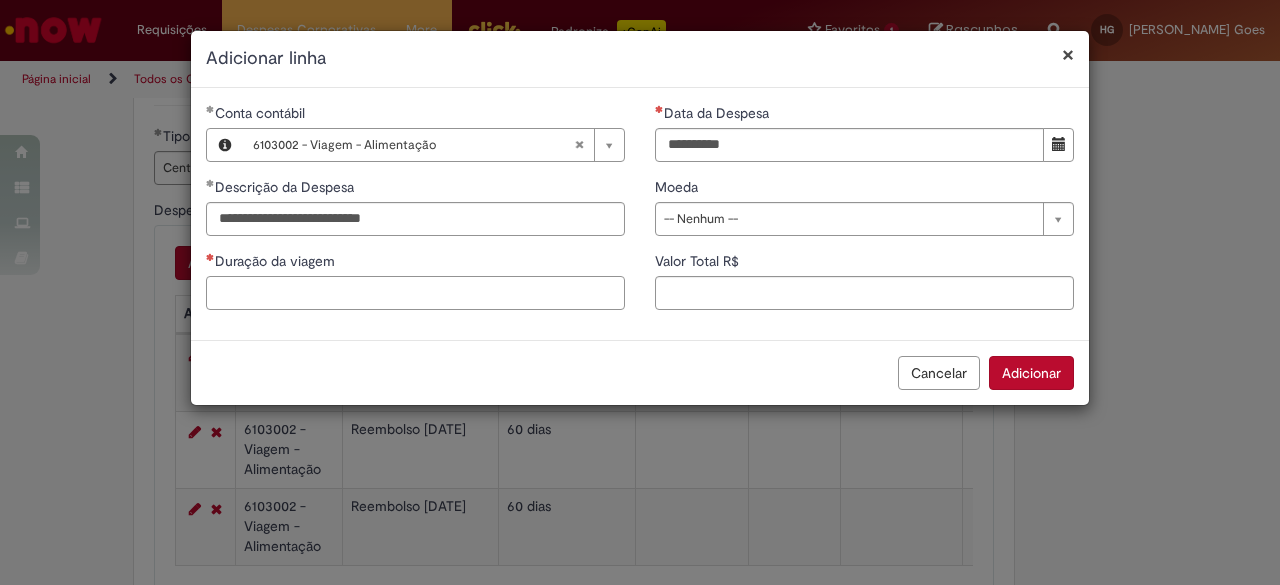 click on "Duração da viagem" at bounding box center (415, 293) 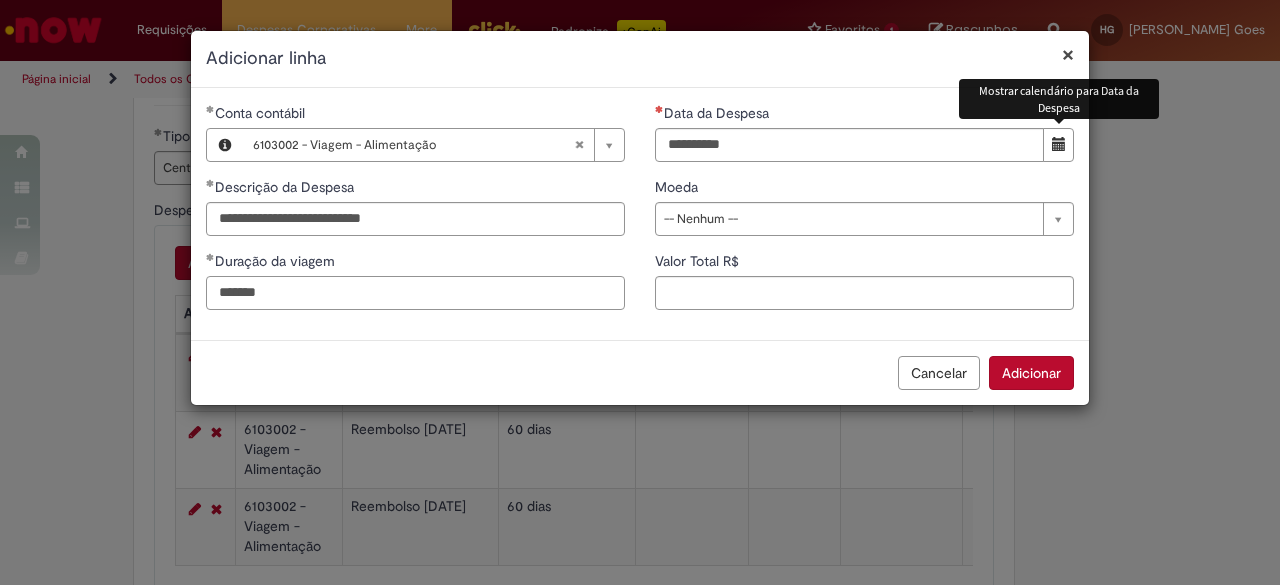 type on "*******" 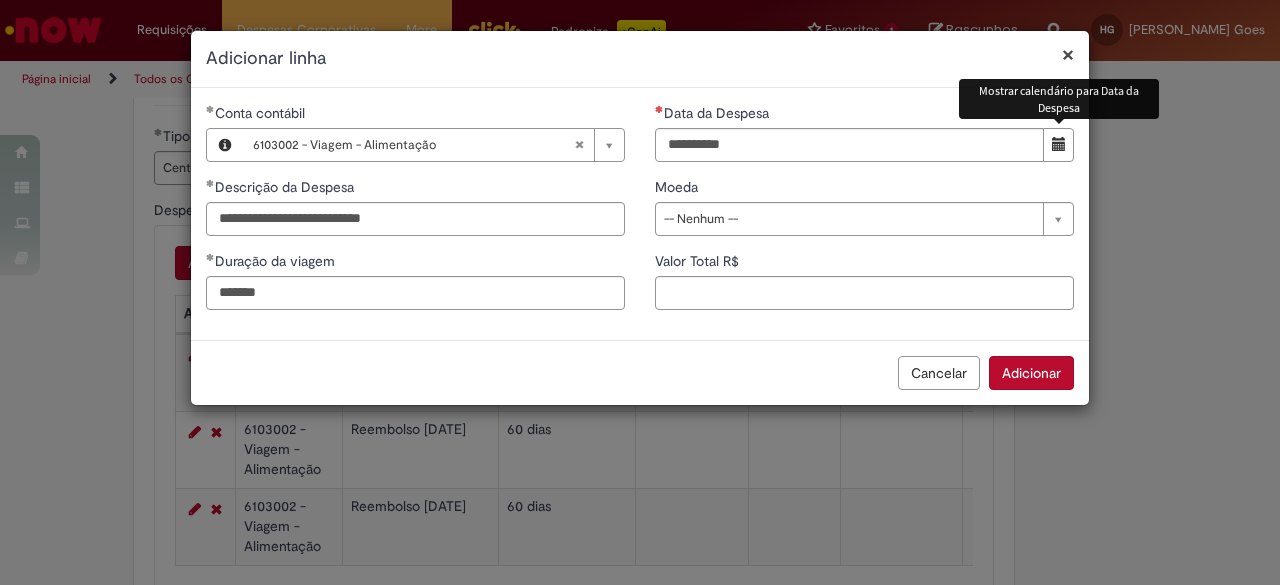 click at bounding box center [1058, 145] 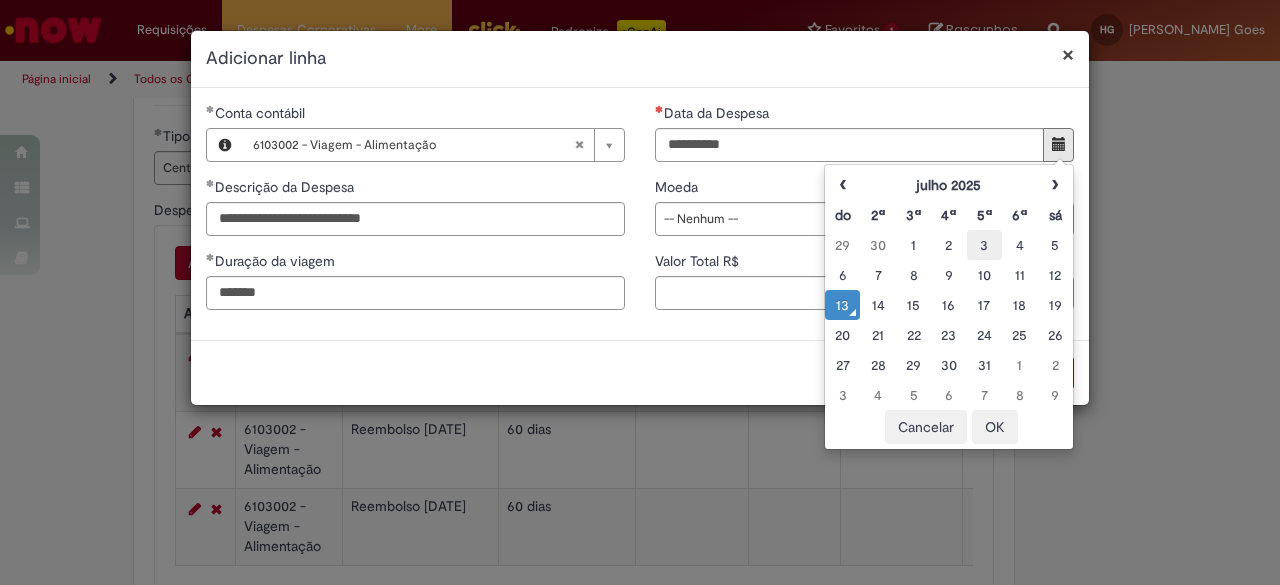 click on "3" at bounding box center [984, 245] 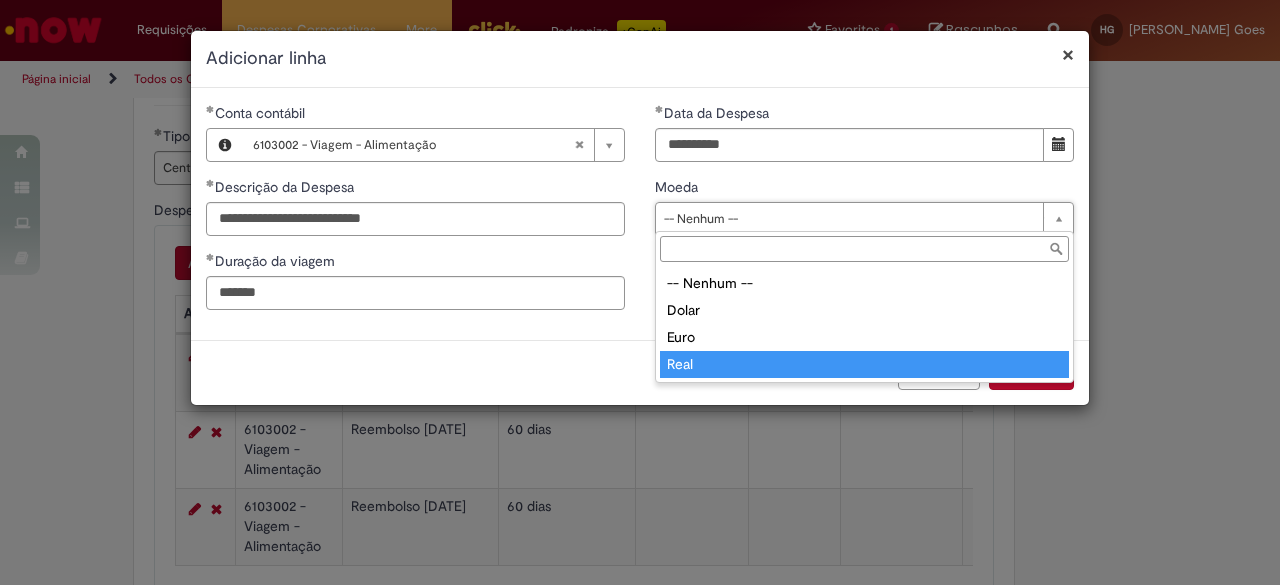 type on "****" 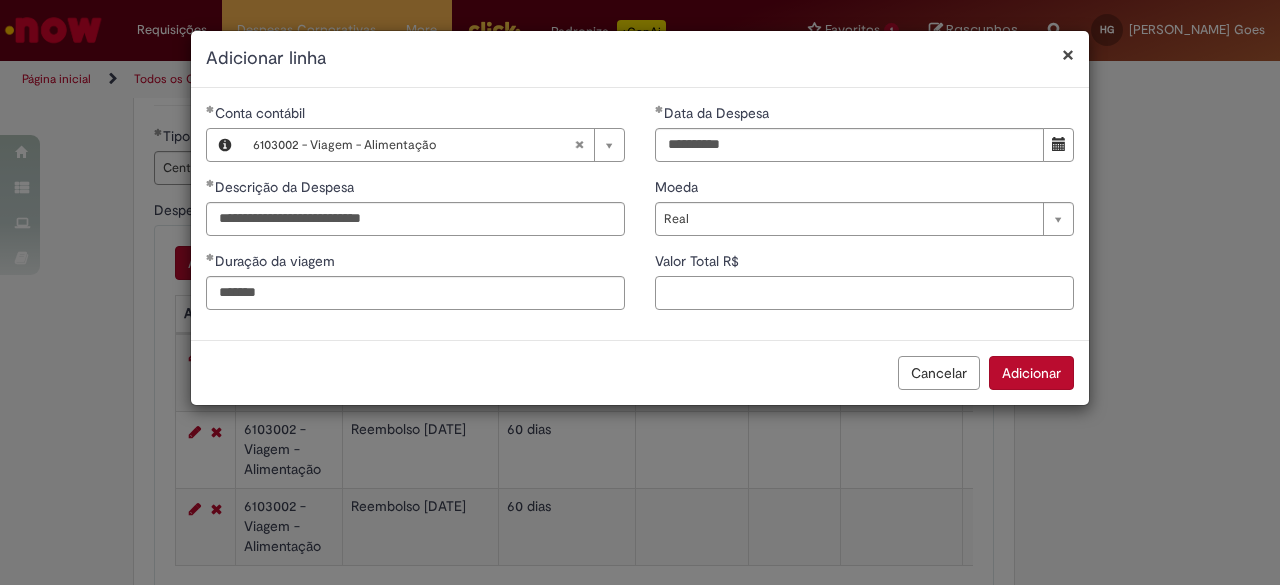 click on "Valor Total R$" at bounding box center (864, 293) 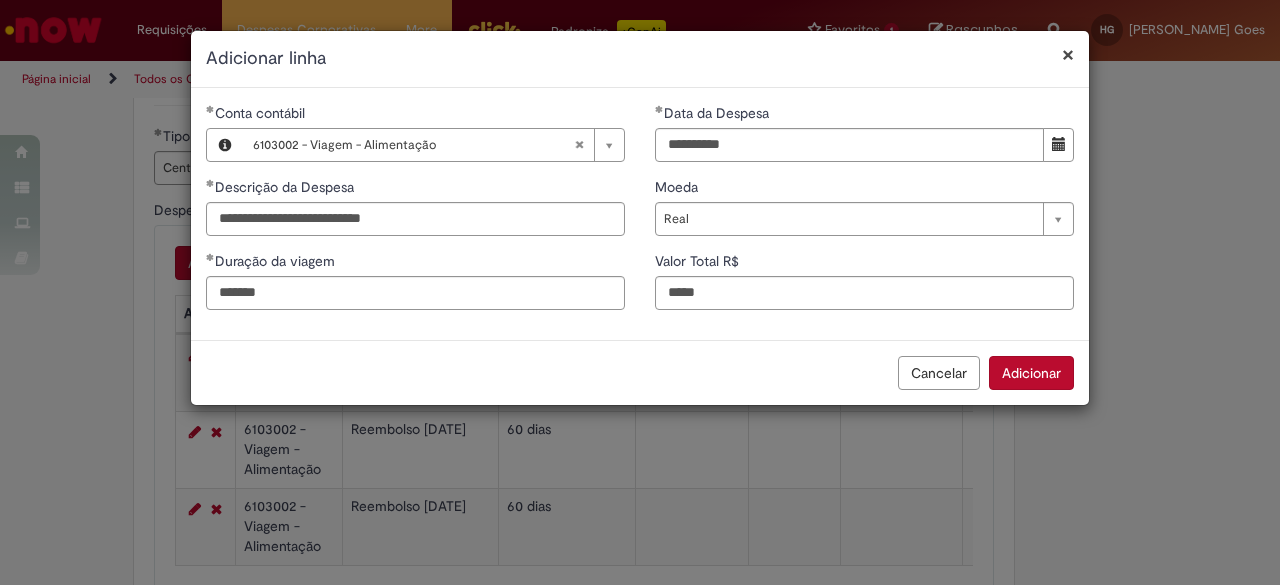 type on "*****" 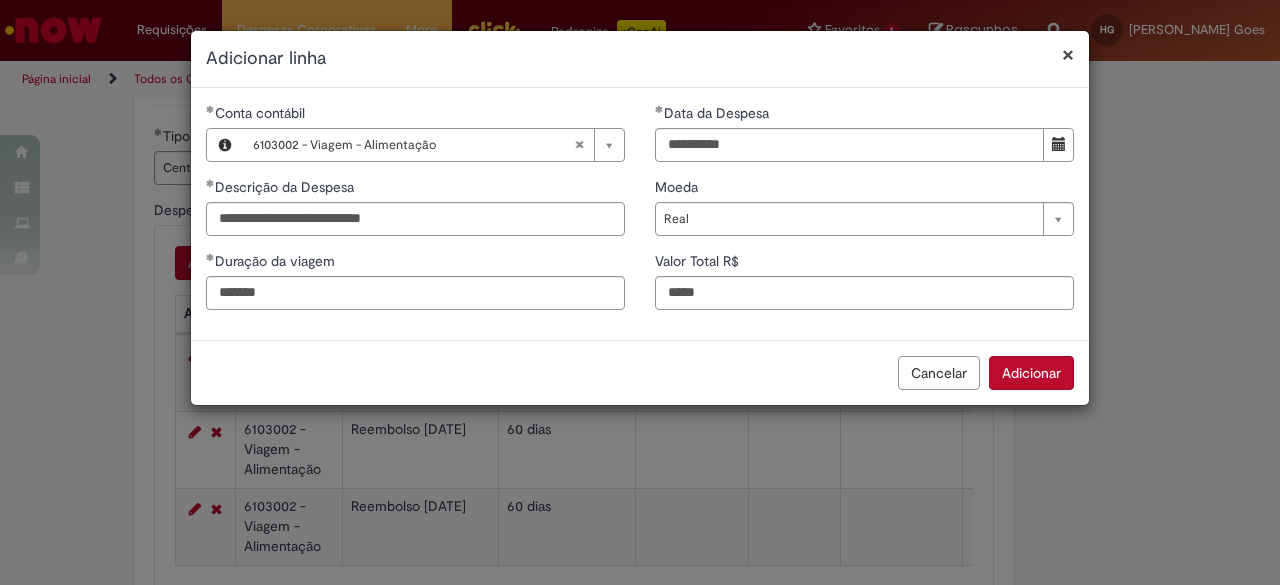 click on "Adicionar" at bounding box center (1031, 373) 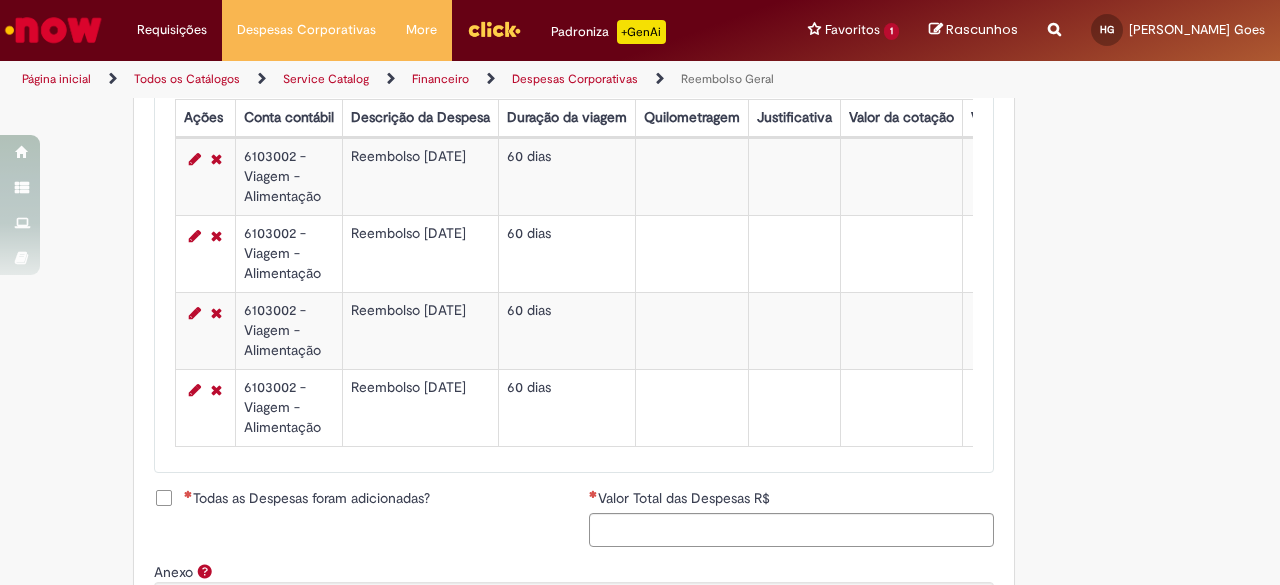 scroll, scrollTop: 835, scrollLeft: 0, axis: vertical 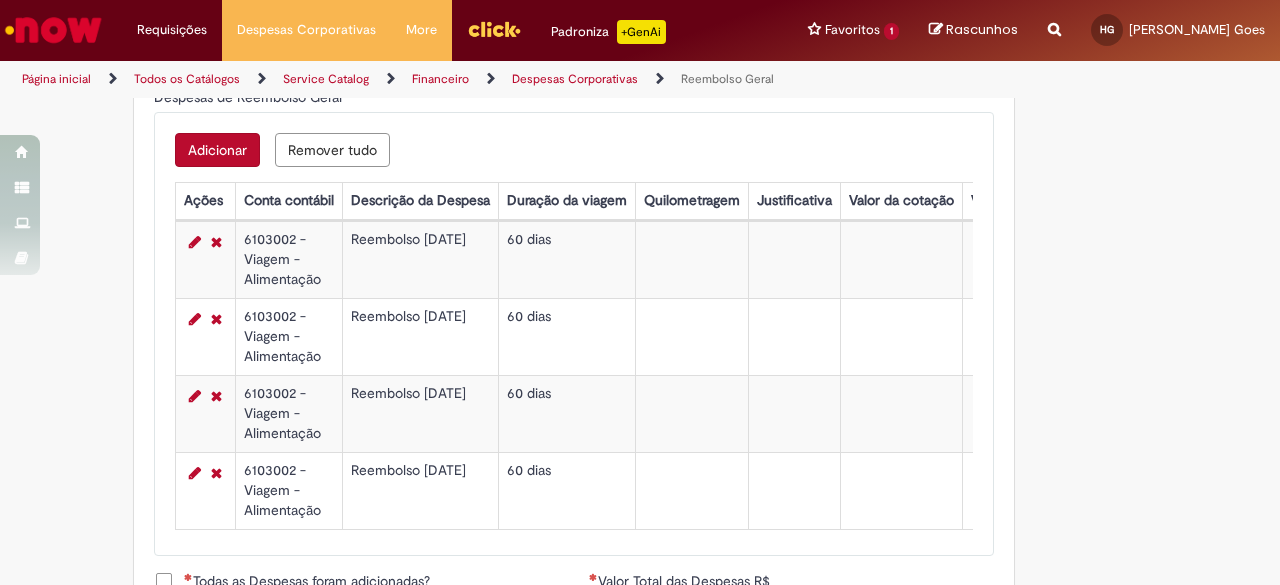 click on "Adicionar" at bounding box center [217, 150] 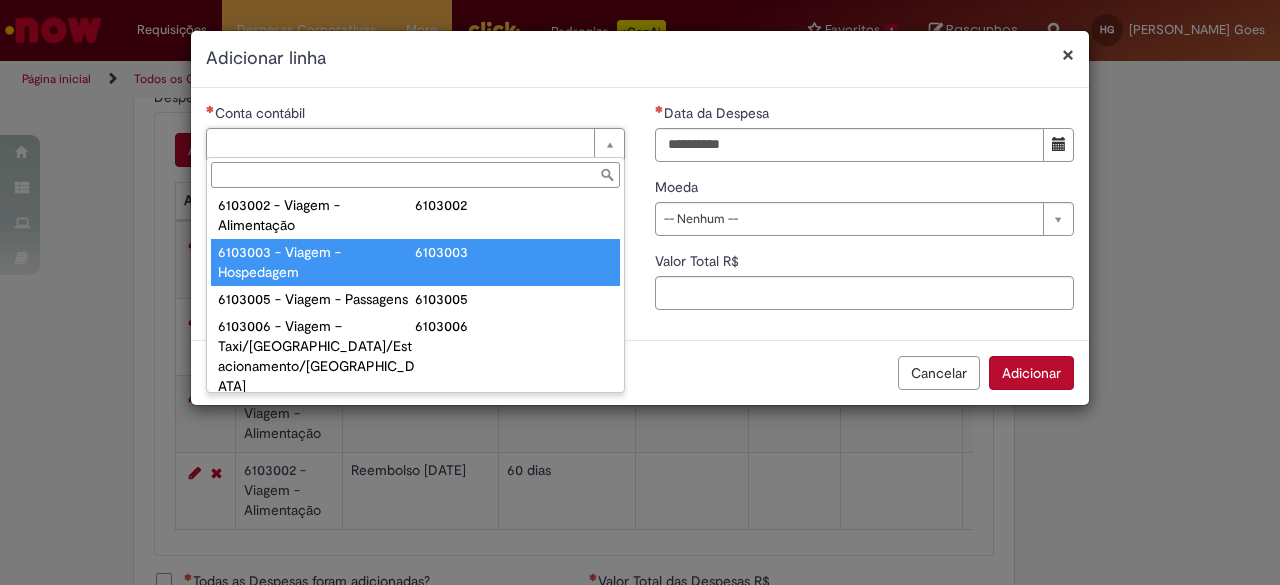 scroll, scrollTop: 824, scrollLeft: 0, axis: vertical 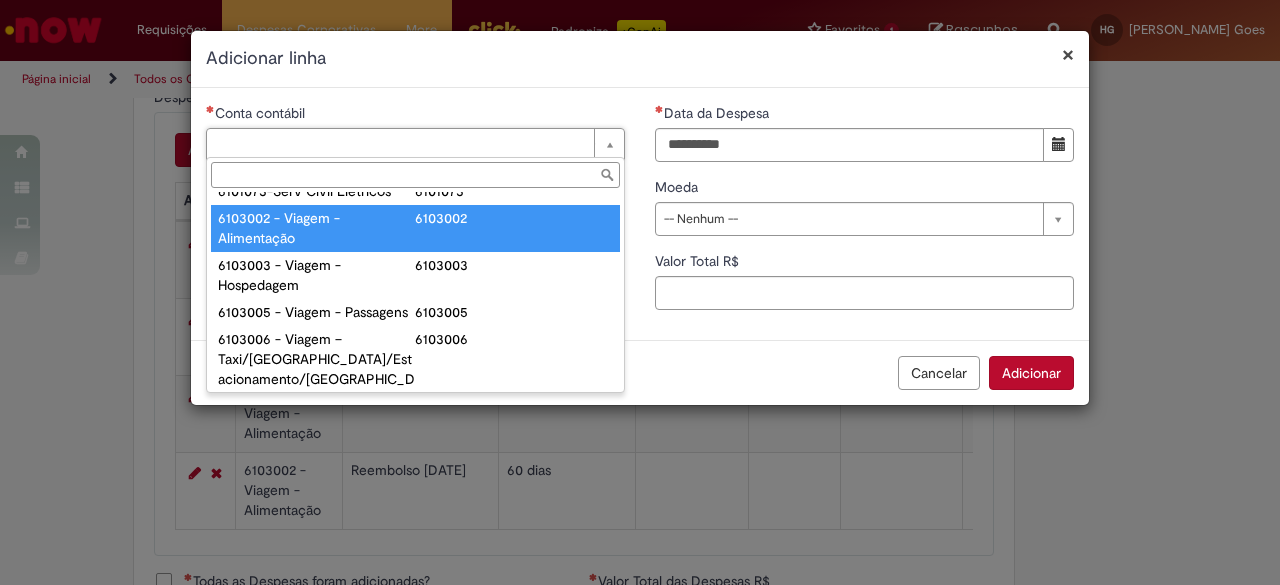 type on "**********" 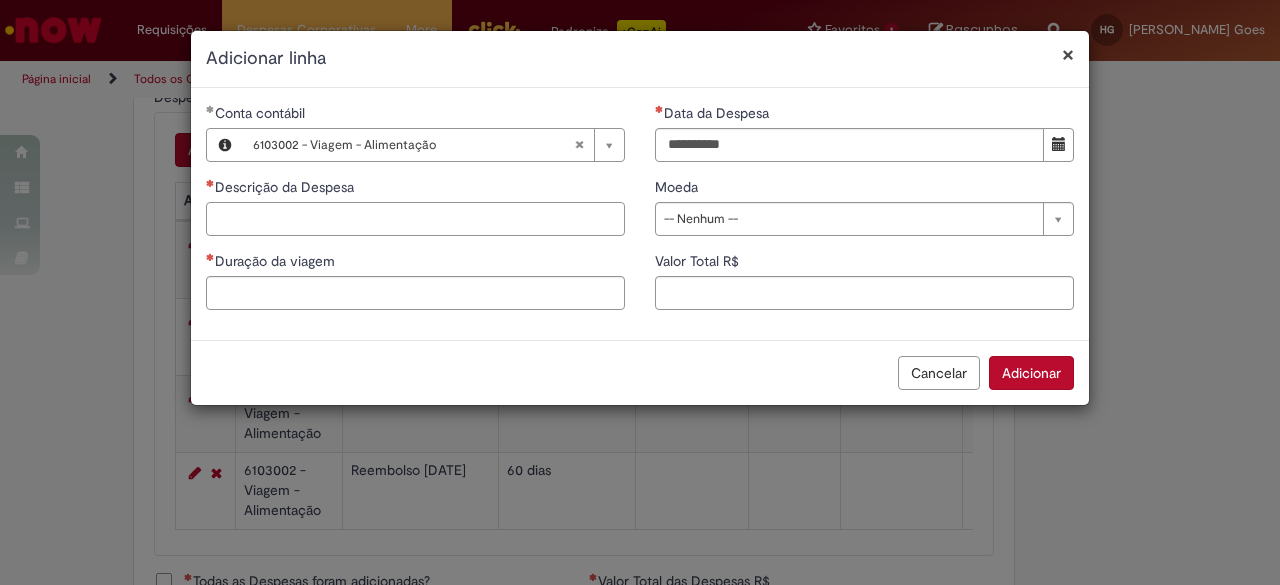 click on "Descrição da Despesa" at bounding box center [415, 219] 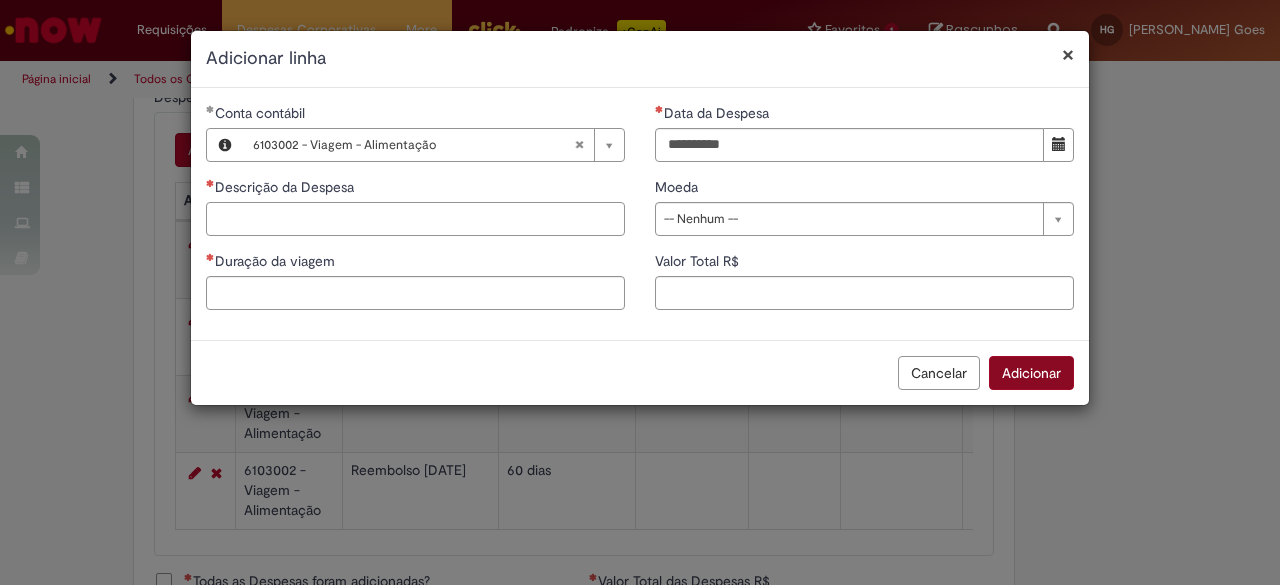 paste on "**********" 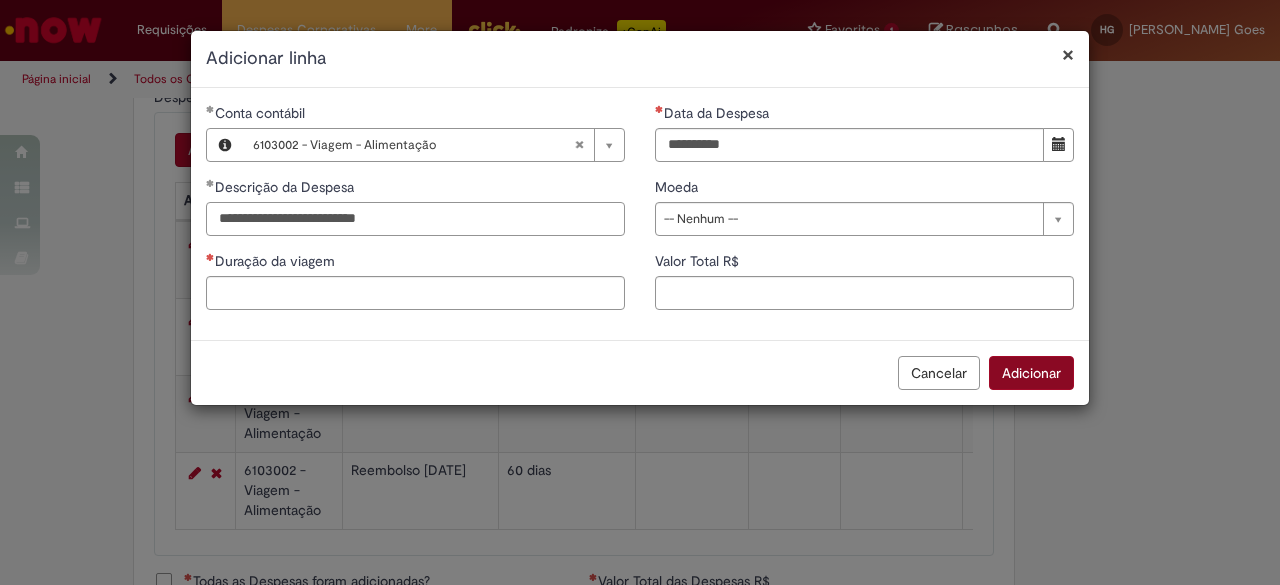 type on "**********" 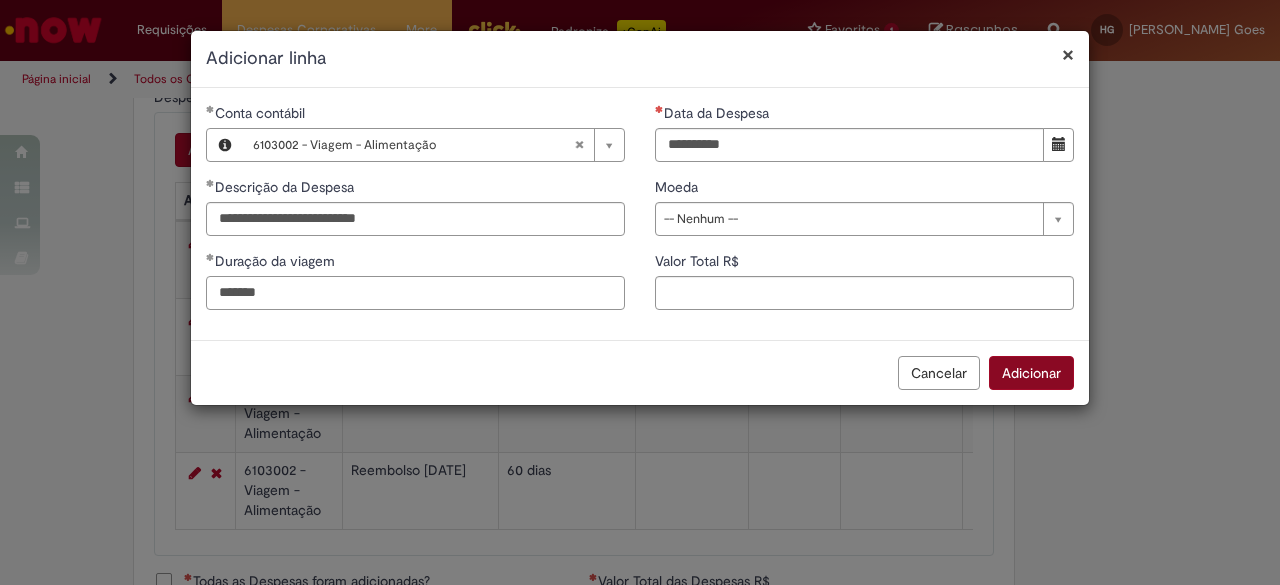 type on "*******" 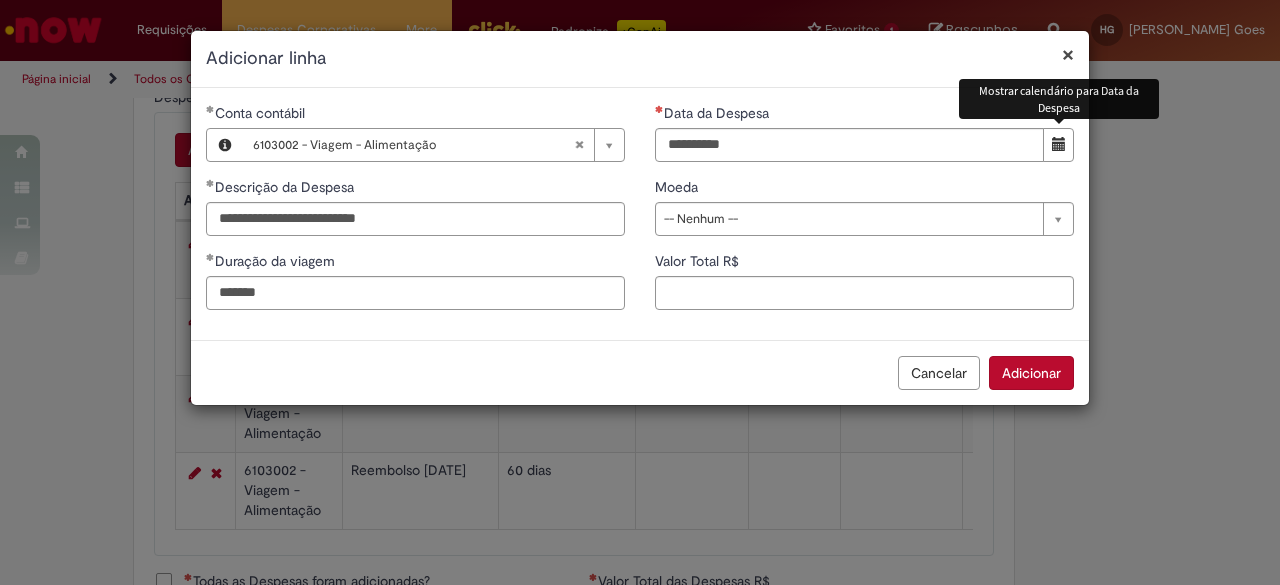 click at bounding box center [1058, 145] 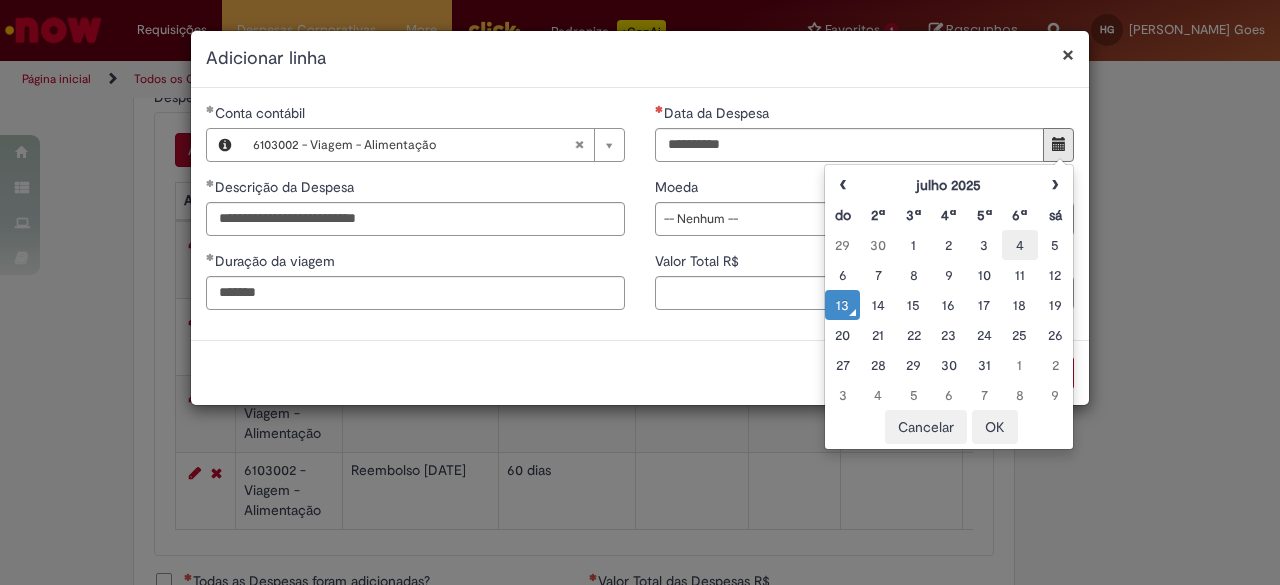 click on "4" at bounding box center (1019, 245) 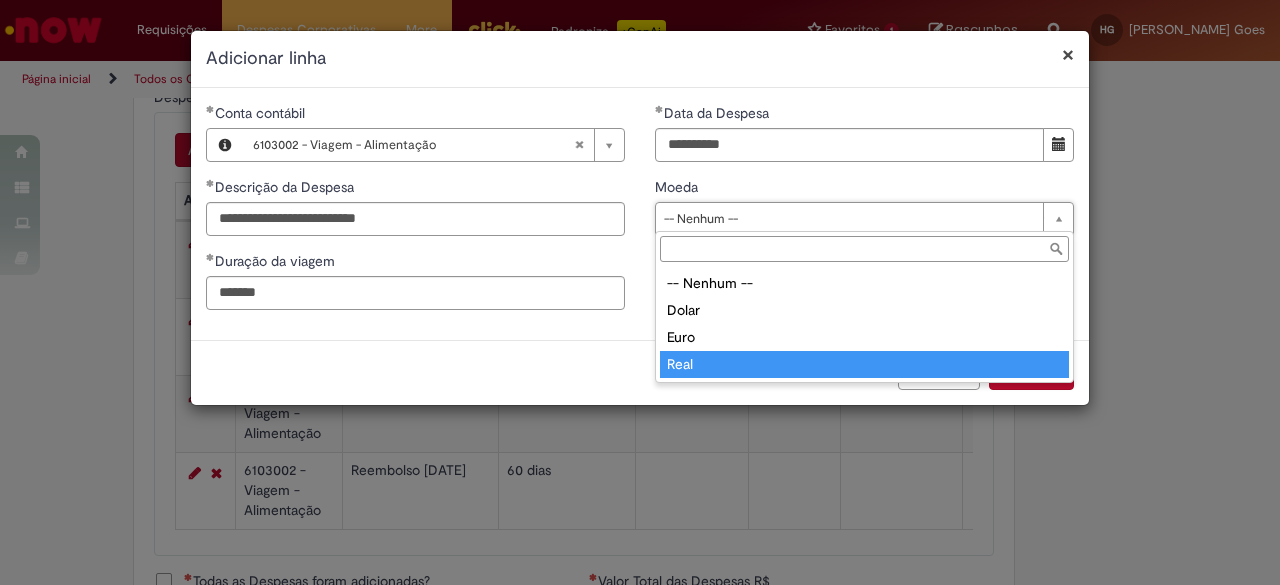 type on "****" 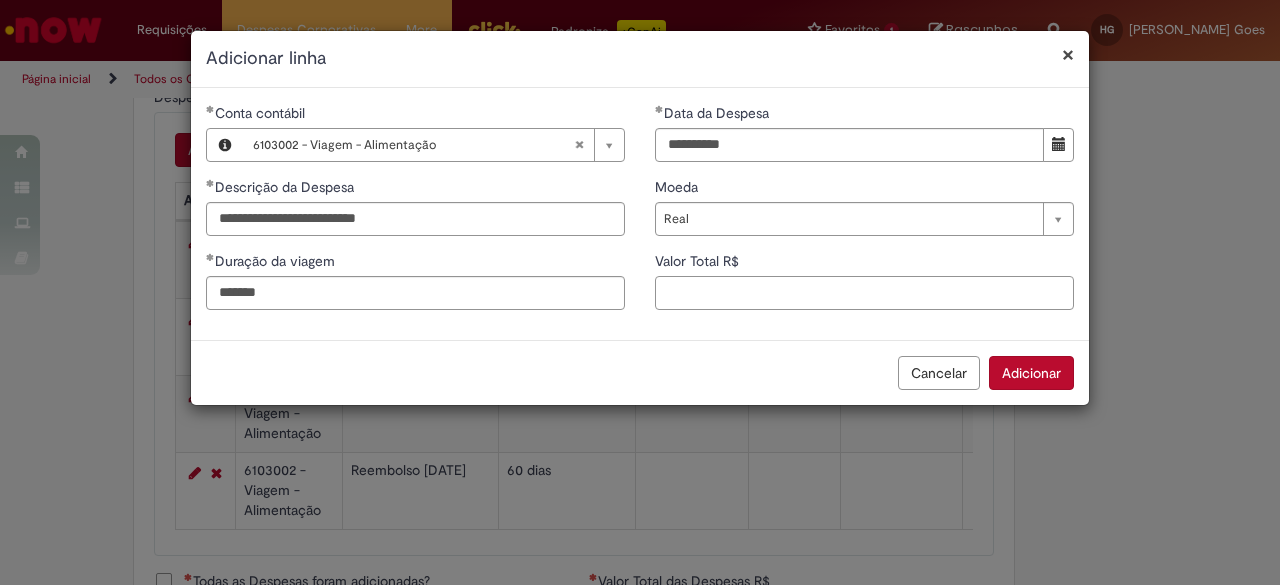 click on "Valor Total R$" at bounding box center [864, 293] 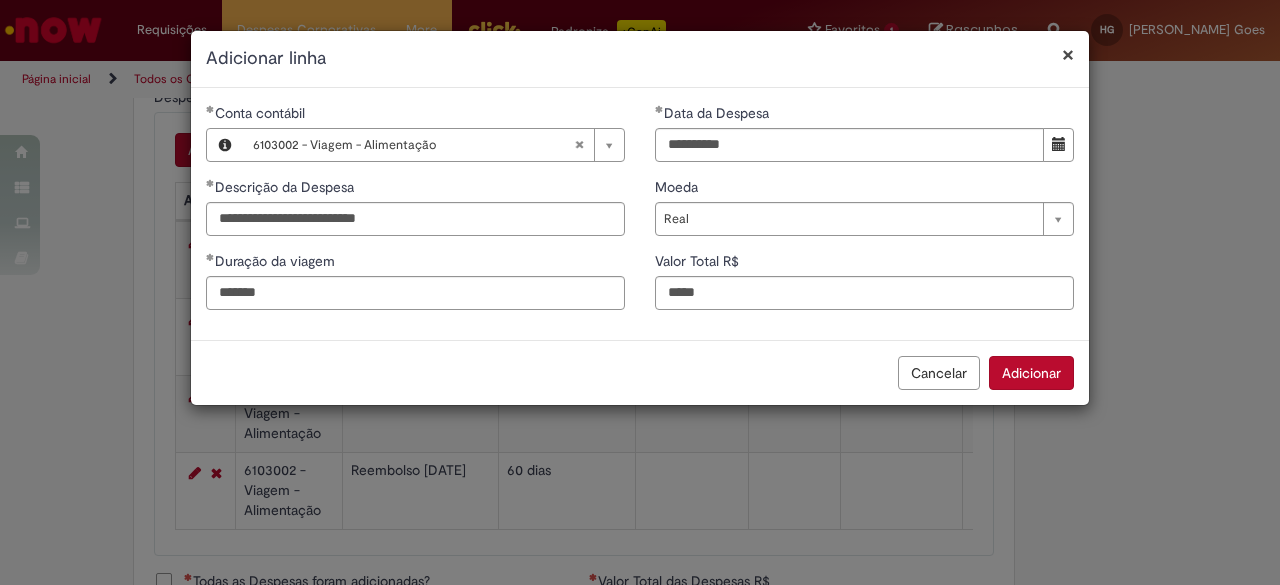 type on "*****" 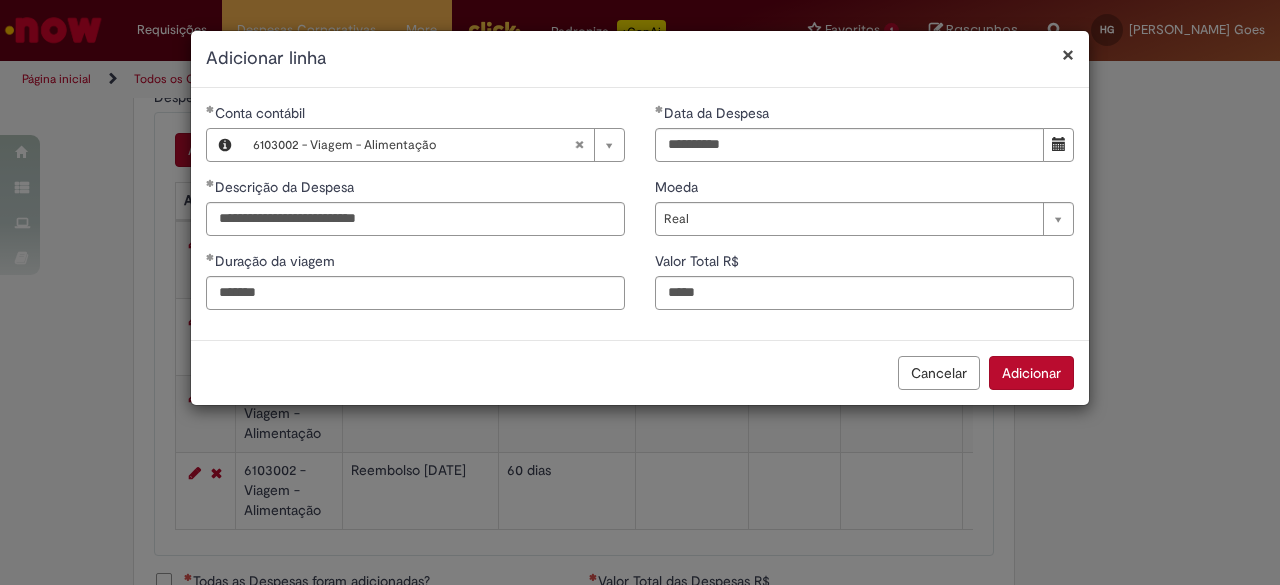 click on "Adicionar" at bounding box center [1031, 373] 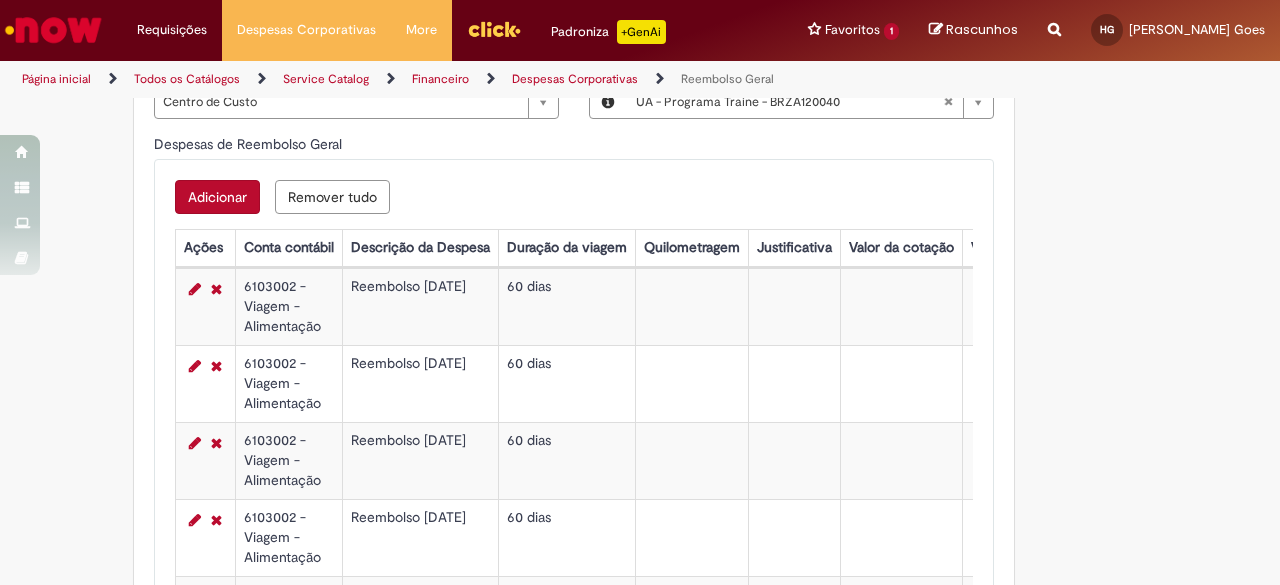 scroll, scrollTop: 785, scrollLeft: 0, axis: vertical 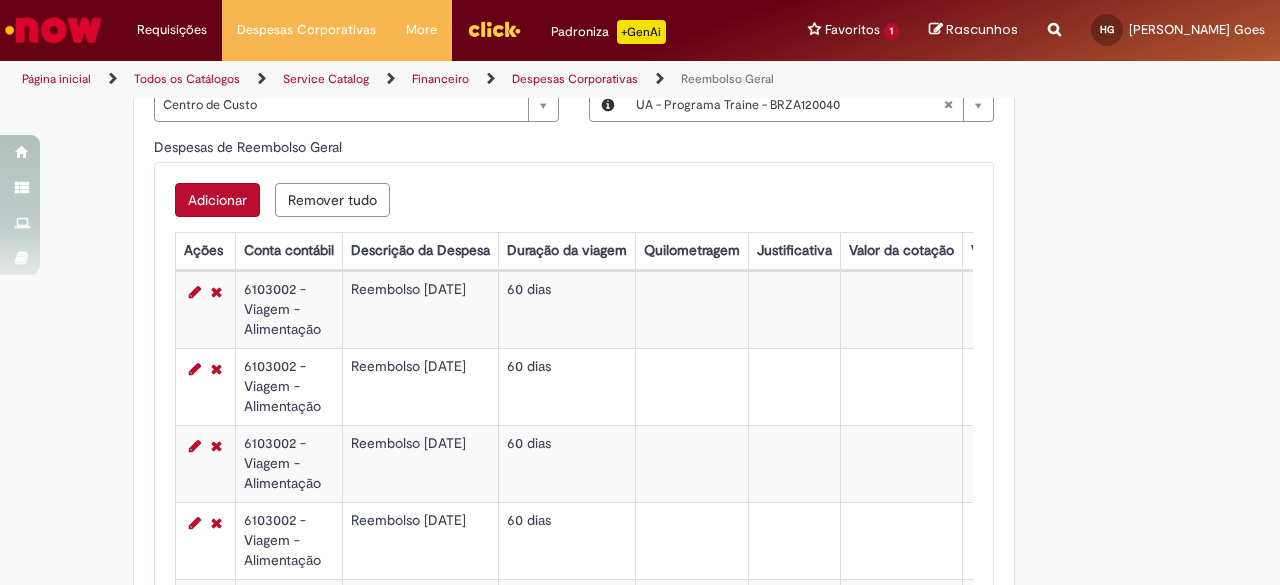 click on "Adicionar" at bounding box center [217, 200] 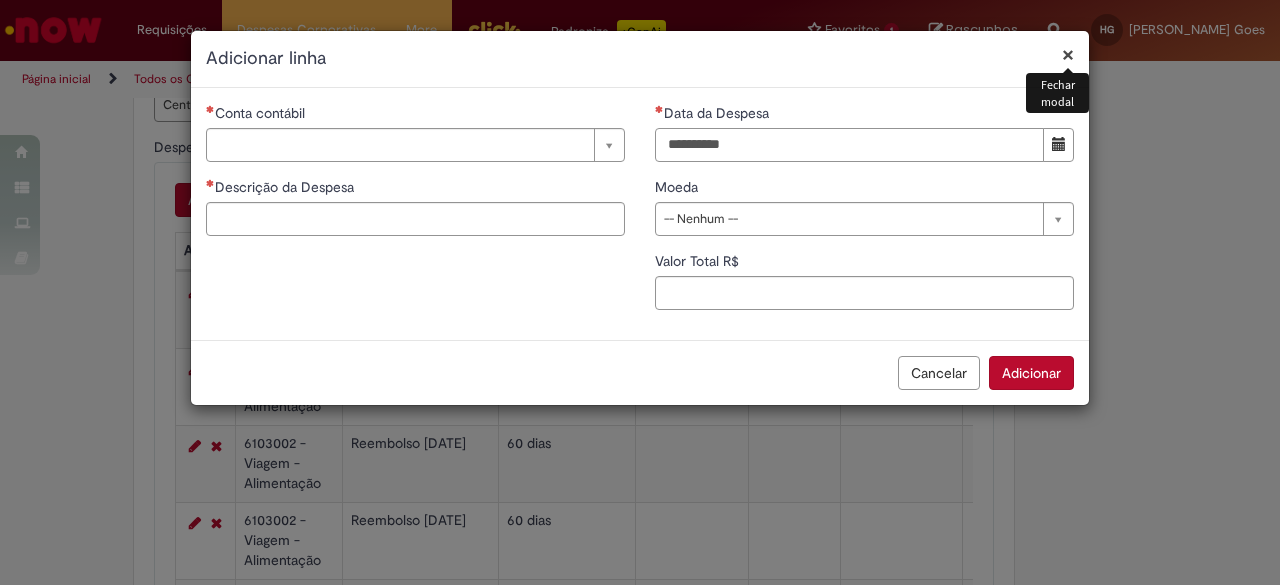 click on "Data da Despesa" at bounding box center [849, 145] 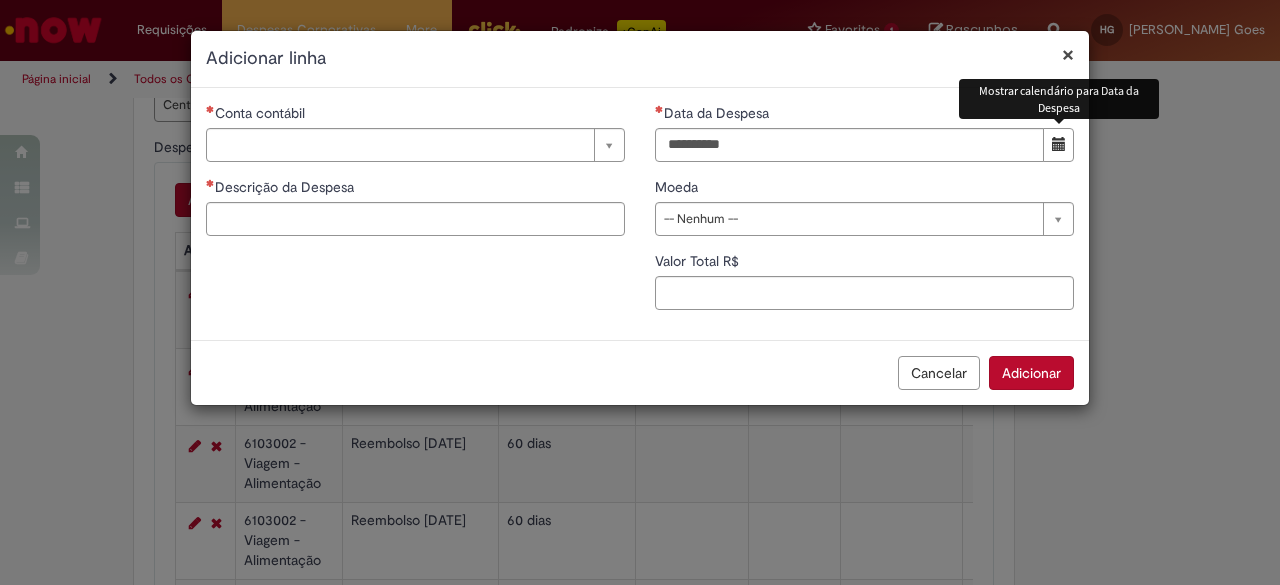 click at bounding box center (1058, 145) 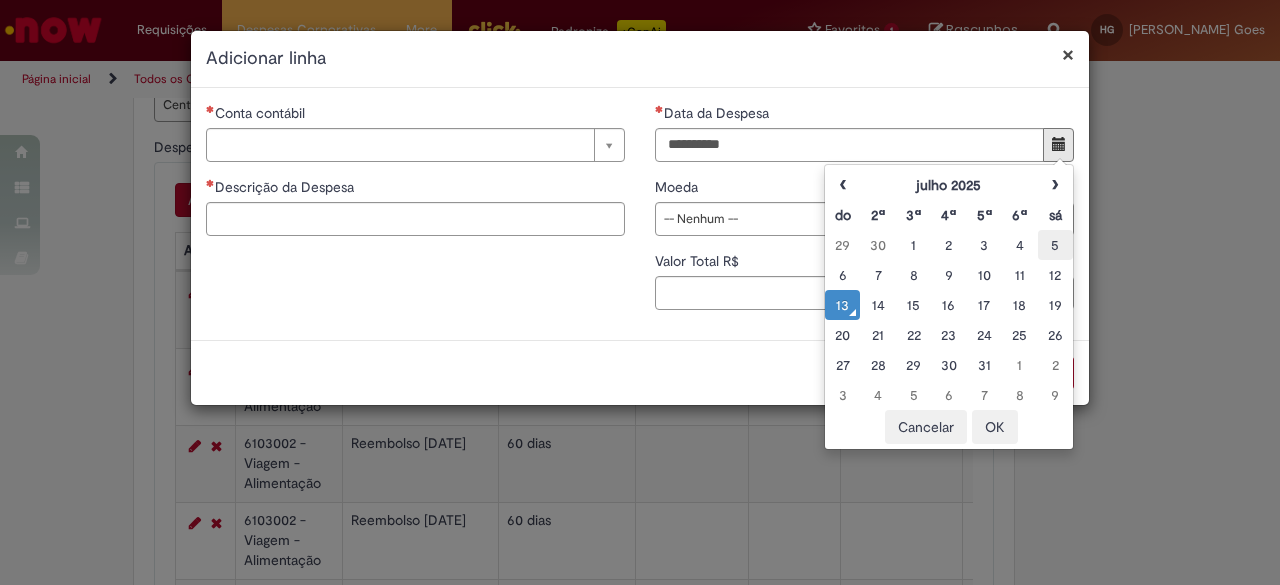 click on "5" at bounding box center [1055, 245] 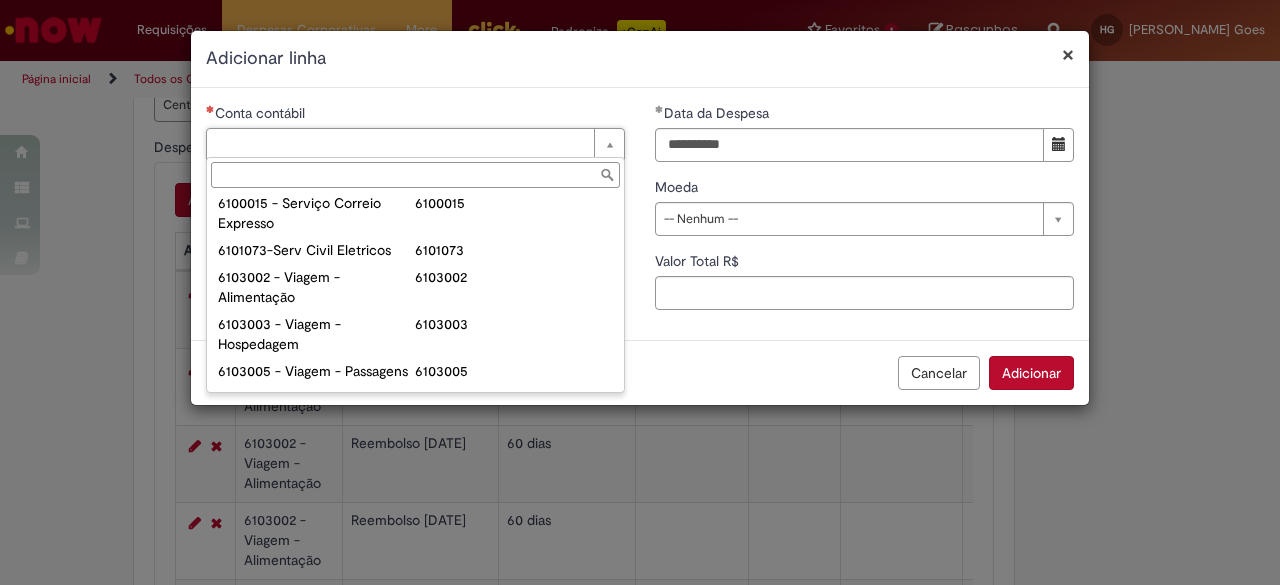 scroll, scrollTop: 768, scrollLeft: 0, axis: vertical 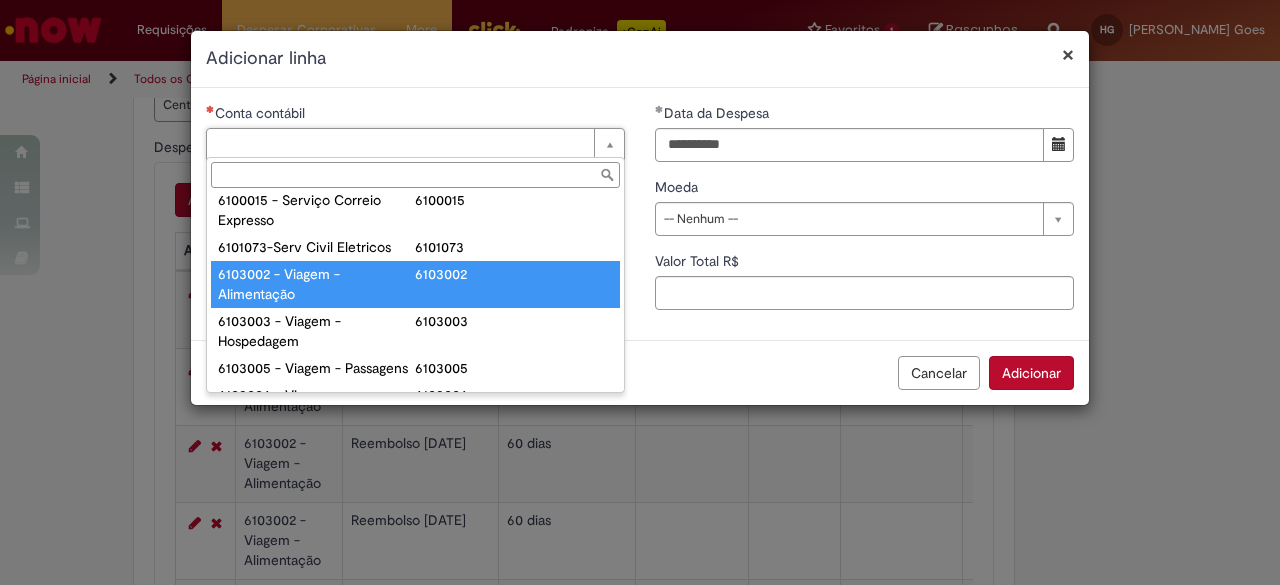 type on "**********" 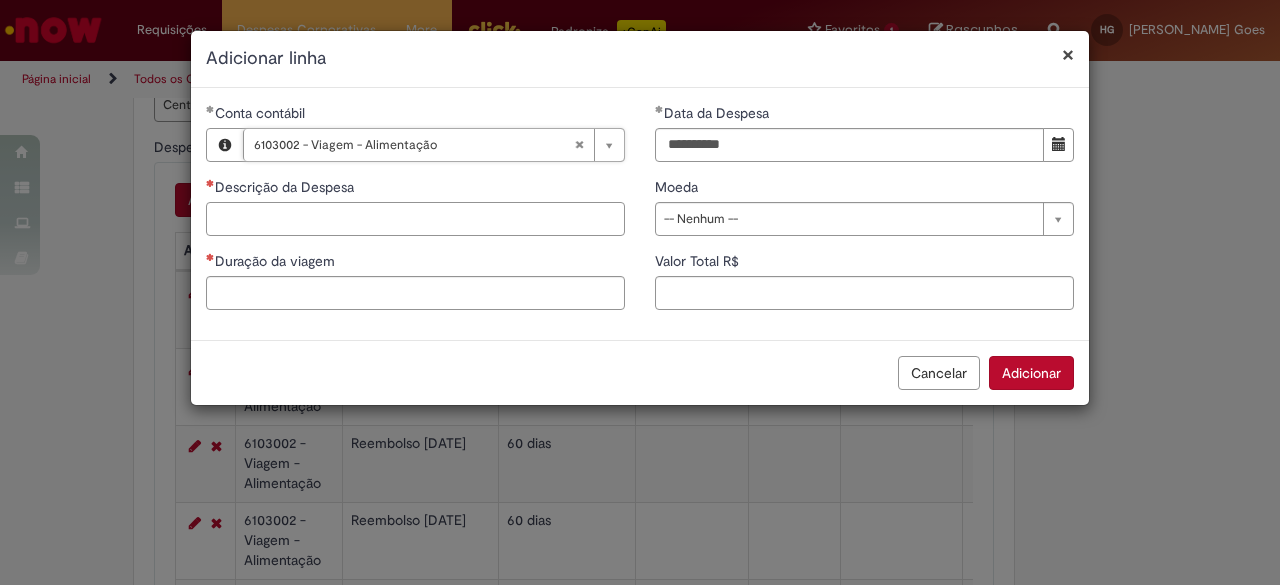 click on "Descrição da Despesa" at bounding box center (415, 219) 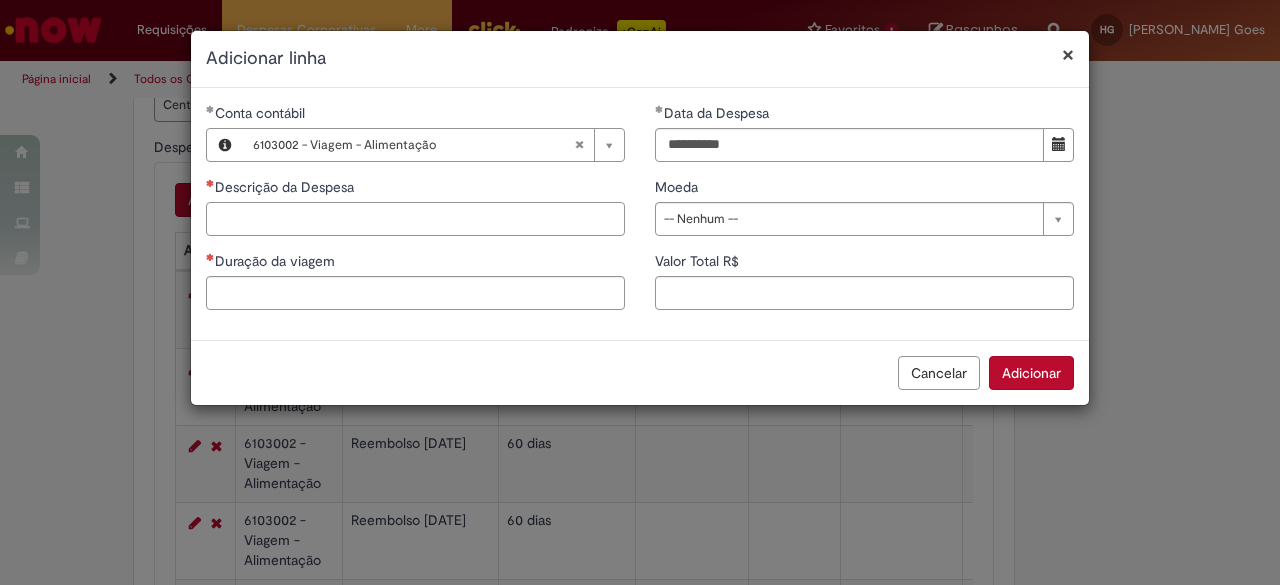 paste on "**********" 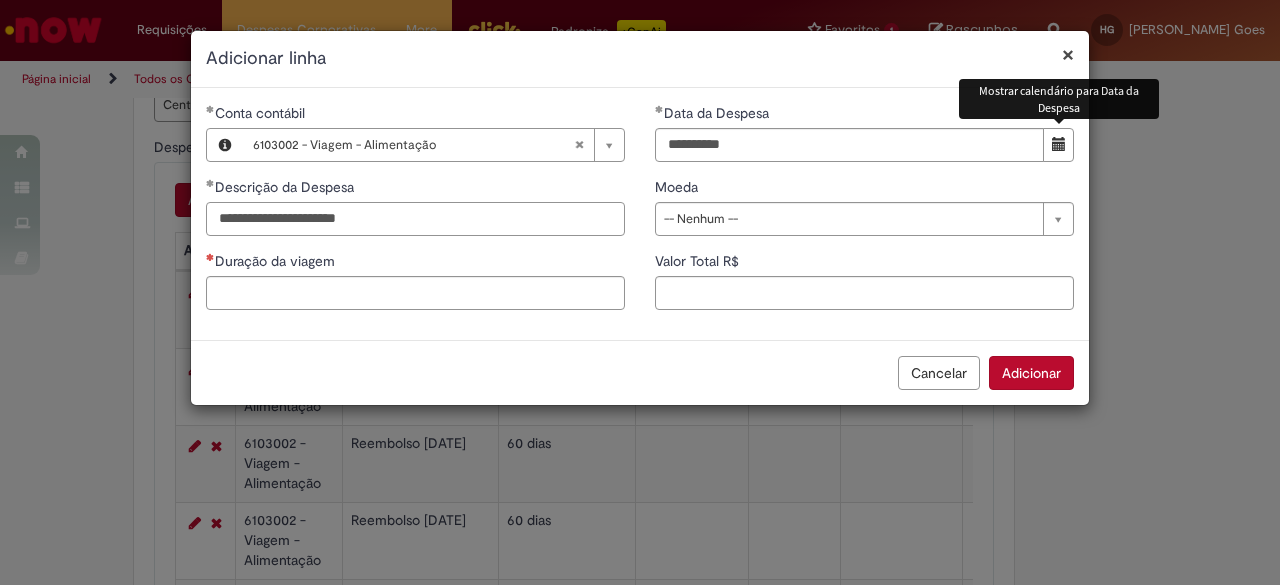 type on "**********" 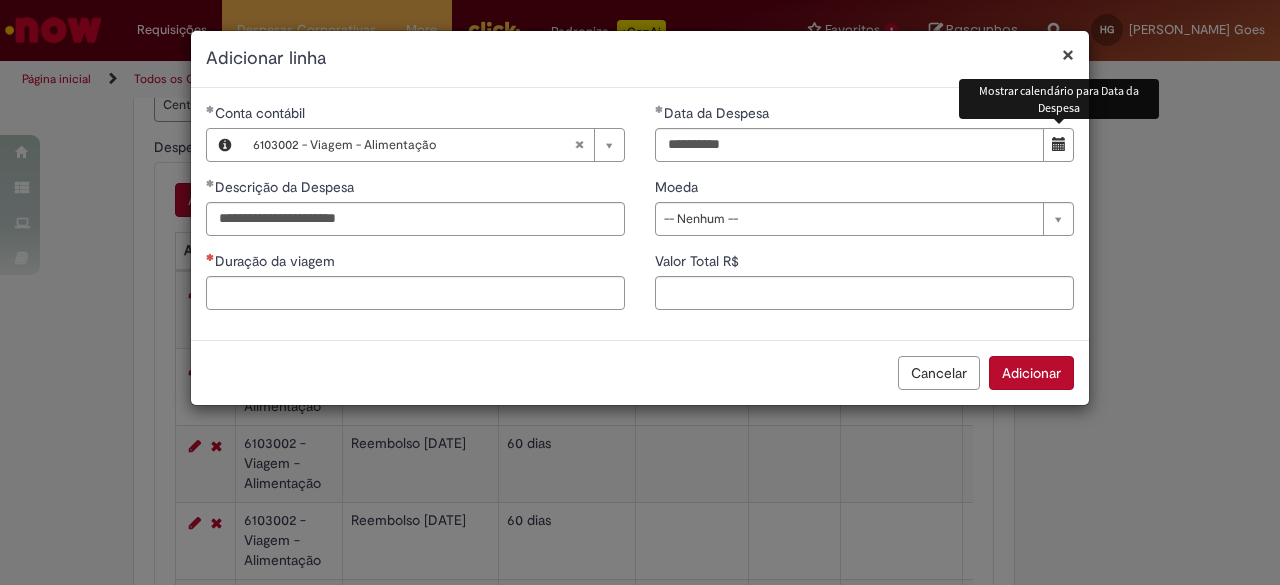 click at bounding box center (1059, 144) 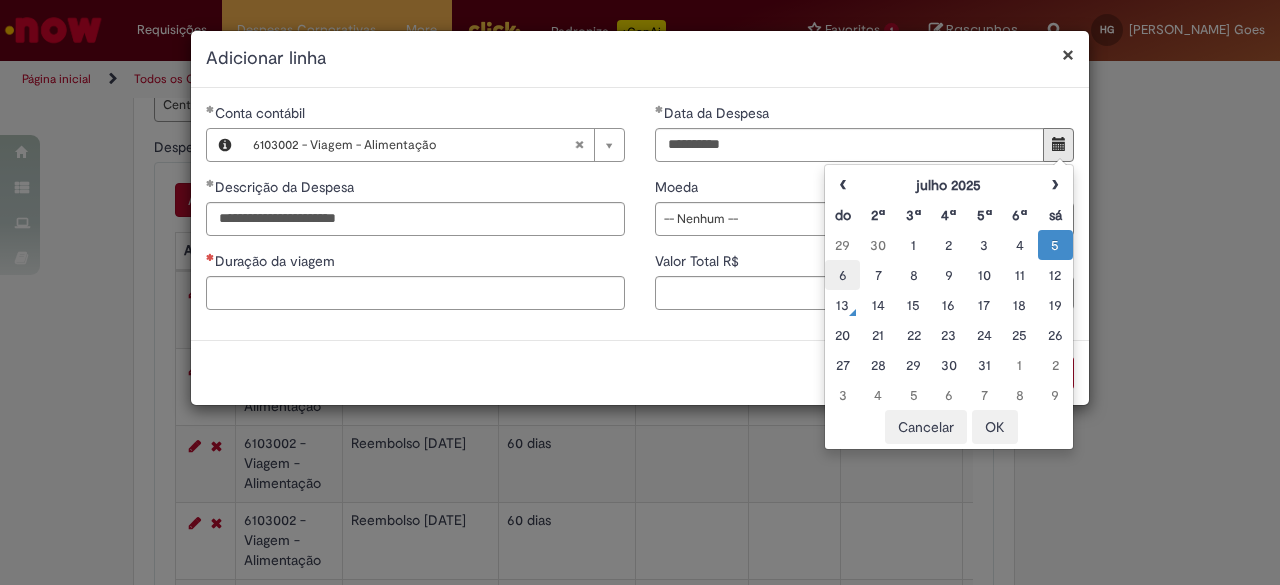 click on "6" at bounding box center [842, 275] 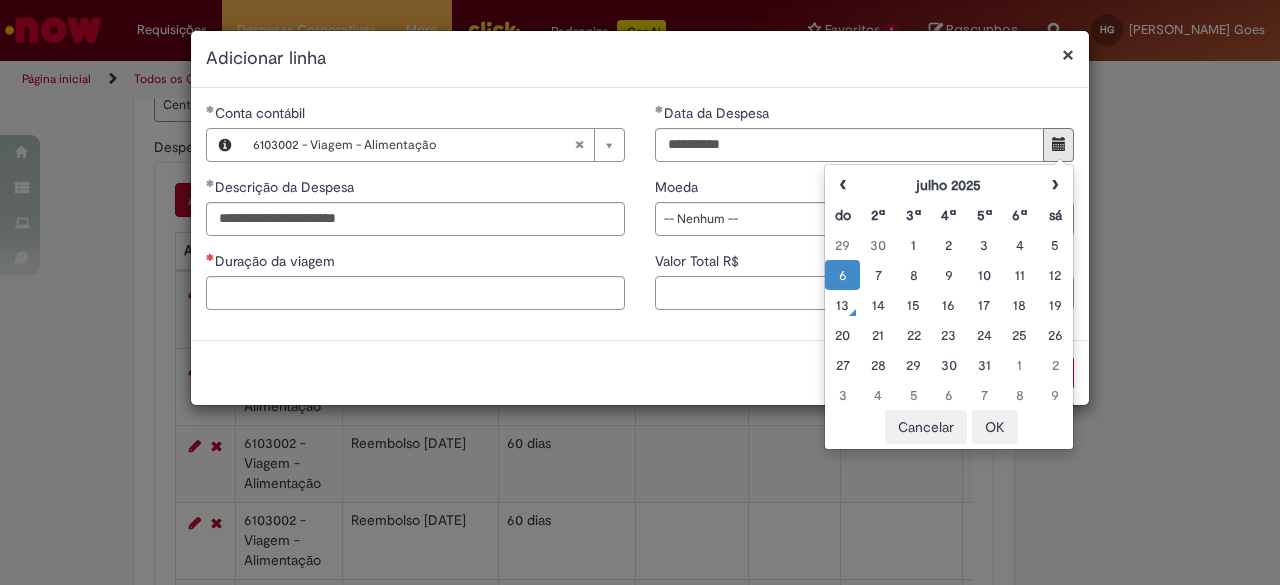 click on "Valor Total R$" at bounding box center [864, 293] 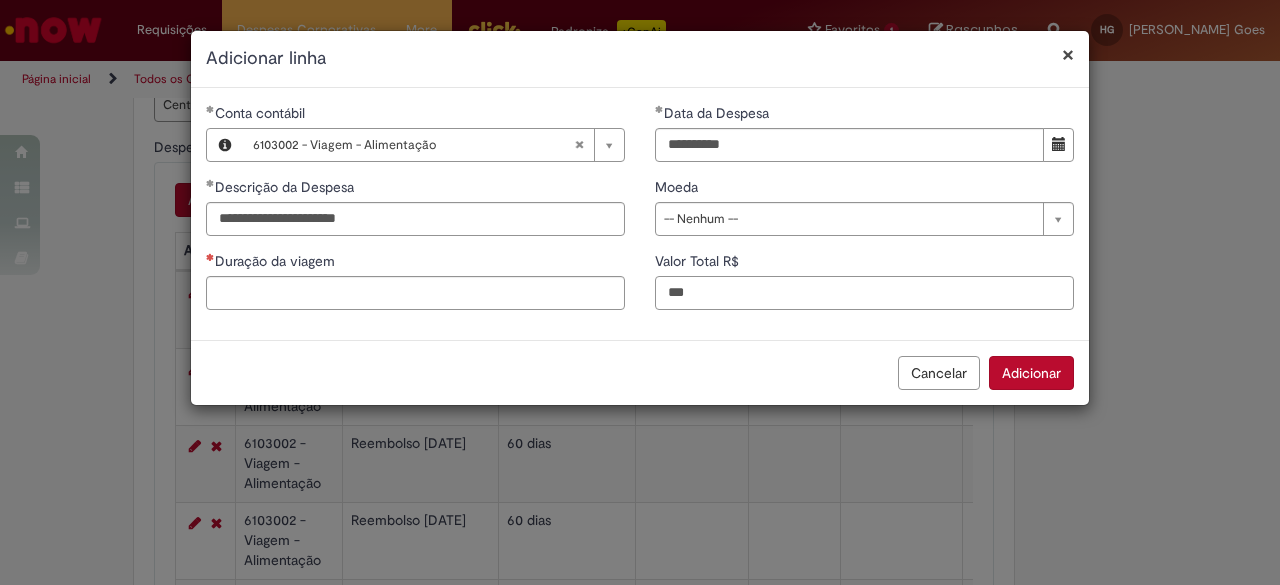 type on "***" 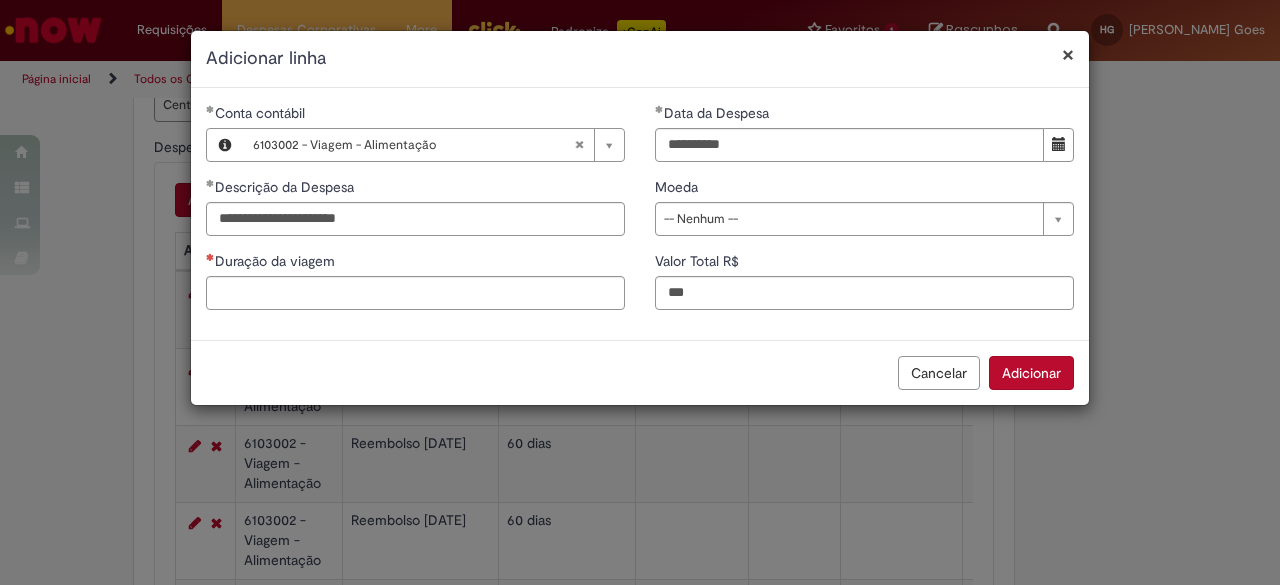 drag, startPoint x: 543, startPoint y: 271, endPoint x: 536, endPoint y: 281, distance: 12.206555 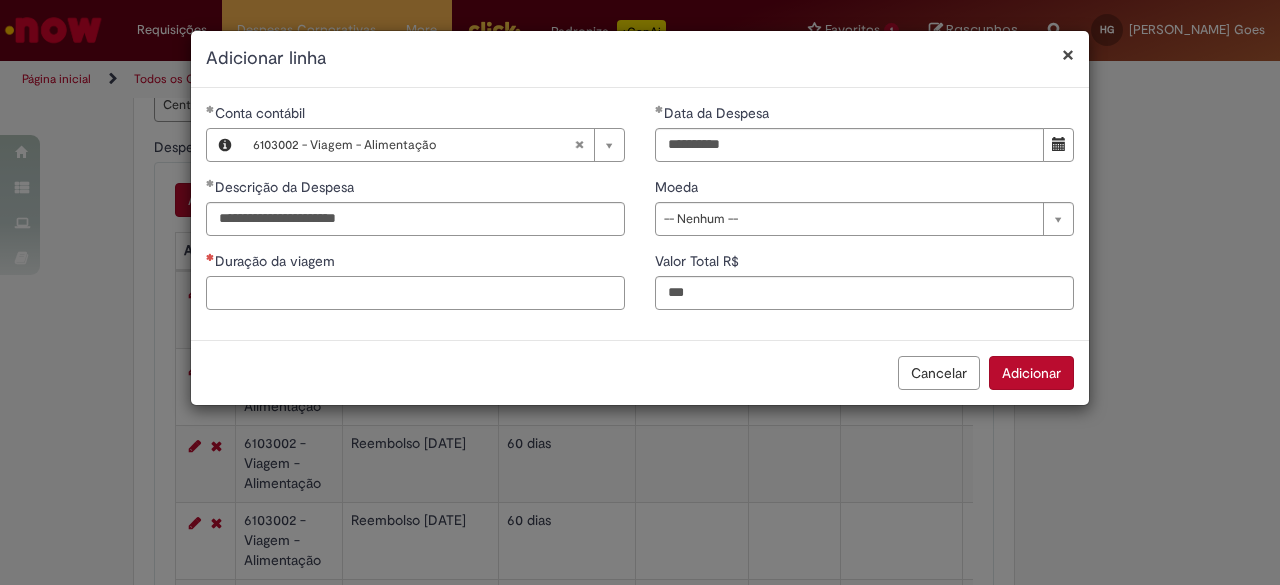 click on "Duração da viagem" at bounding box center (415, 293) 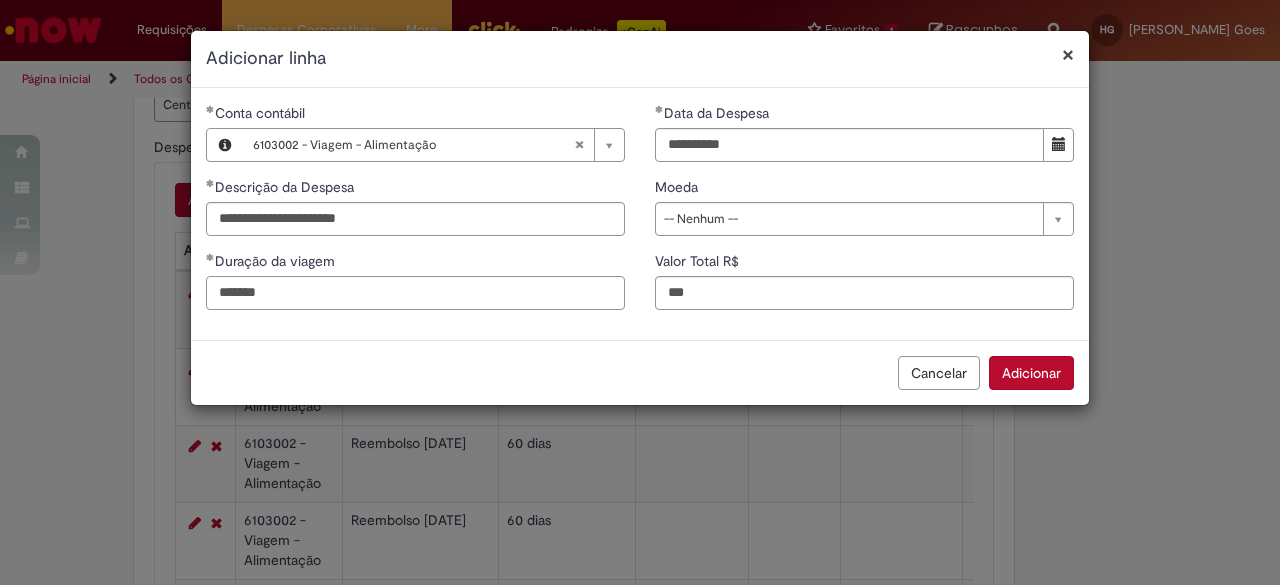 type on "*******" 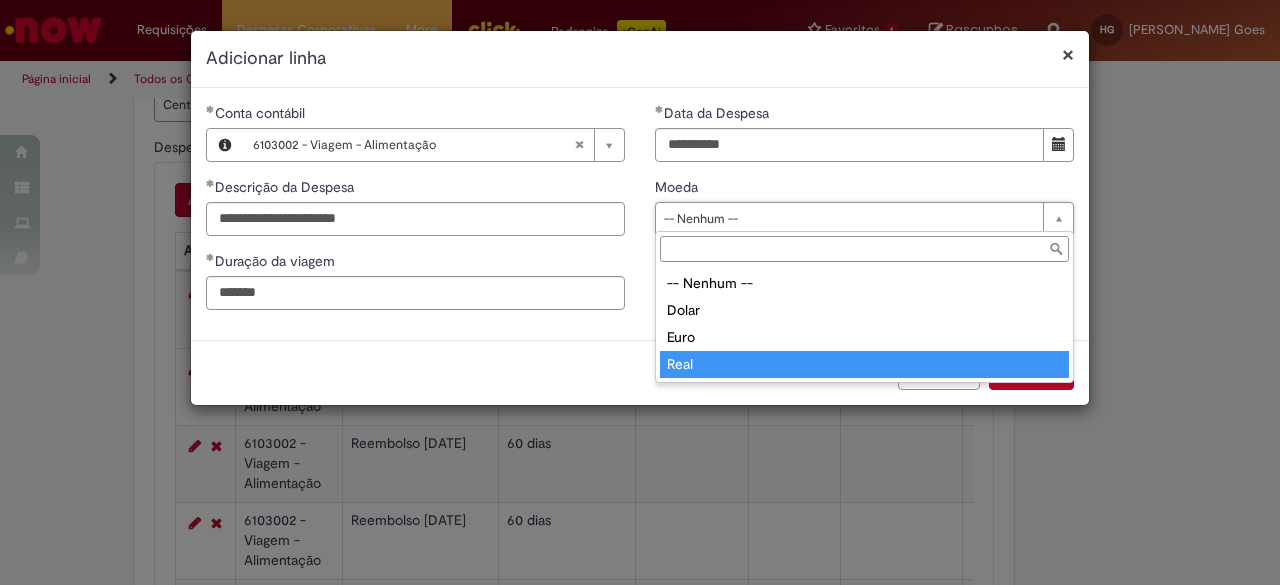 type on "****" 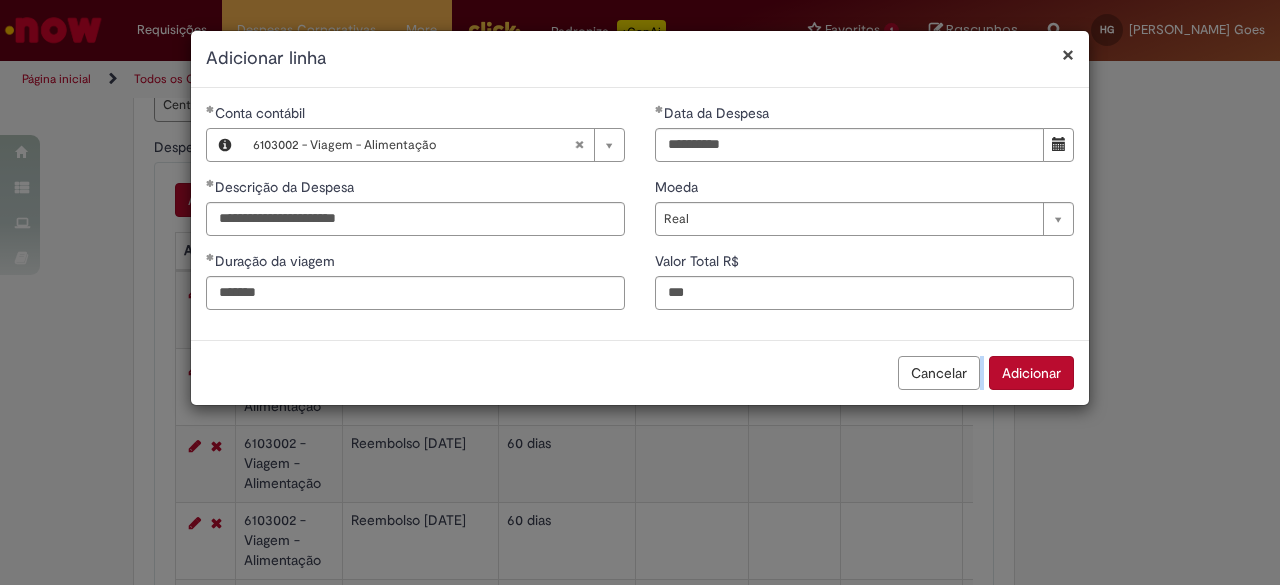 click on "Cancelar   Adicionar" at bounding box center [640, 372] 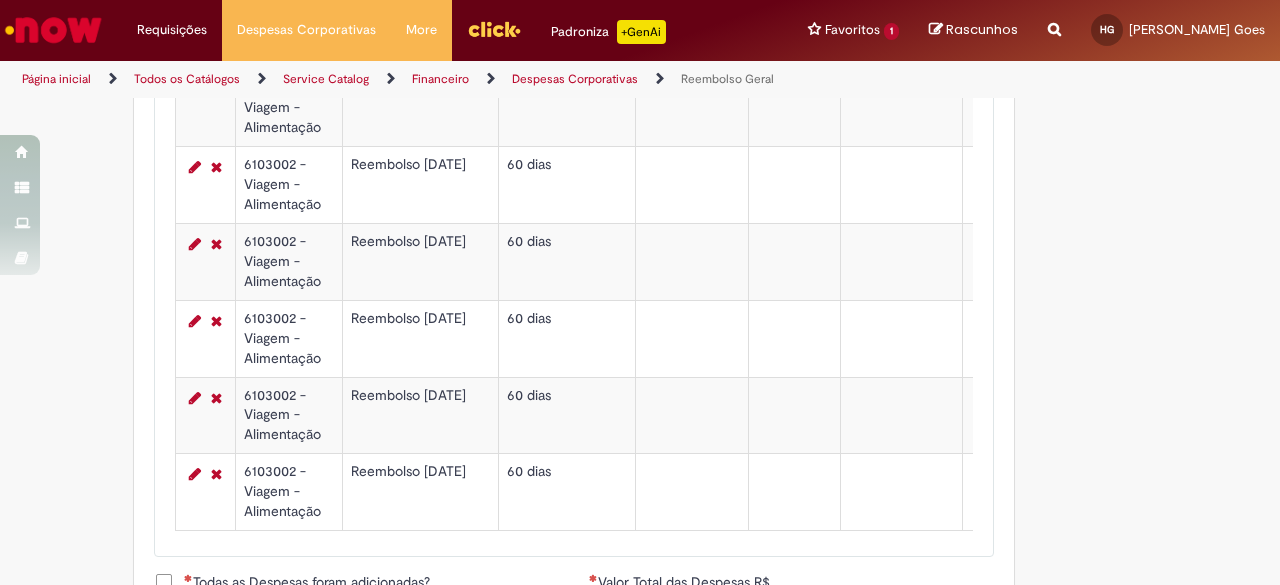 scroll, scrollTop: 1145, scrollLeft: 0, axis: vertical 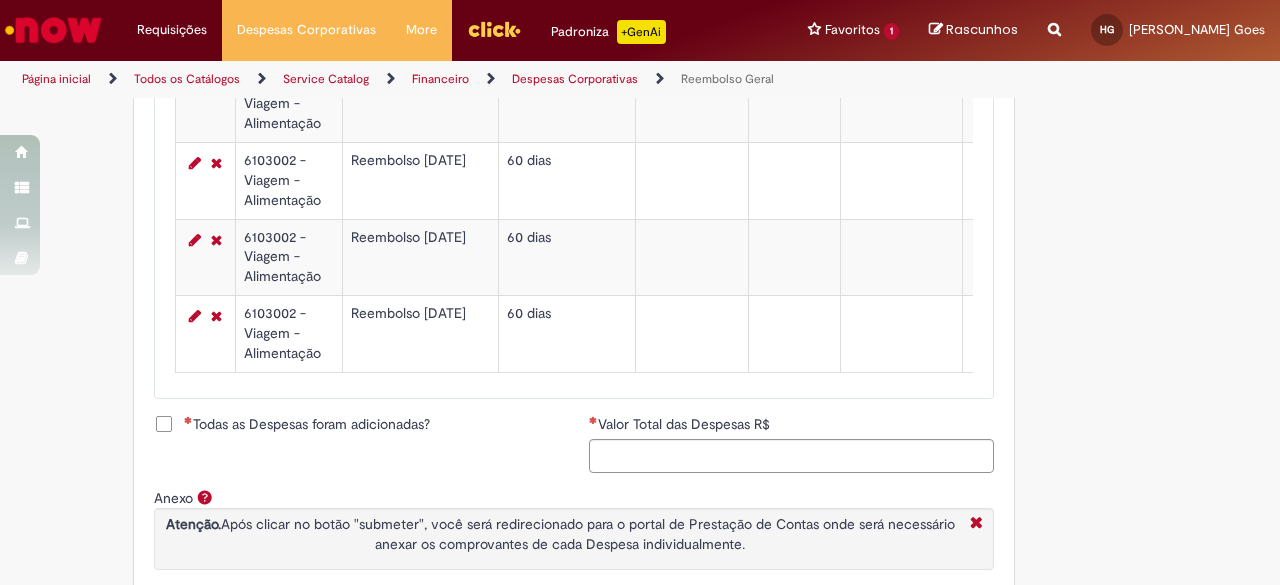 click on "Todas as Despesas foram adicionadas?" at bounding box center (307, 424) 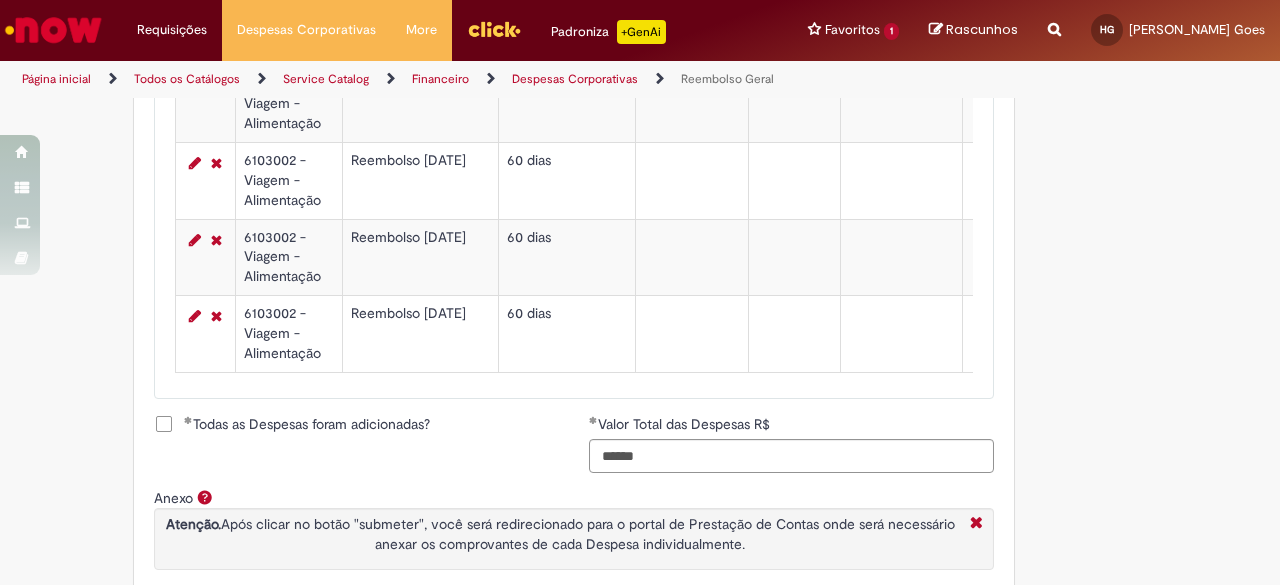 scroll, scrollTop: 1326, scrollLeft: 0, axis: vertical 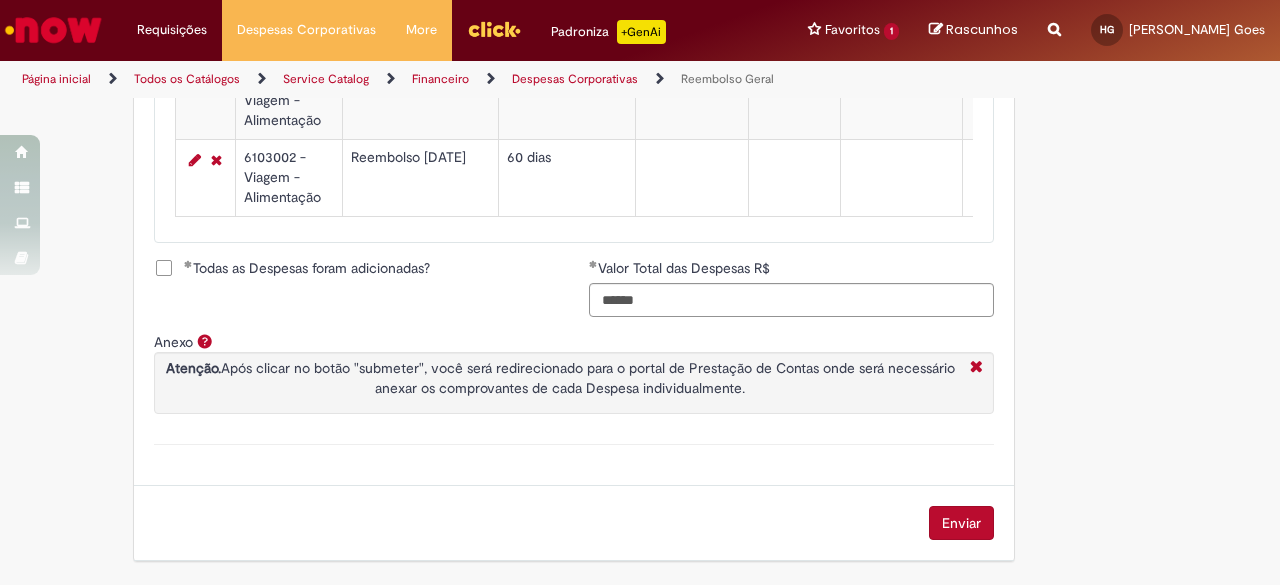 click on "Enviar" at bounding box center (961, 523) 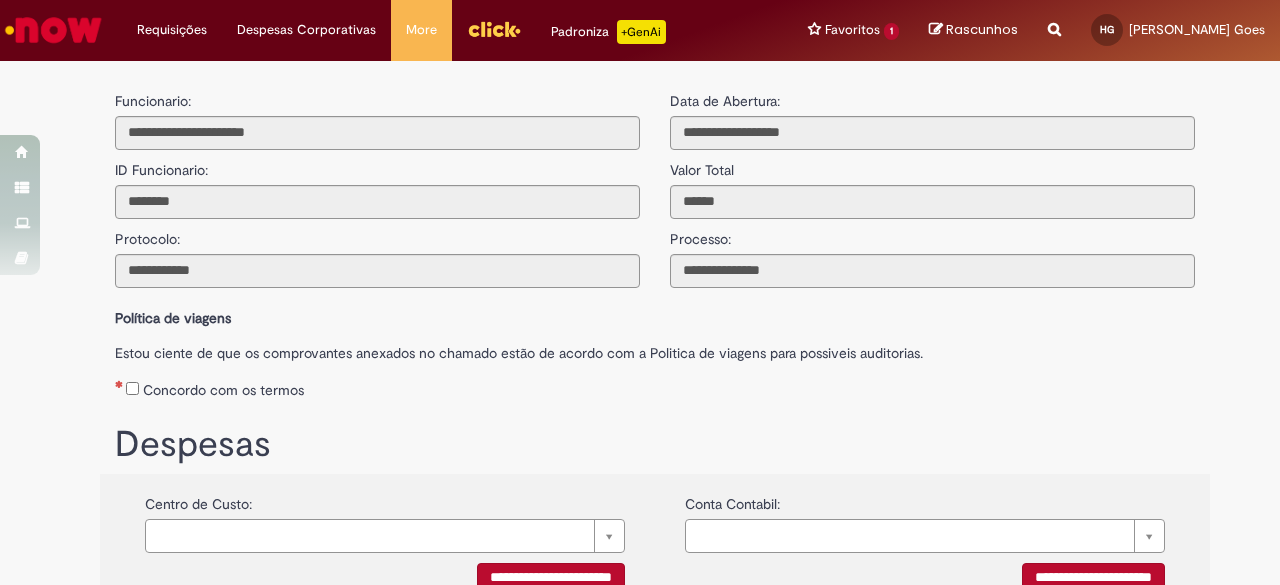 scroll, scrollTop: 0, scrollLeft: 0, axis: both 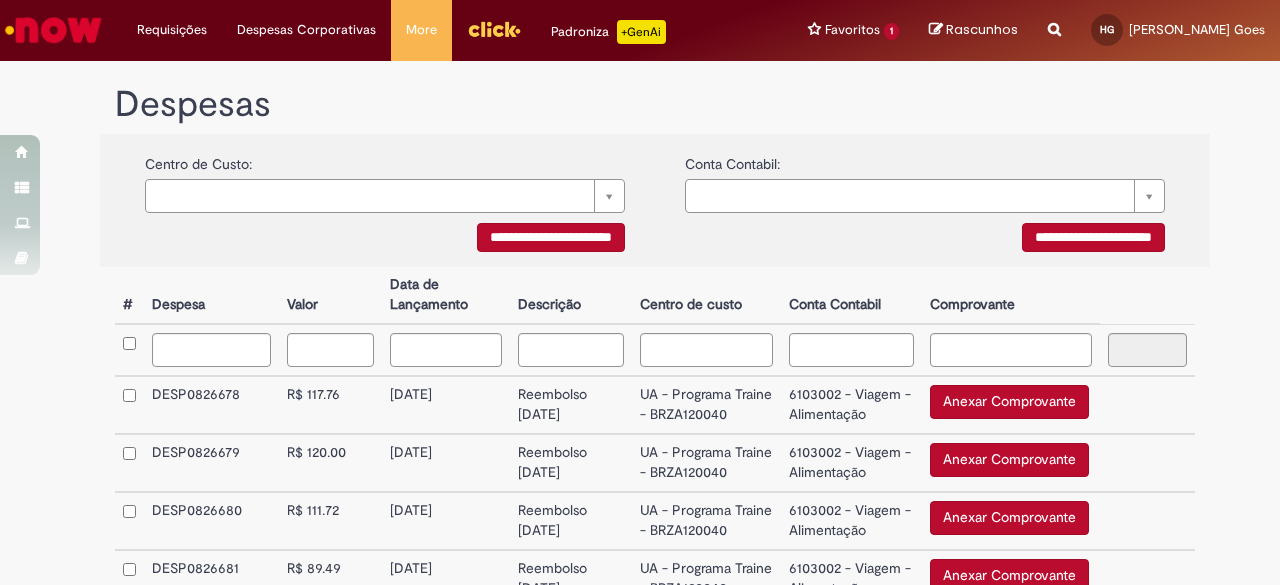 click on "Anexar Comprovante" at bounding box center [1009, 402] 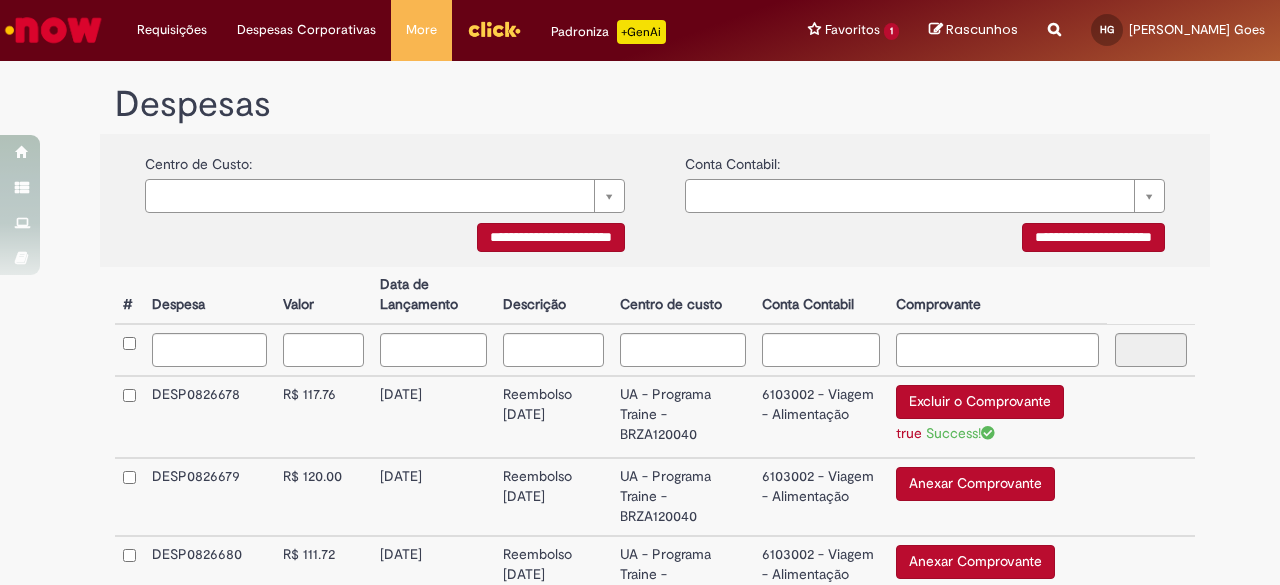 click on "Anexar Comprovante" at bounding box center (975, 484) 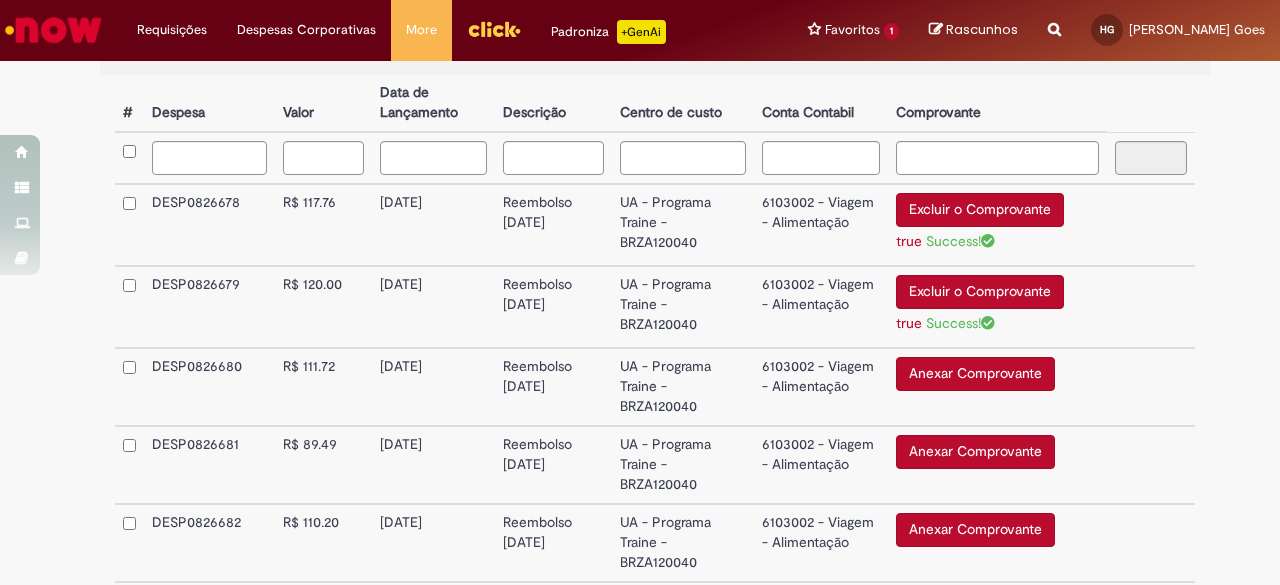 scroll, scrollTop: 532, scrollLeft: 0, axis: vertical 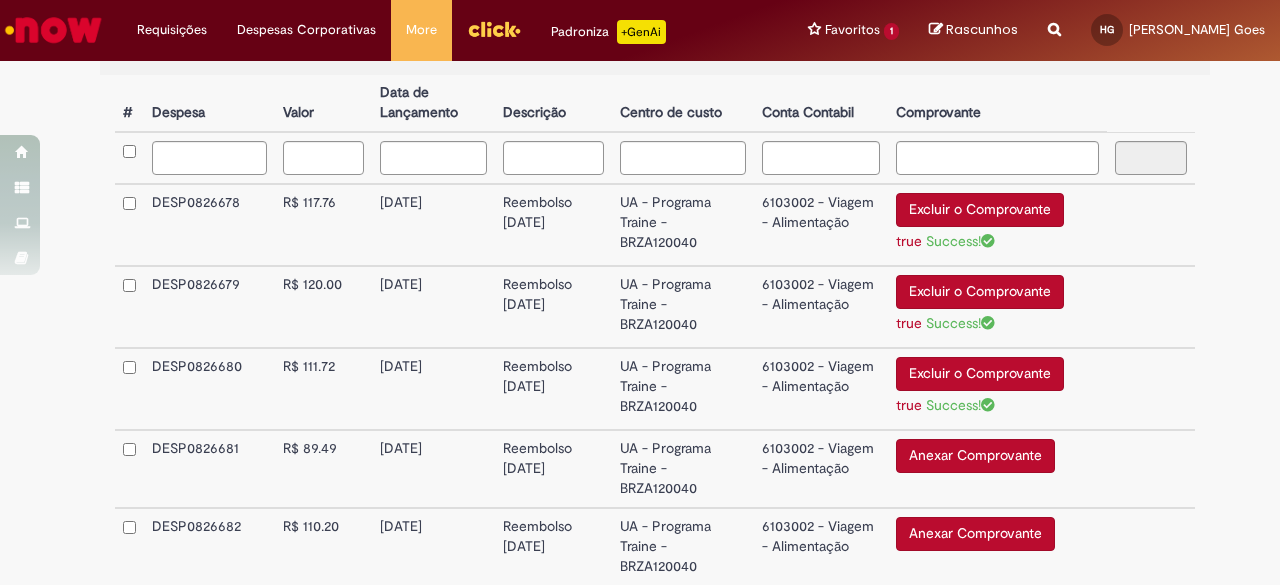 click on "Anexar Comprovante" at bounding box center [975, 456] 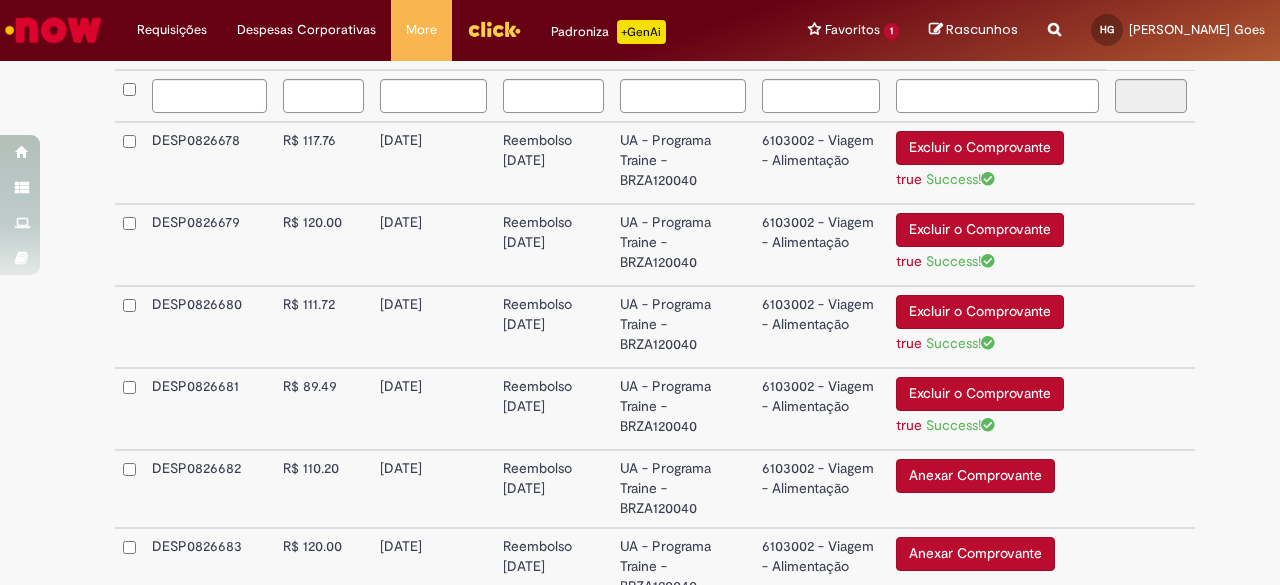 scroll, scrollTop: 596, scrollLeft: 0, axis: vertical 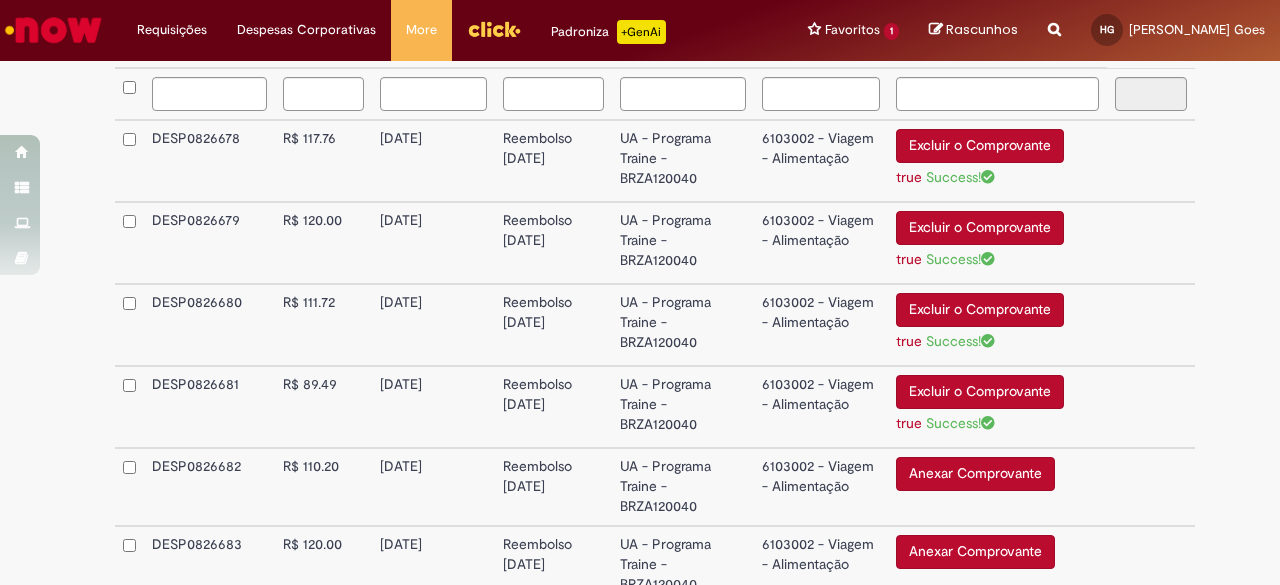 click on "Anexar Comprovante" at bounding box center (975, 474) 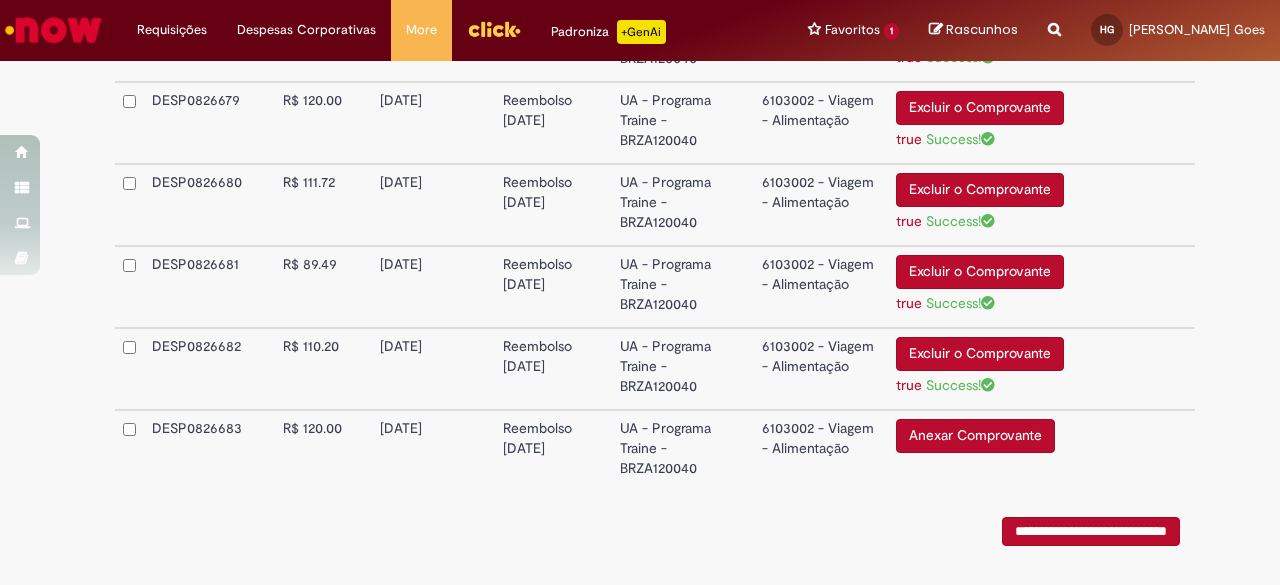 scroll, scrollTop: 717, scrollLeft: 0, axis: vertical 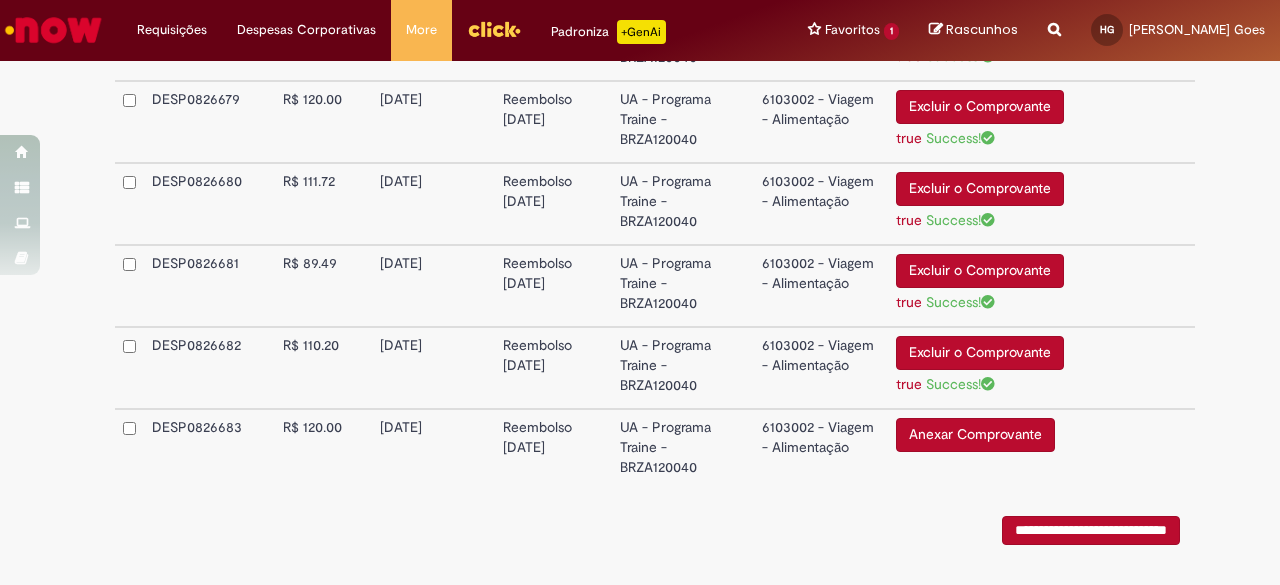 click on "Anexar Comprovante" at bounding box center [975, 435] 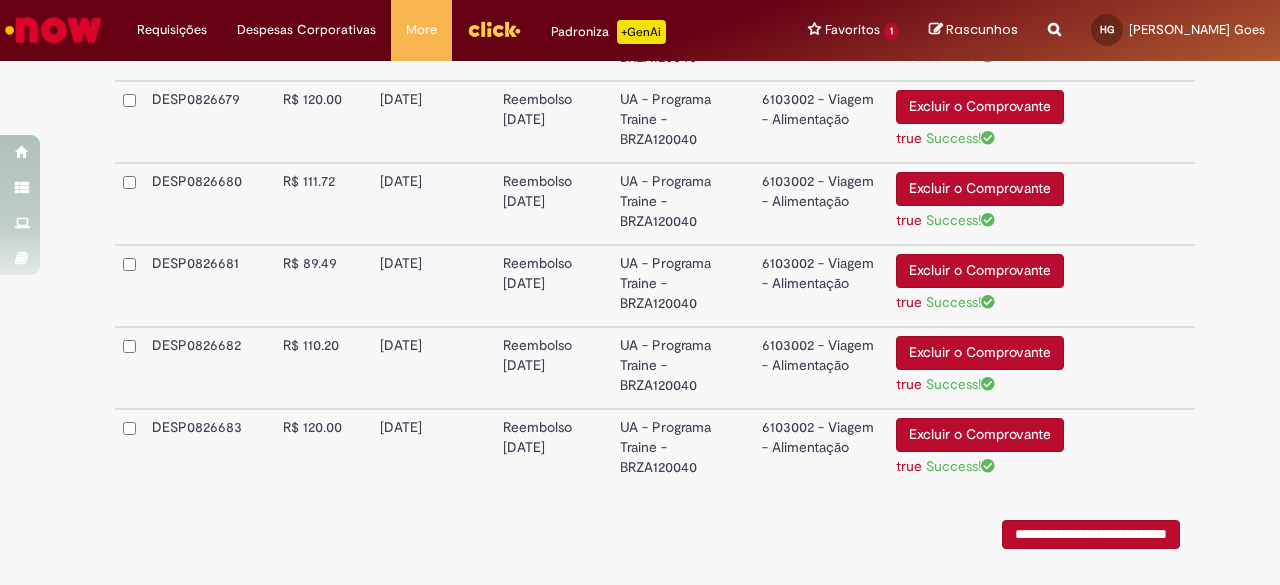 click on "**********" at bounding box center (640, 11) 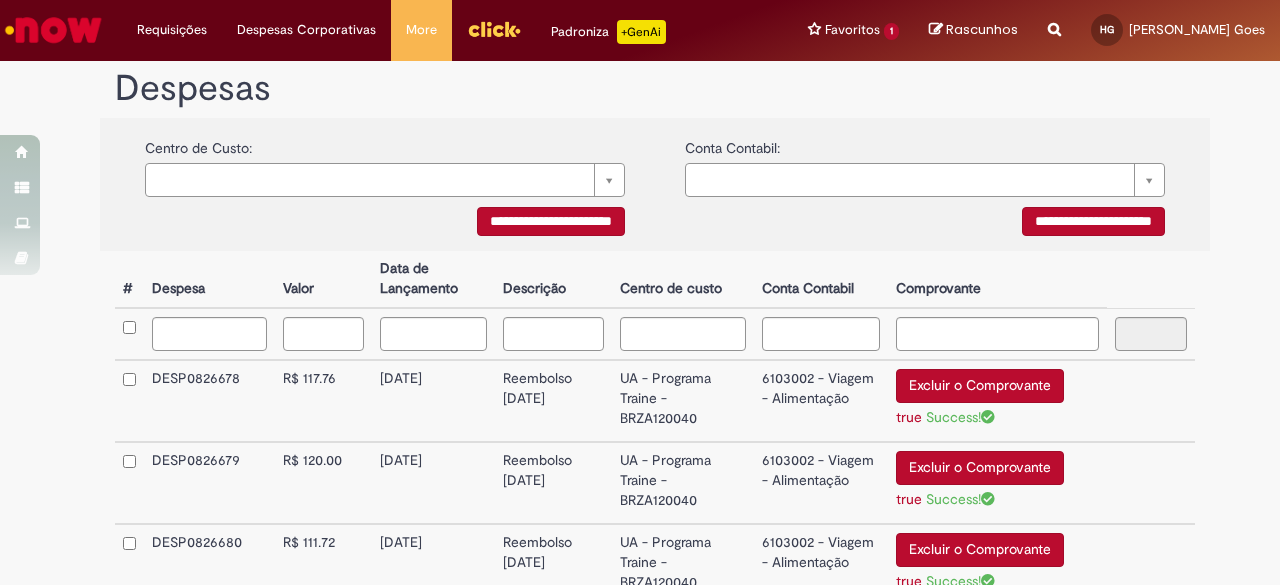 scroll, scrollTop: 804, scrollLeft: 0, axis: vertical 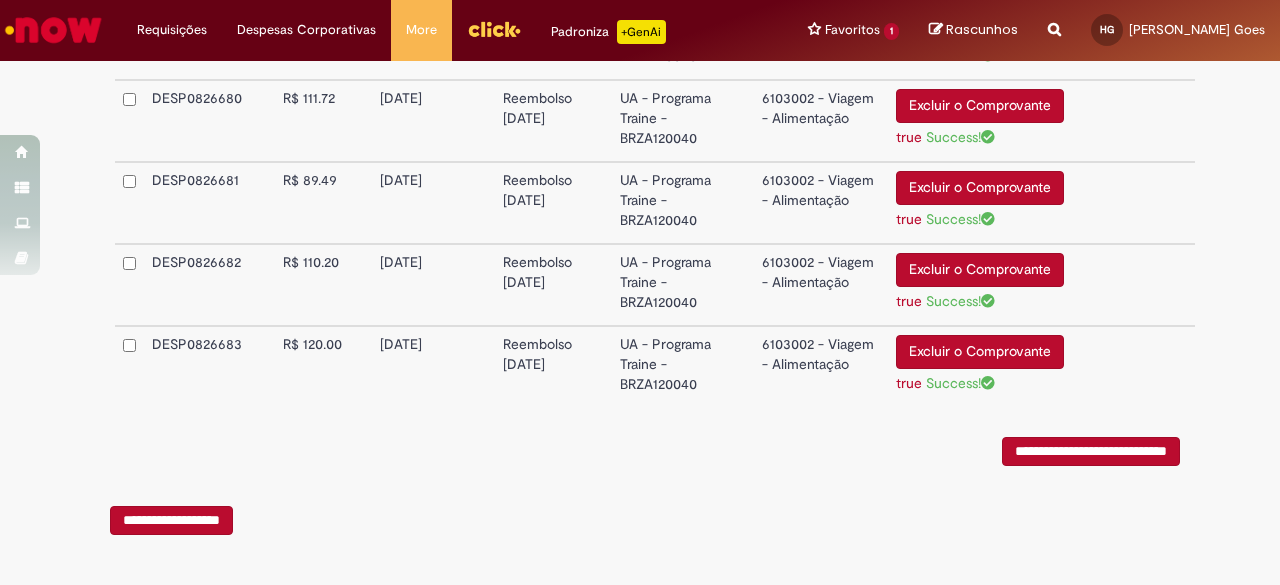 click on "**********" at bounding box center (1091, 451) 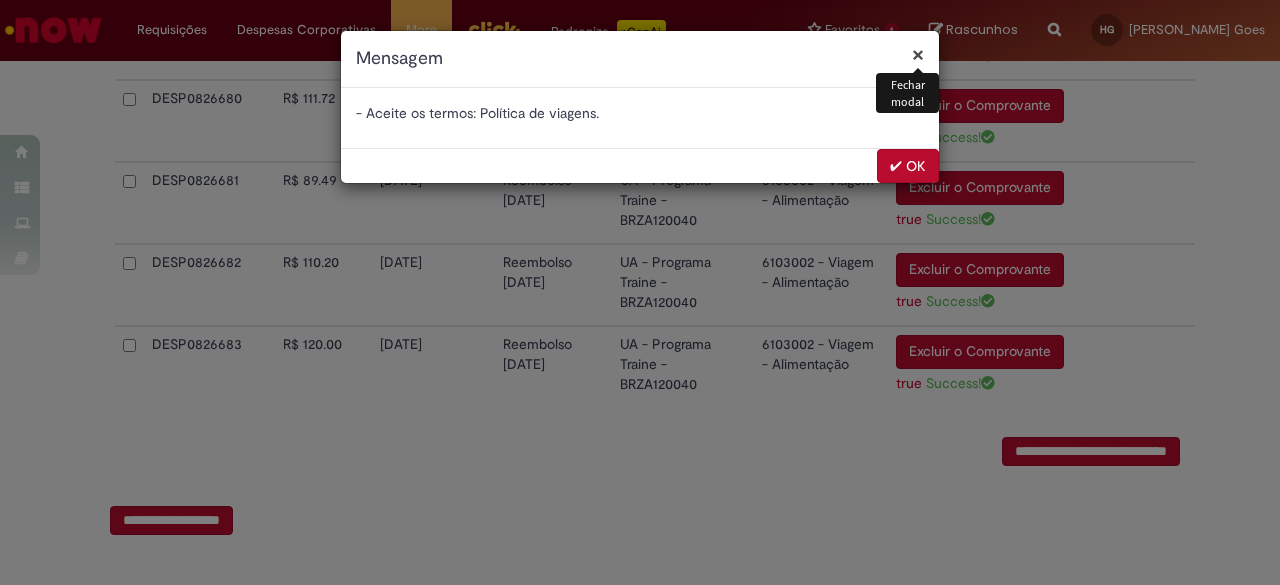 click on "✔ OK" at bounding box center (908, 166) 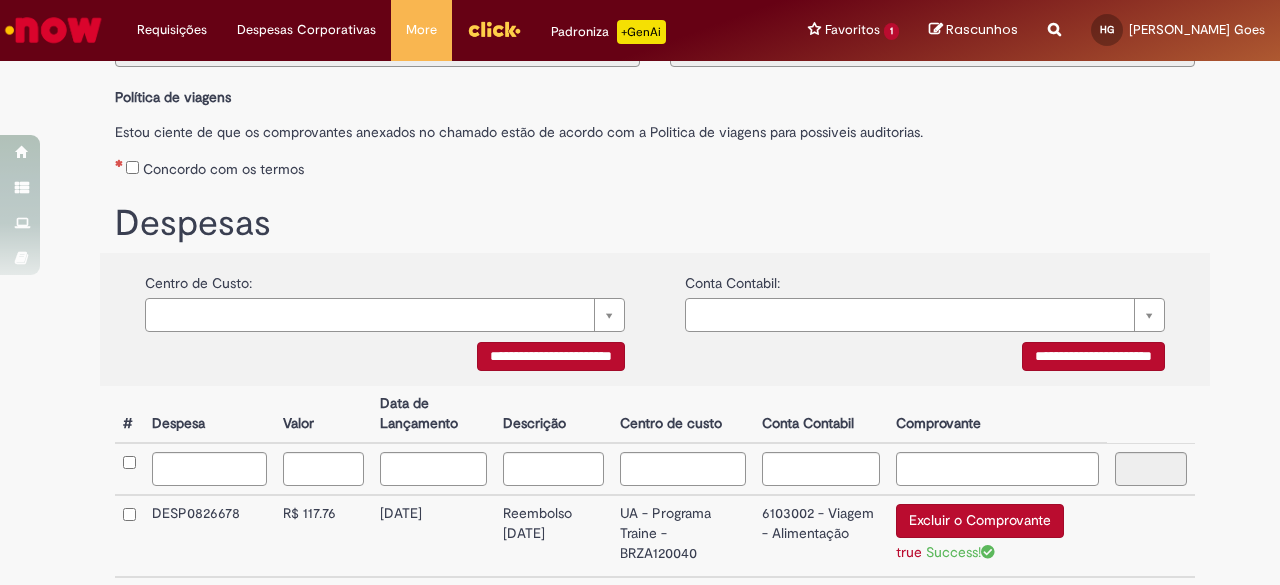 scroll, scrollTop: 220, scrollLeft: 0, axis: vertical 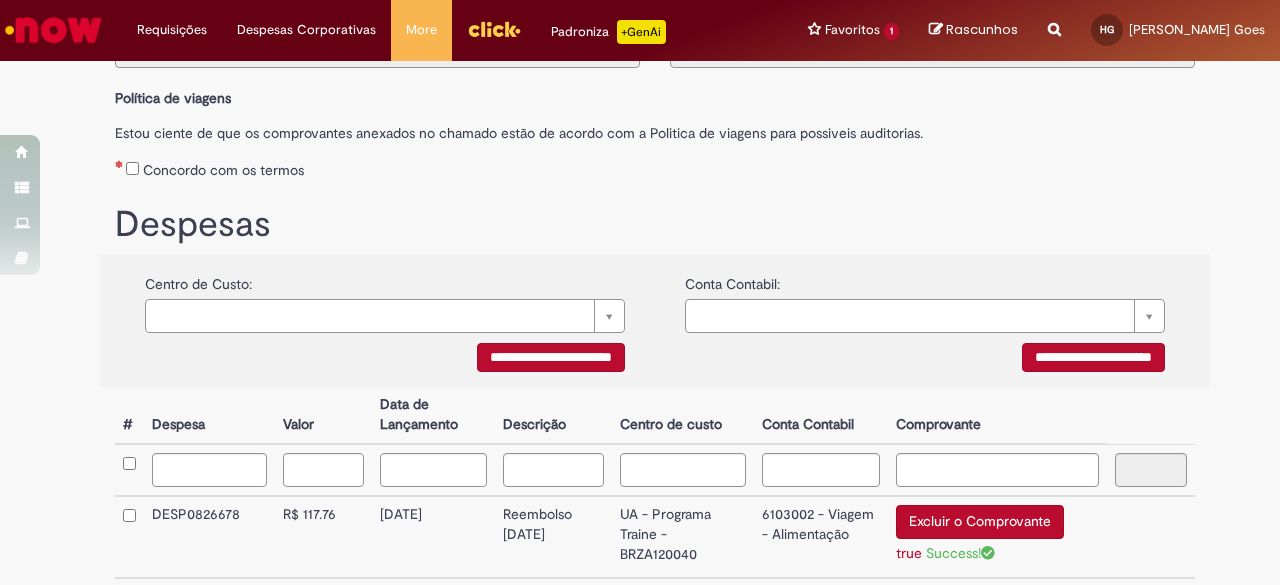 click on "Concordo com os termos" at bounding box center [223, 170] 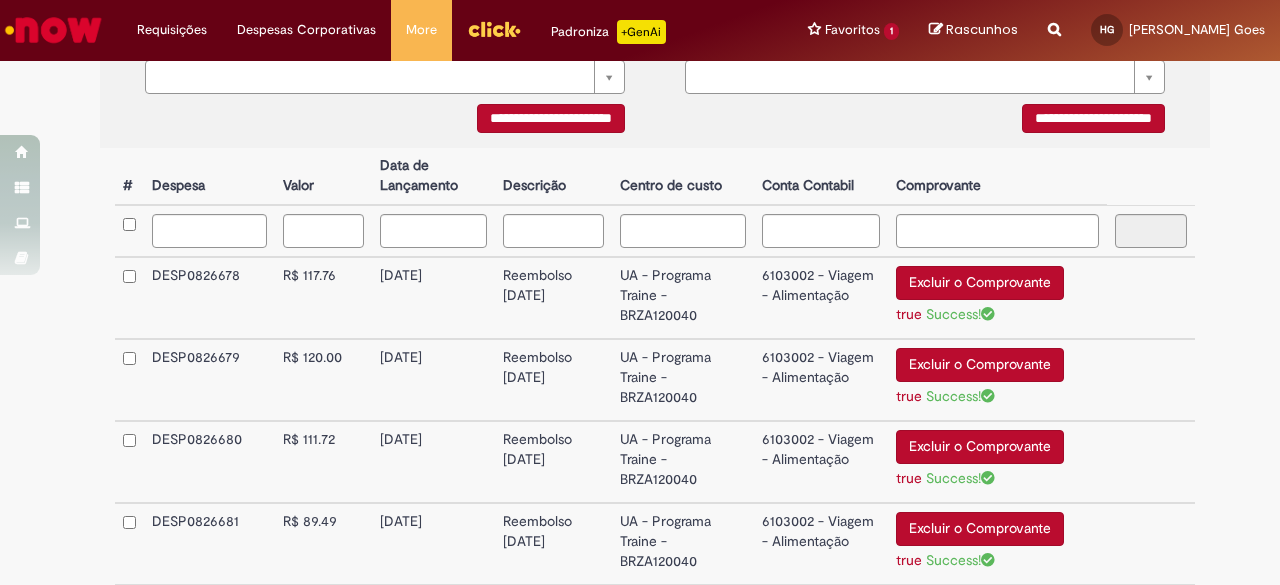 scroll, scrollTop: 804, scrollLeft: 0, axis: vertical 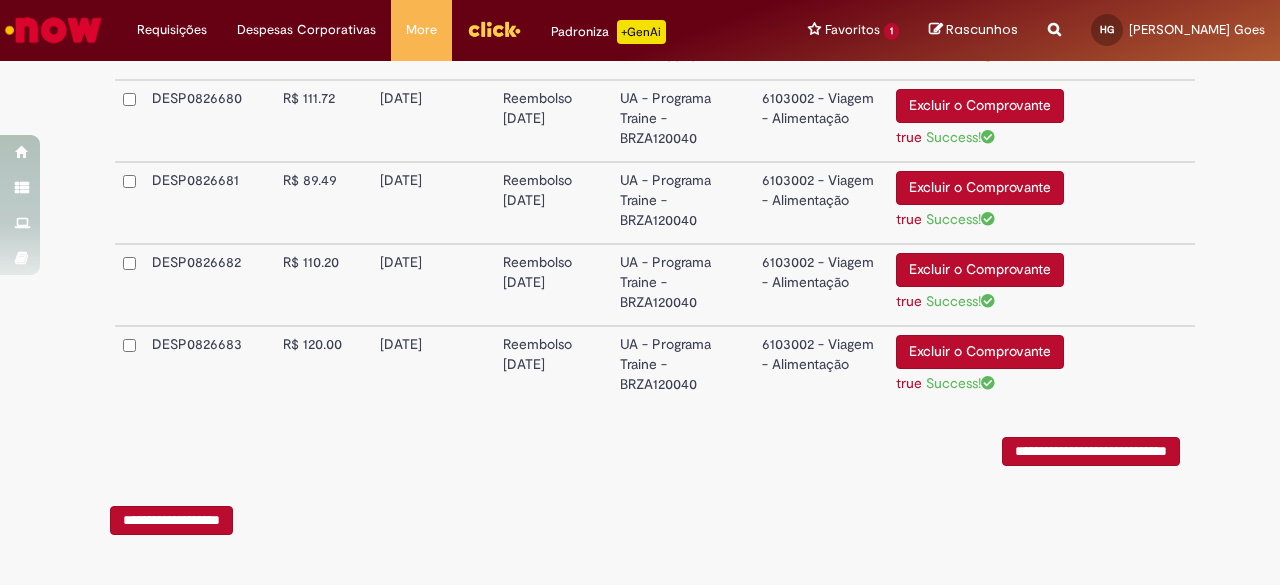click on "**********" at bounding box center (1091, 451) 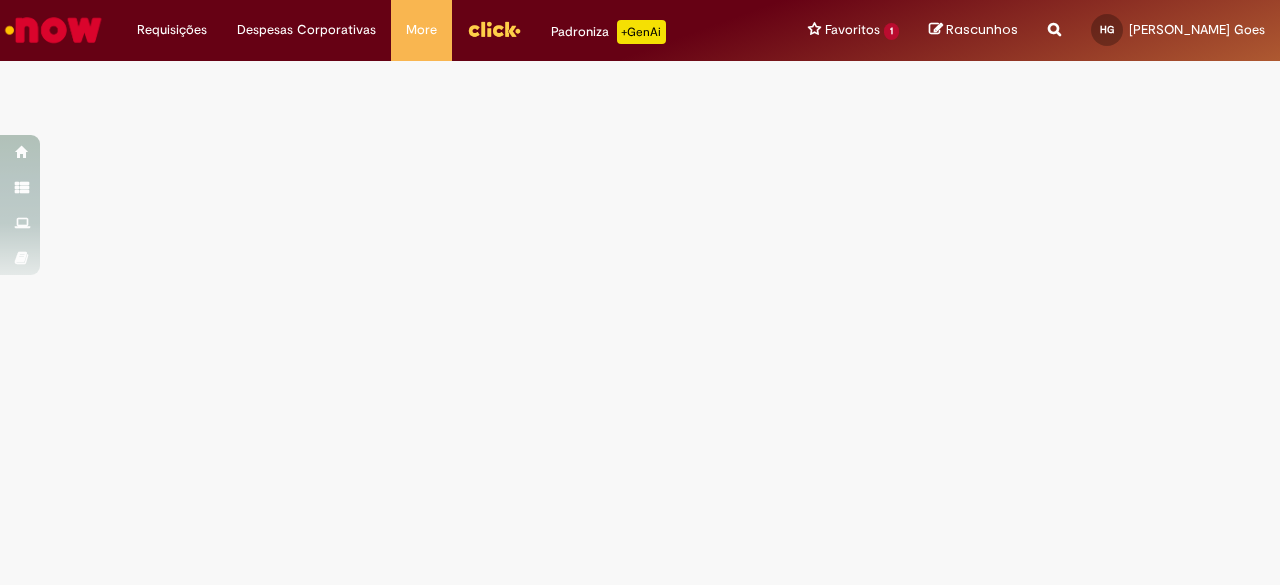 scroll, scrollTop: 0, scrollLeft: 0, axis: both 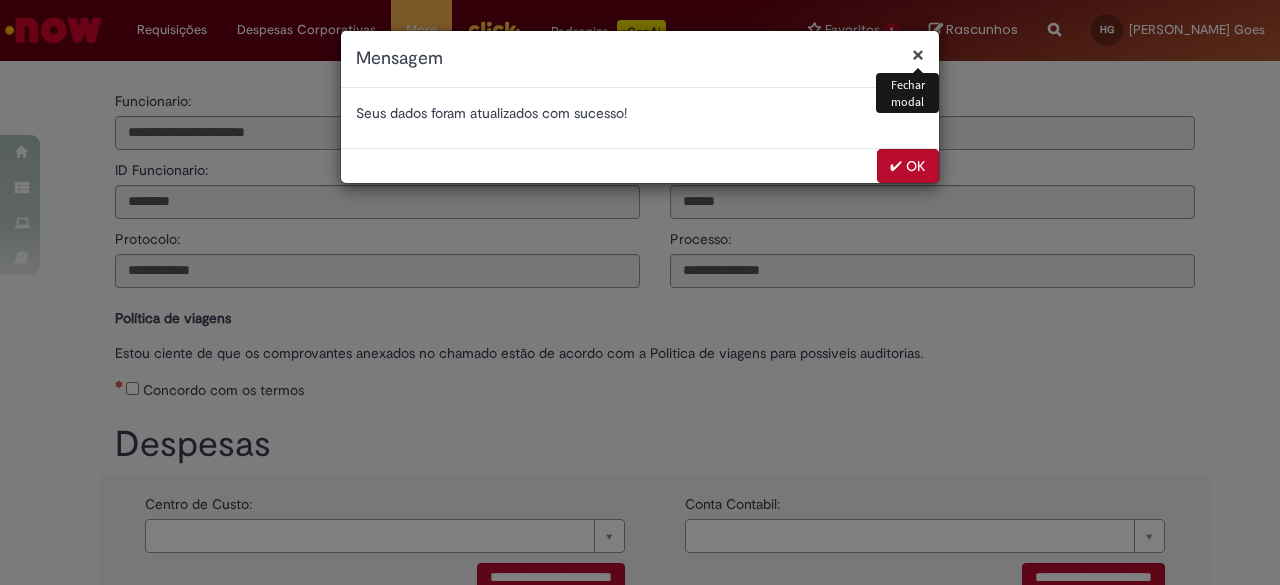 click on "✔ OK" at bounding box center [908, 166] 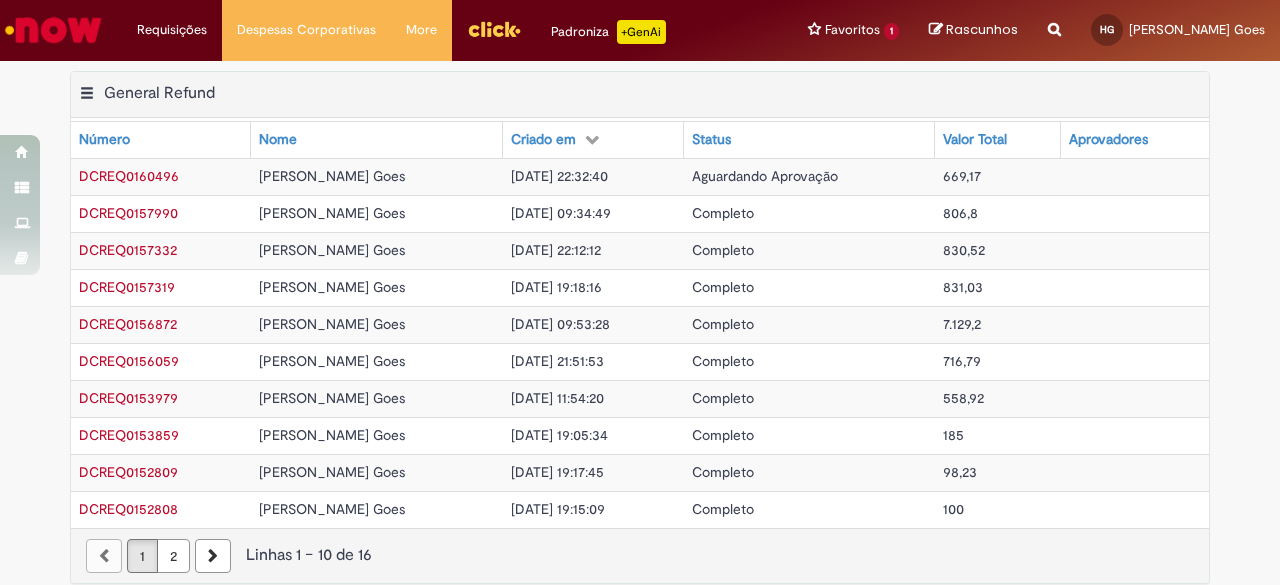 scroll, scrollTop: 0, scrollLeft: 0, axis: both 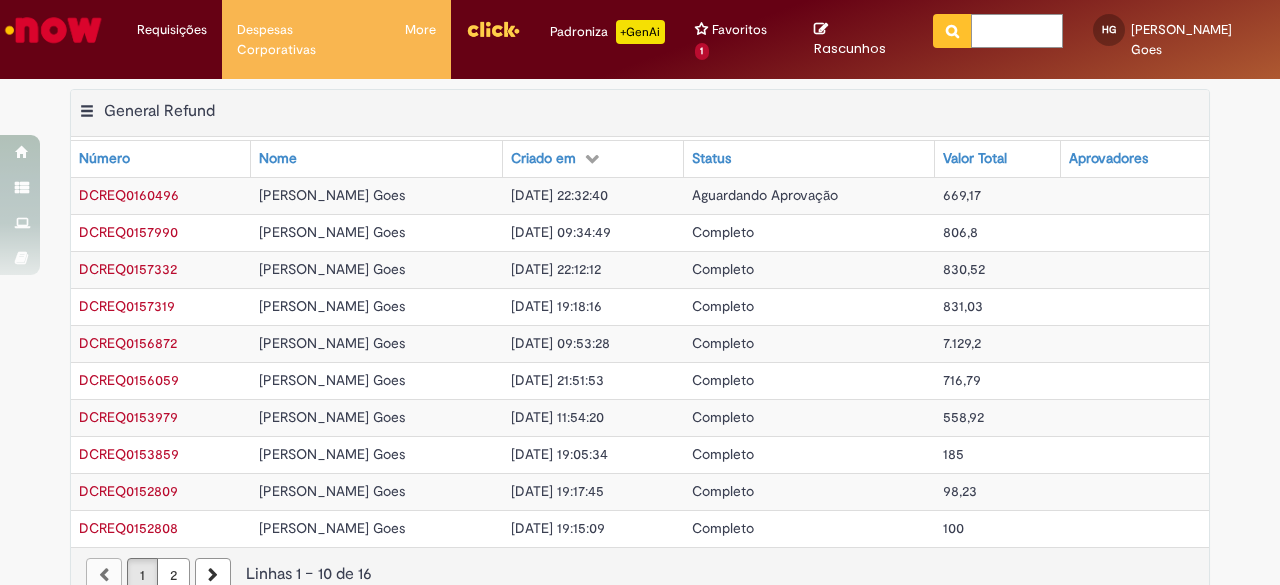 click at bounding box center (1017, 31) 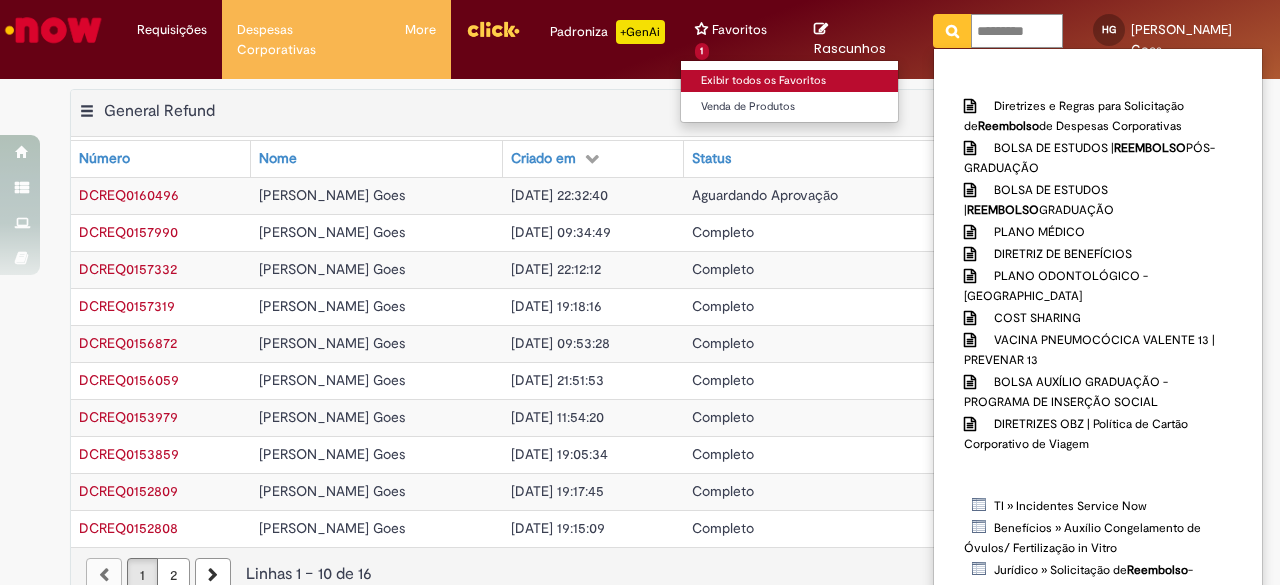 type on "*********" 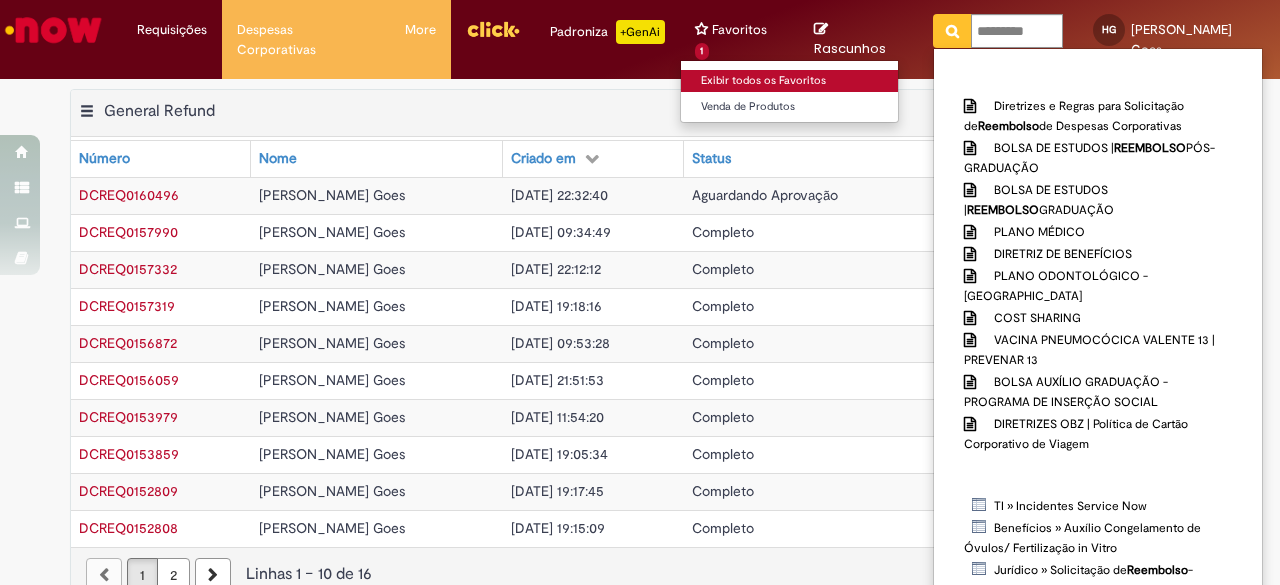 click on "Exibir todos os Favoritos" at bounding box center [791, 81] 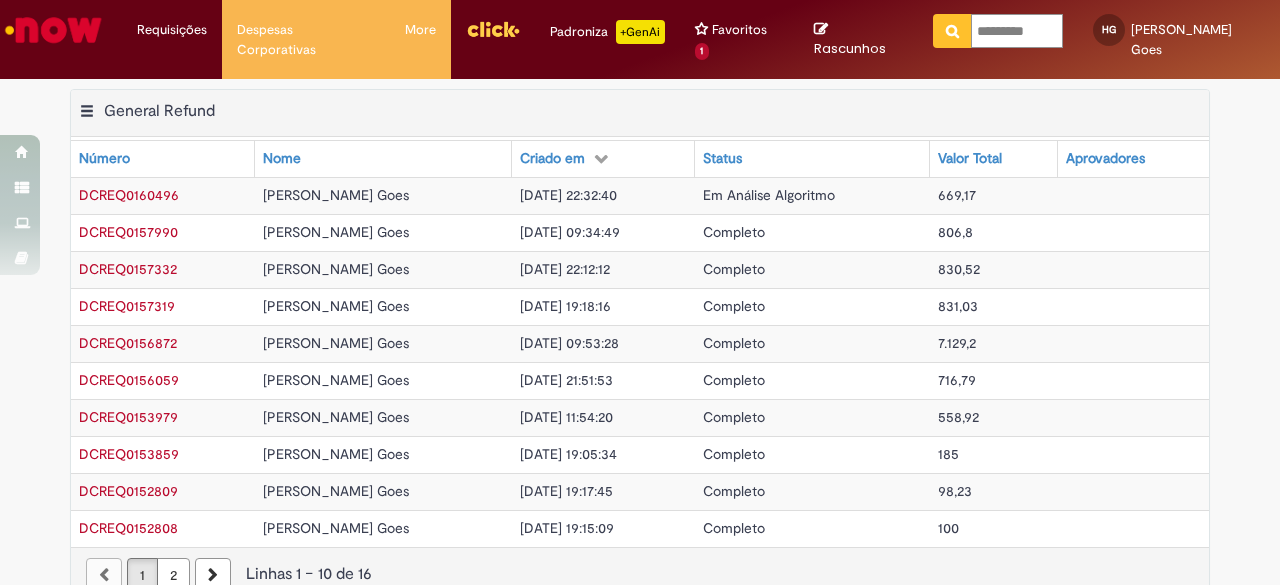click on "*********" at bounding box center [1017, 31] 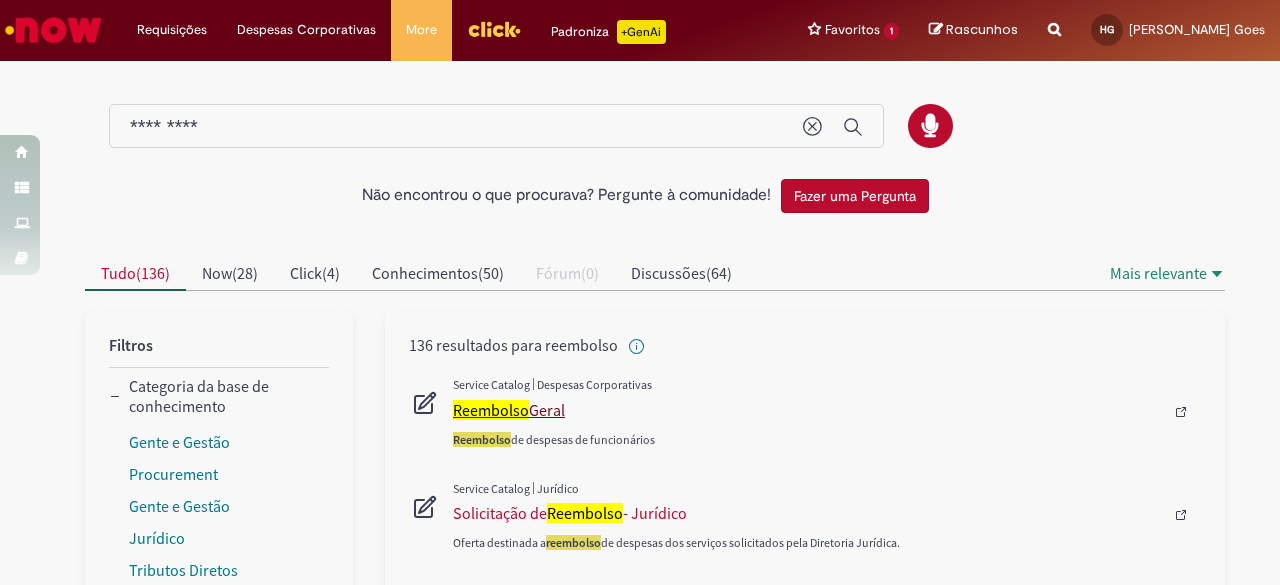 click on "Reembolso  Geral" at bounding box center (808, 410) 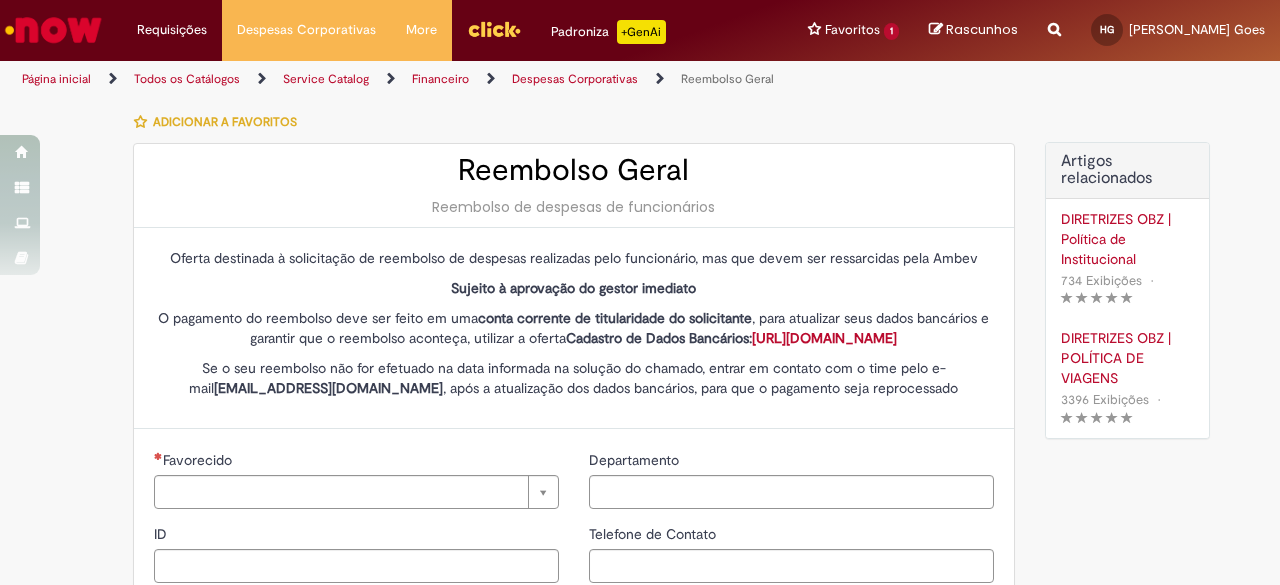 type on "********" 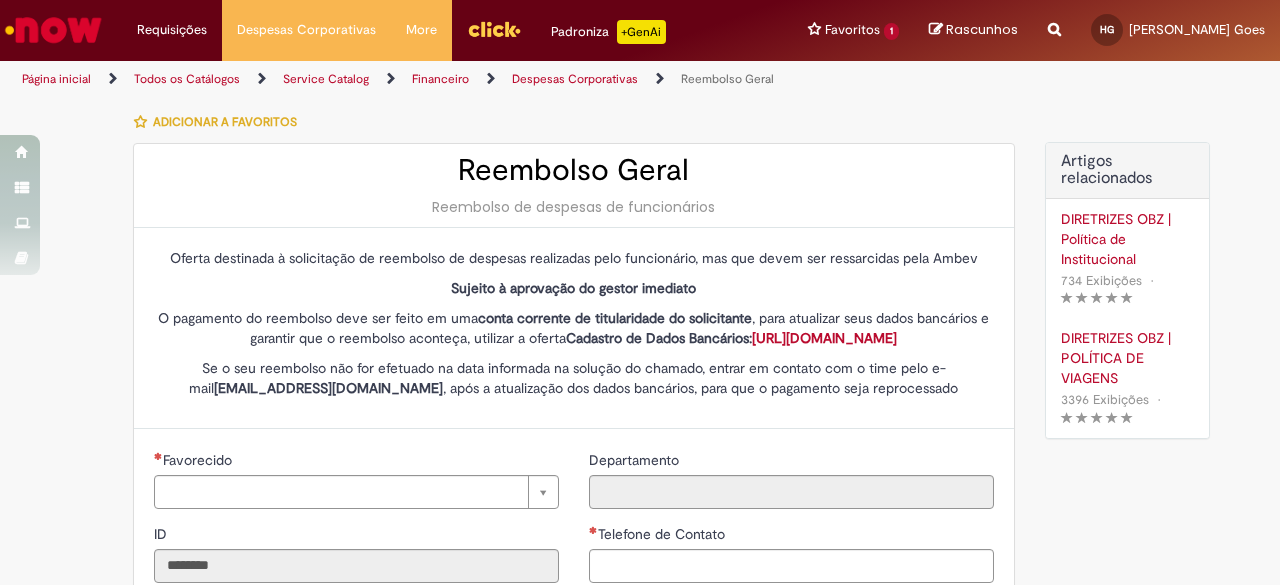type on "**********" 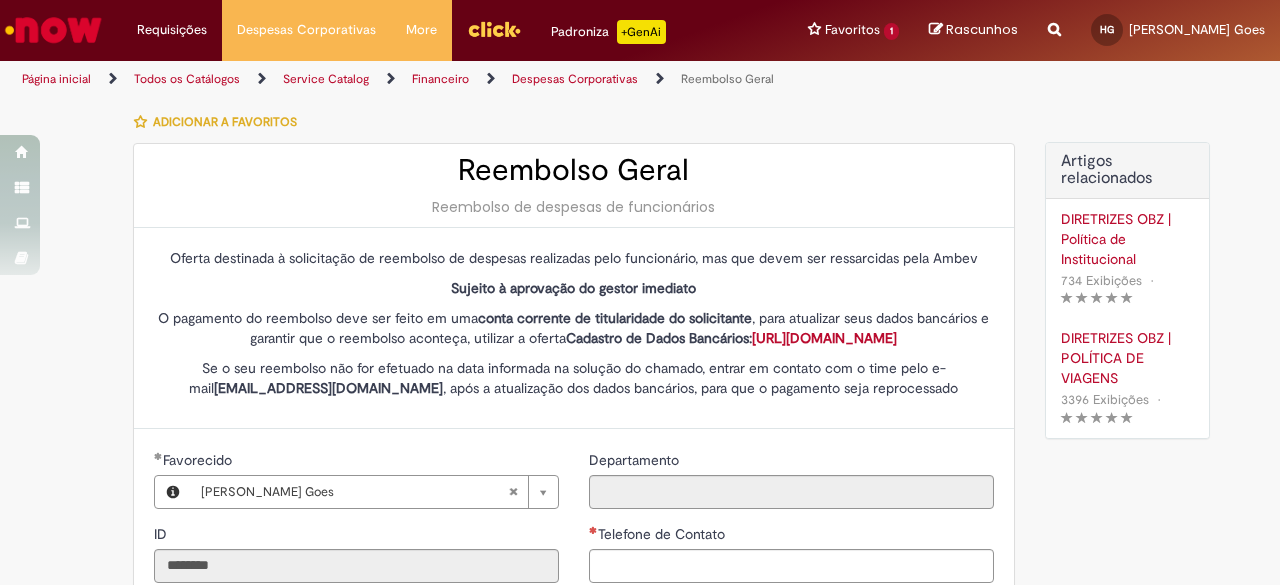 scroll, scrollTop: 213, scrollLeft: 0, axis: vertical 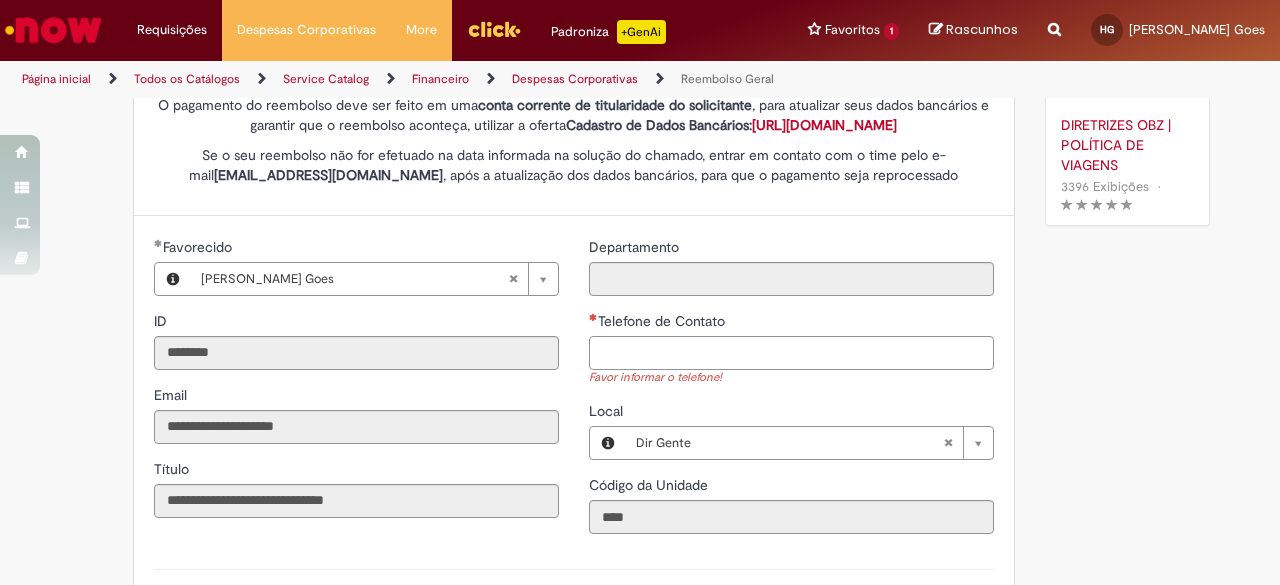 click on "Telefone de Contato" at bounding box center (791, 353) 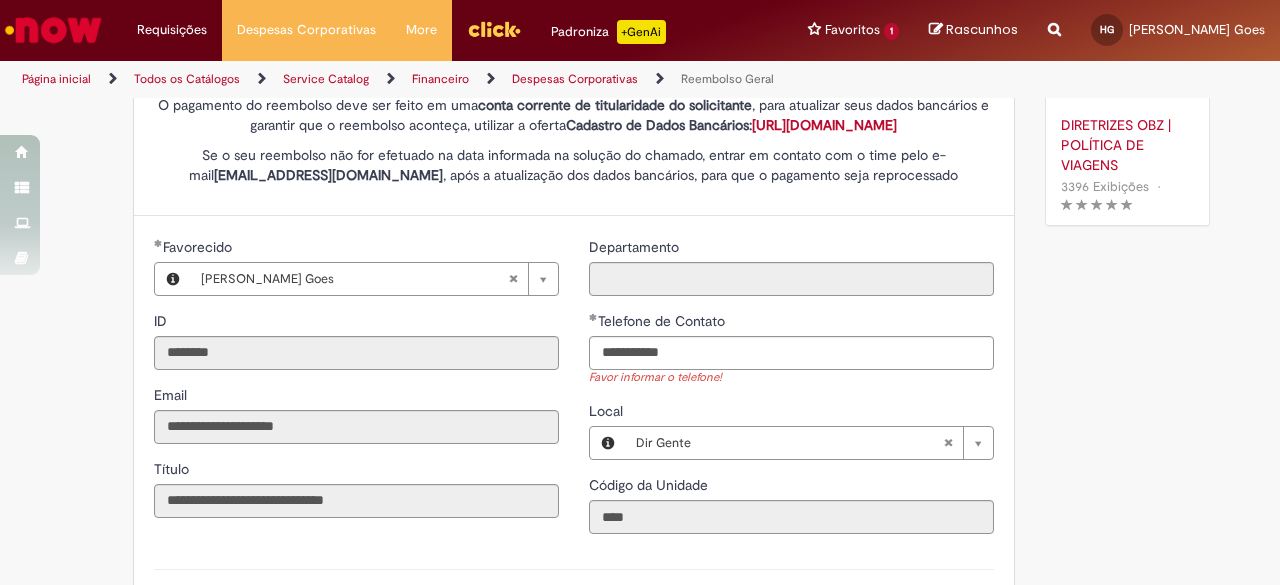 click on "**********" at bounding box center [791, 393] 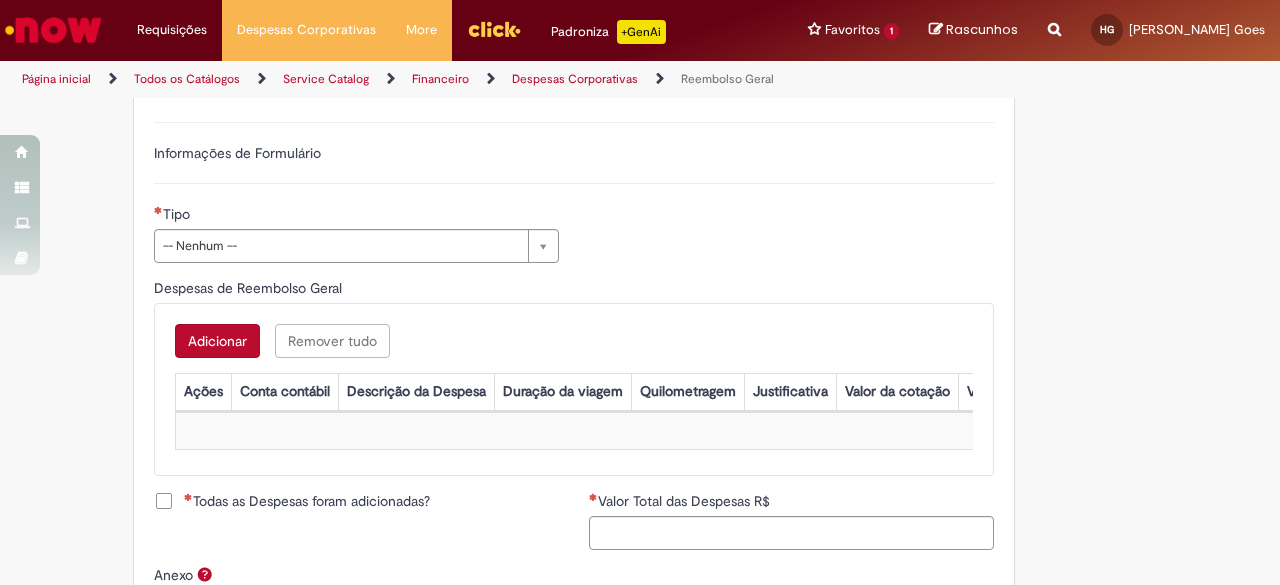 scroll, scrollTop: 645, scrollLeft: 0, axis: vertical 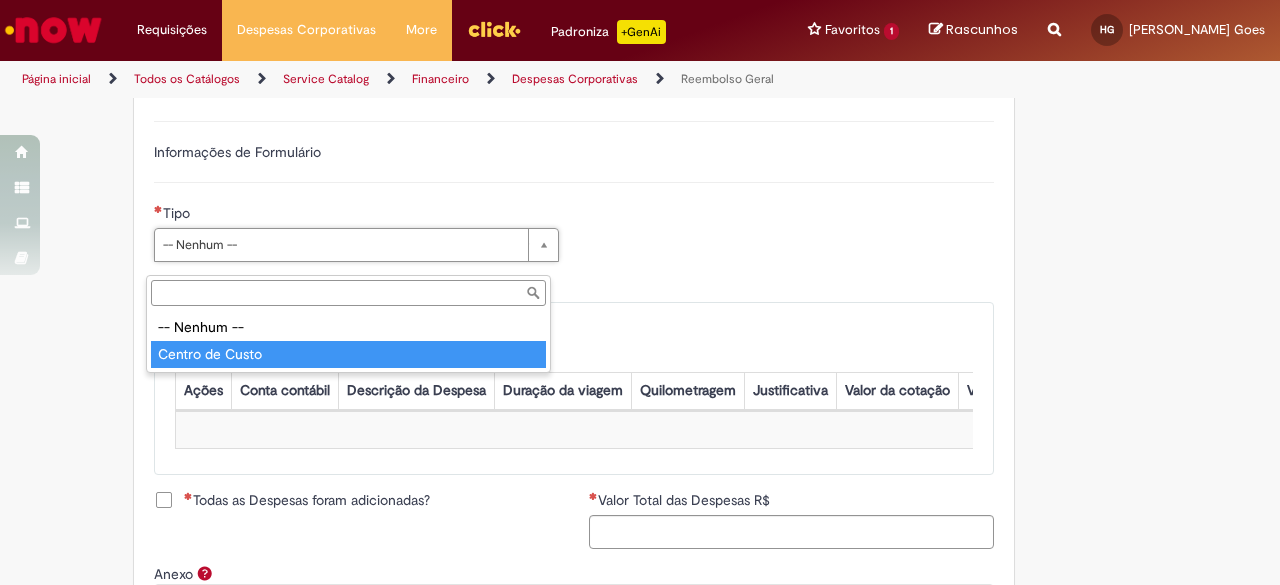 type on "**********" 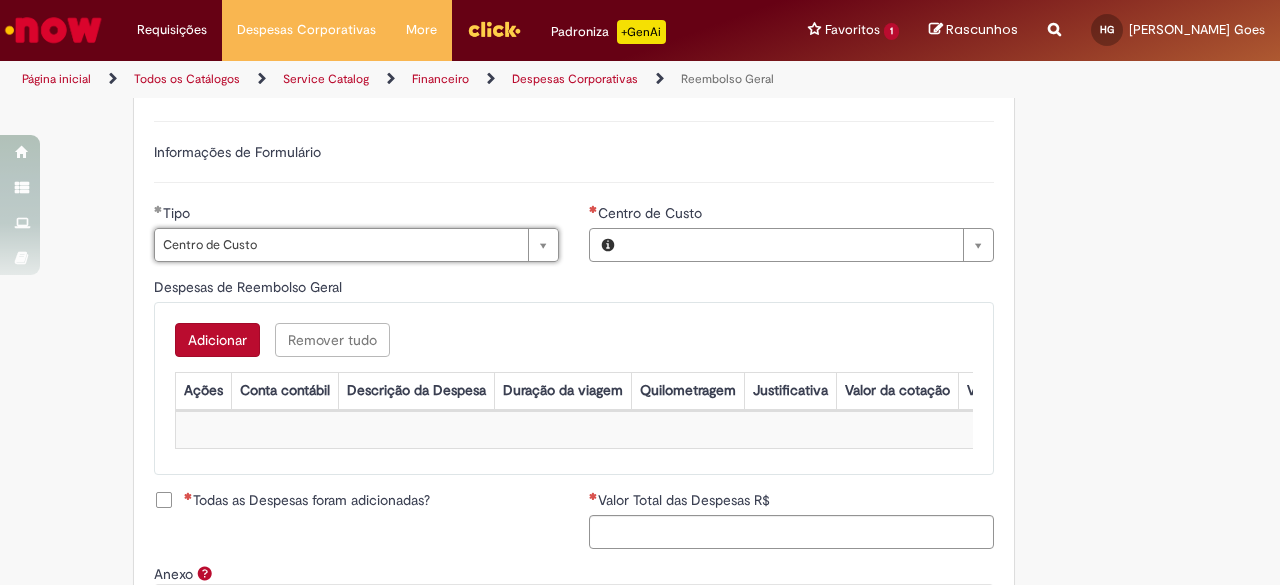 type on "**********" 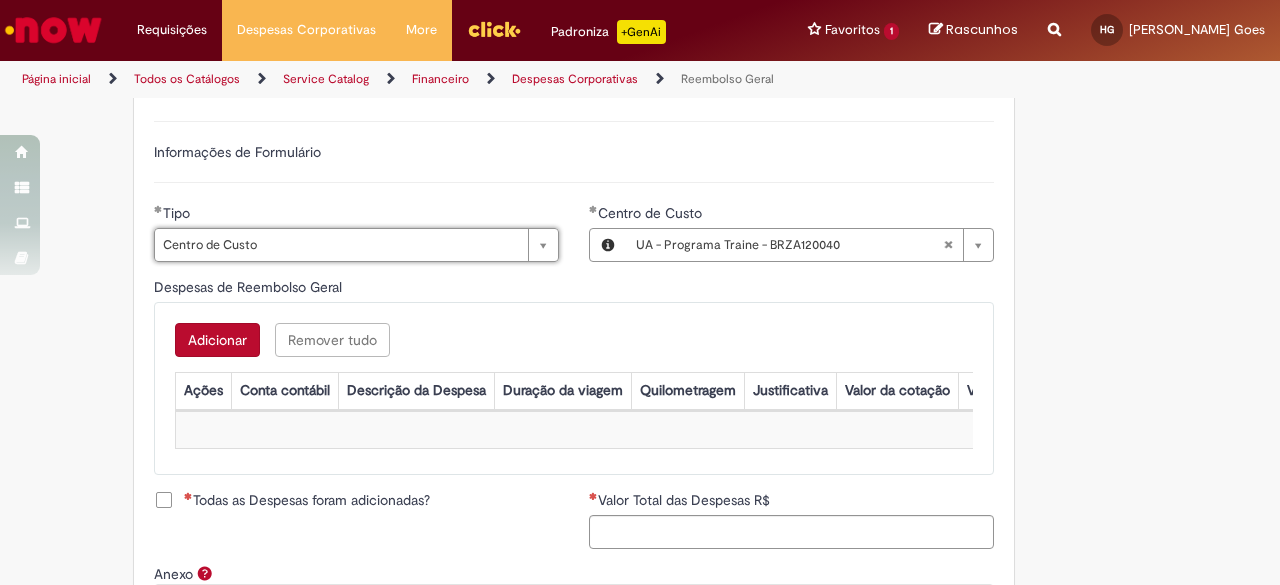 click on "Despesas de Reembolso Geral" at bounding box center [574, 289] 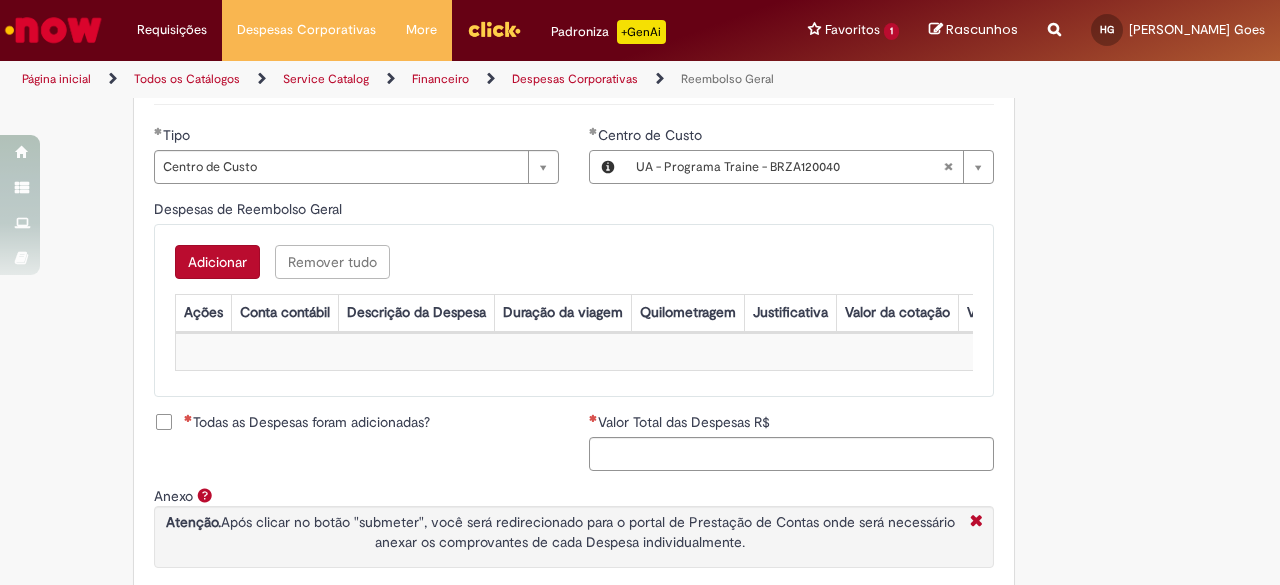 scroll, scrollTop: 727, scrollLeft: 0, axis: vertical 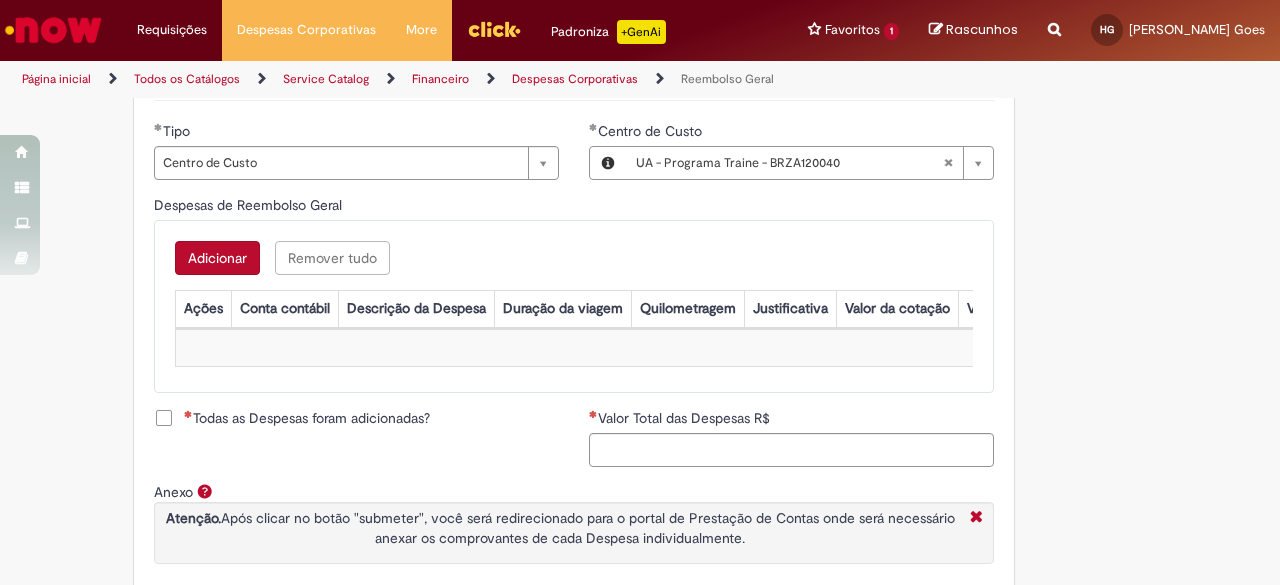 click on "Adicionar" at bounding box center [217, 258] 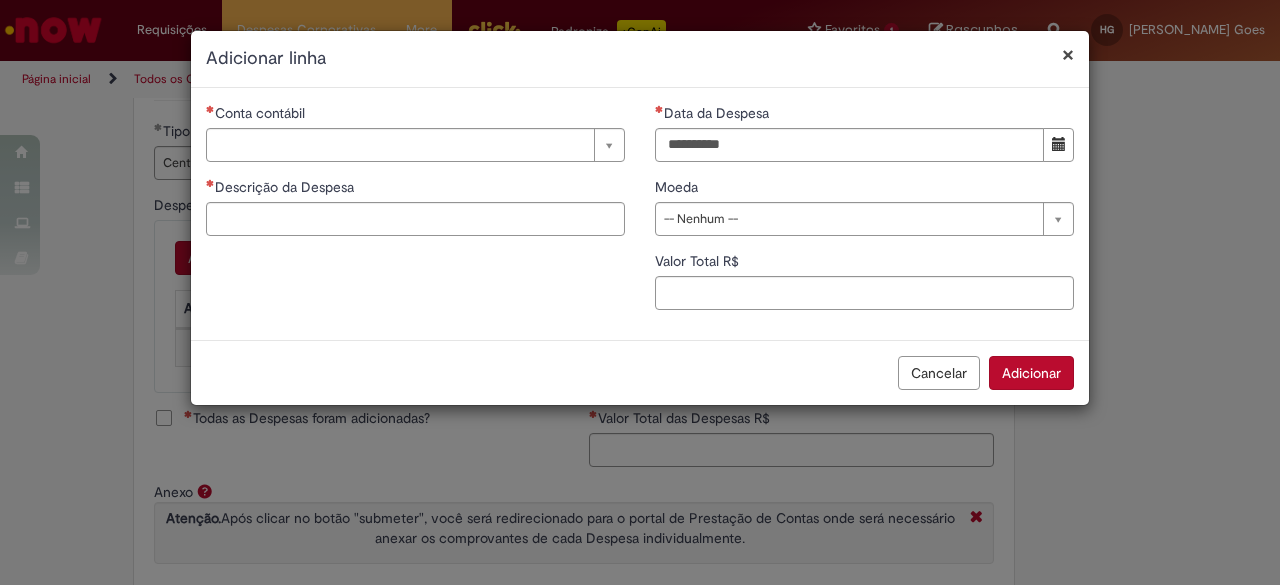 type 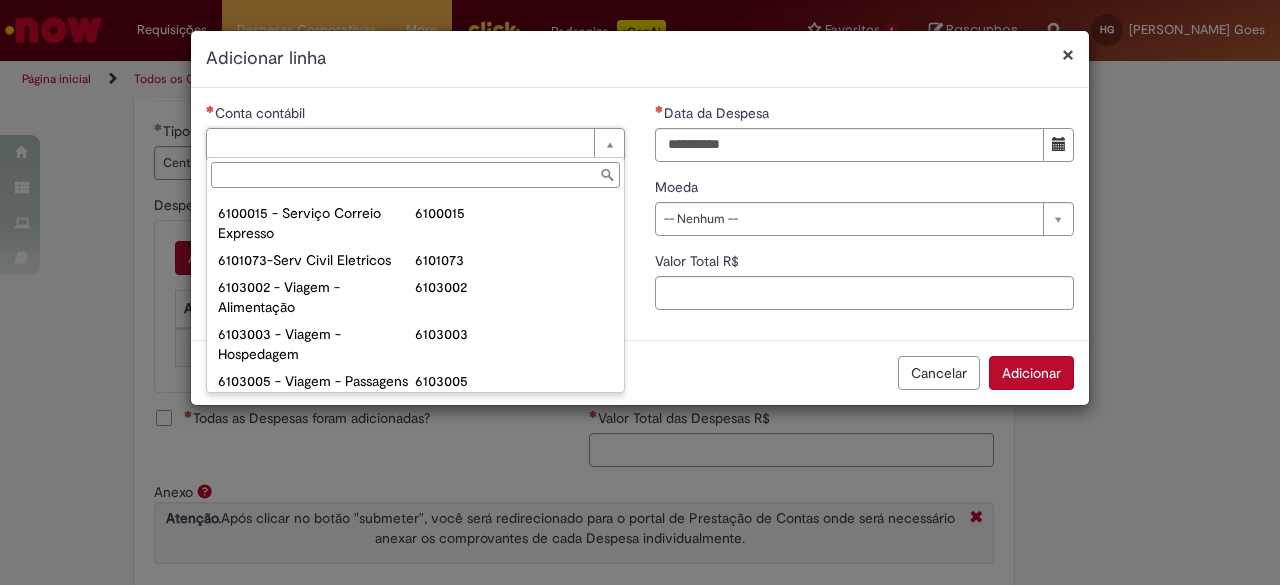scroll, scrollTop: 750, scrollLeft: 0, axis: vertical 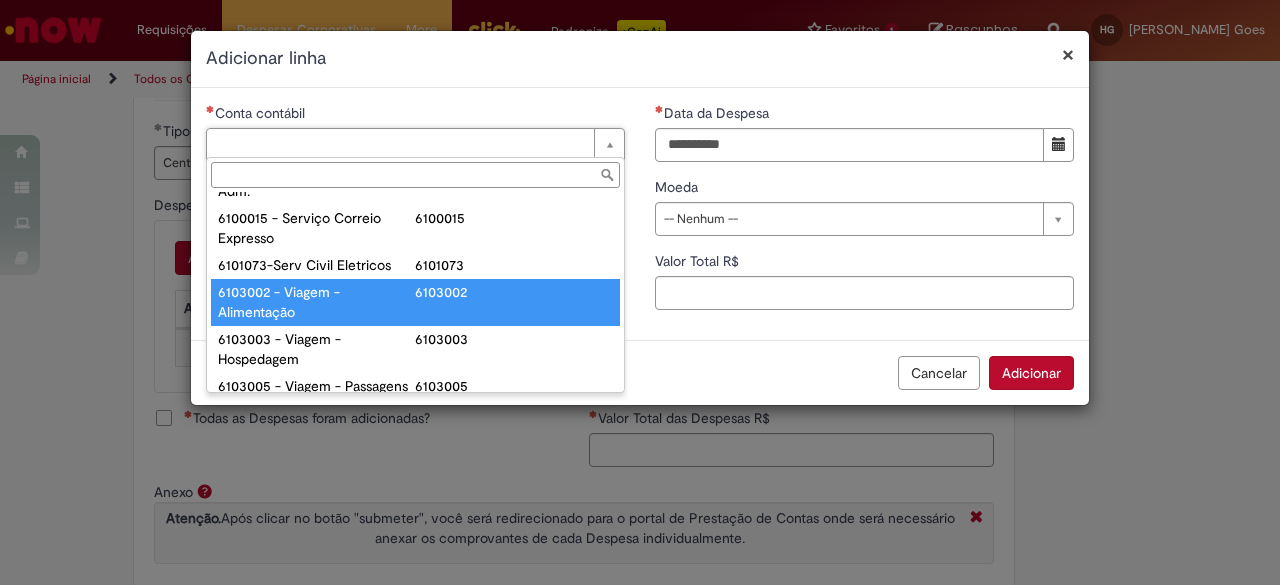 type on "**********" 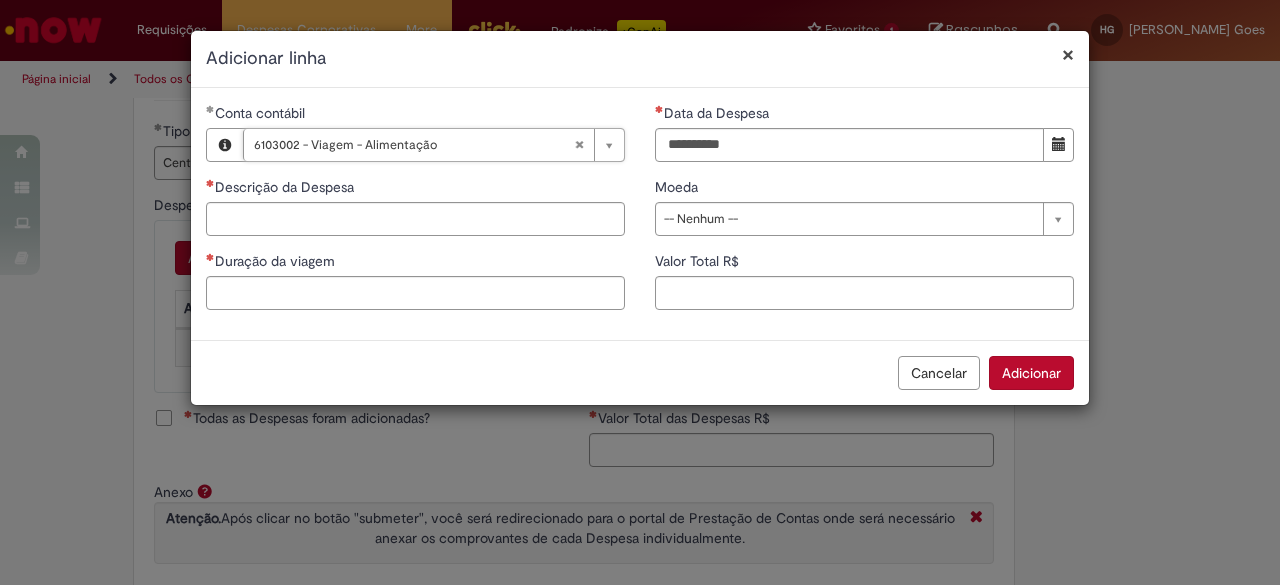 click on "**********" at bounding box center (415, 214) 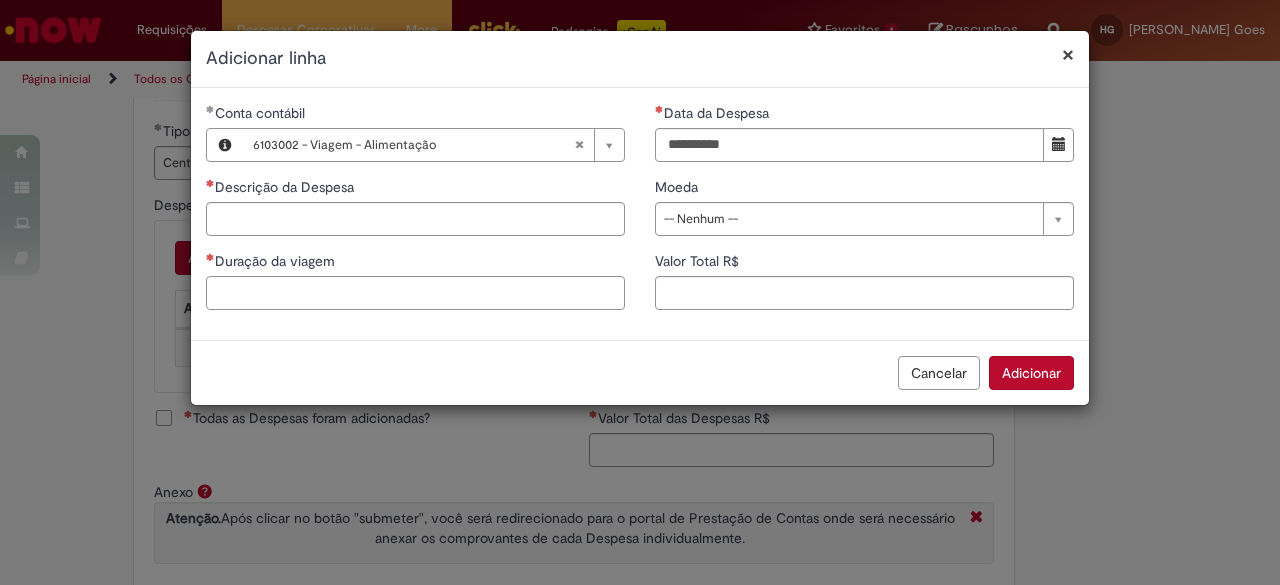 click on "Duração da viagem" at bounding box center (415, 293) 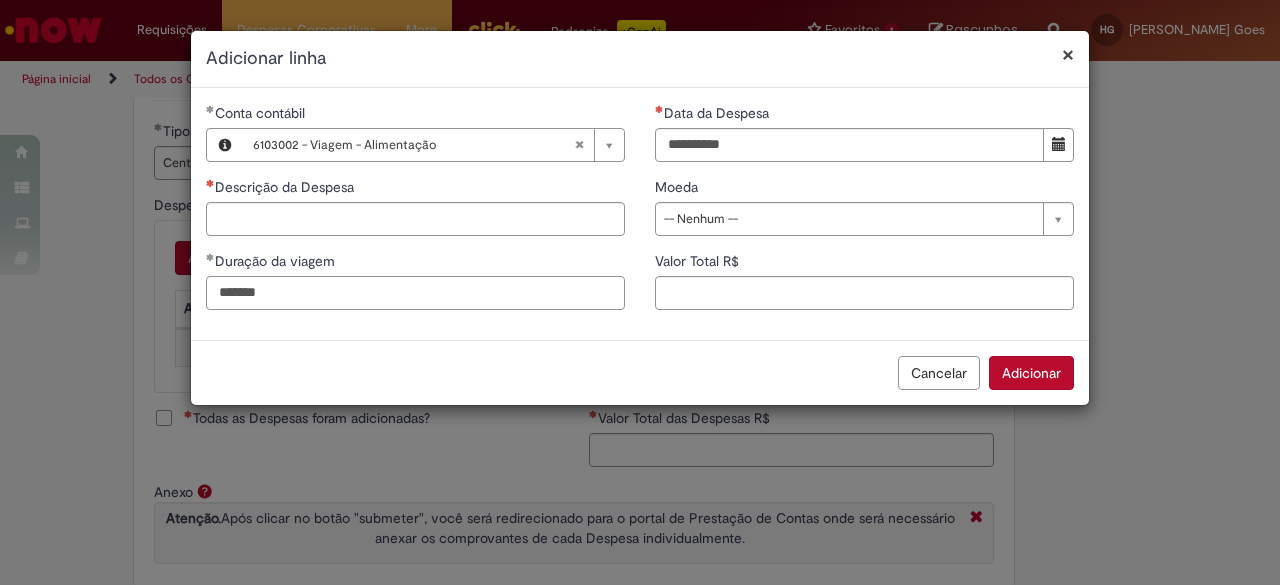 type on "*******" 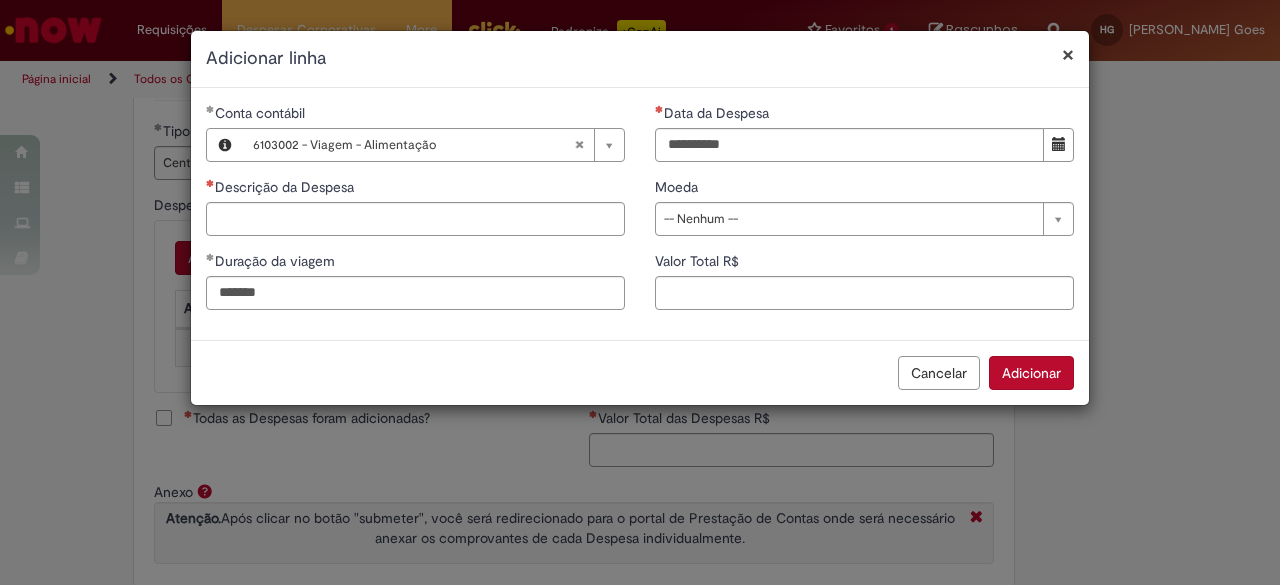 click on "**********" at bounding box center (415, 214) 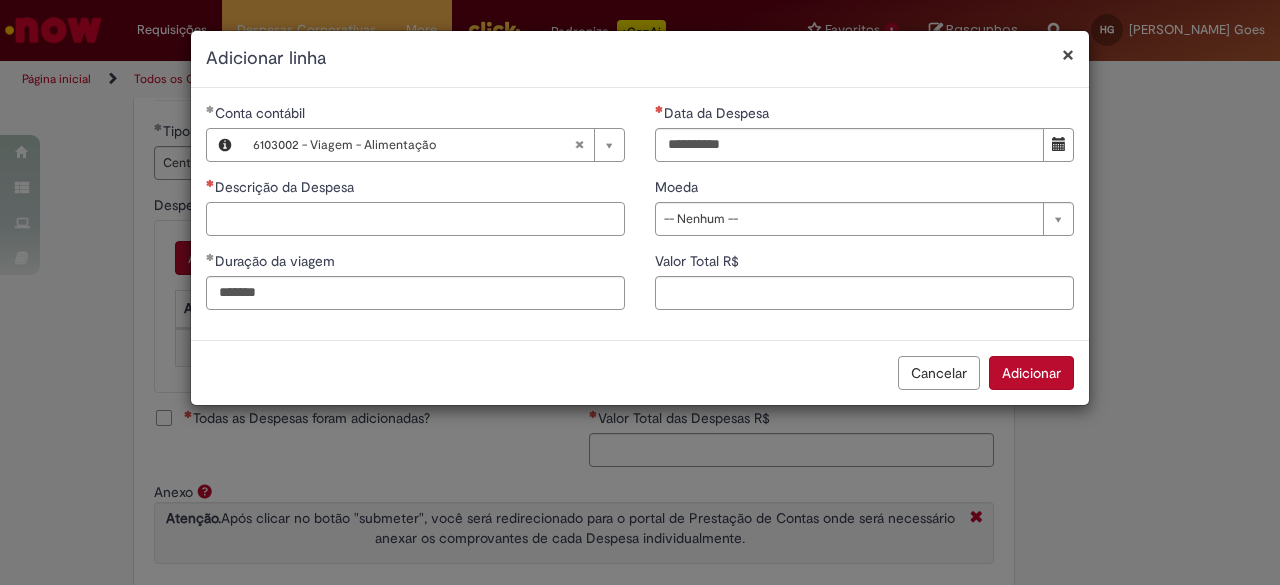 click on "Descrição da Despesa" at bounding box center [415, 219] 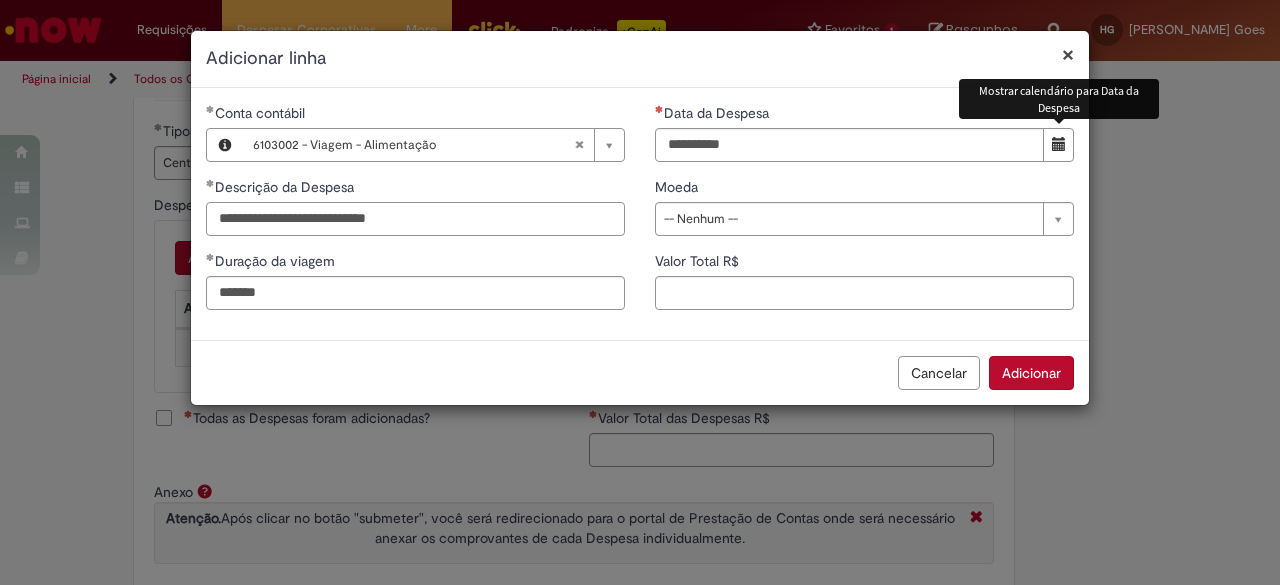 type on "**********" 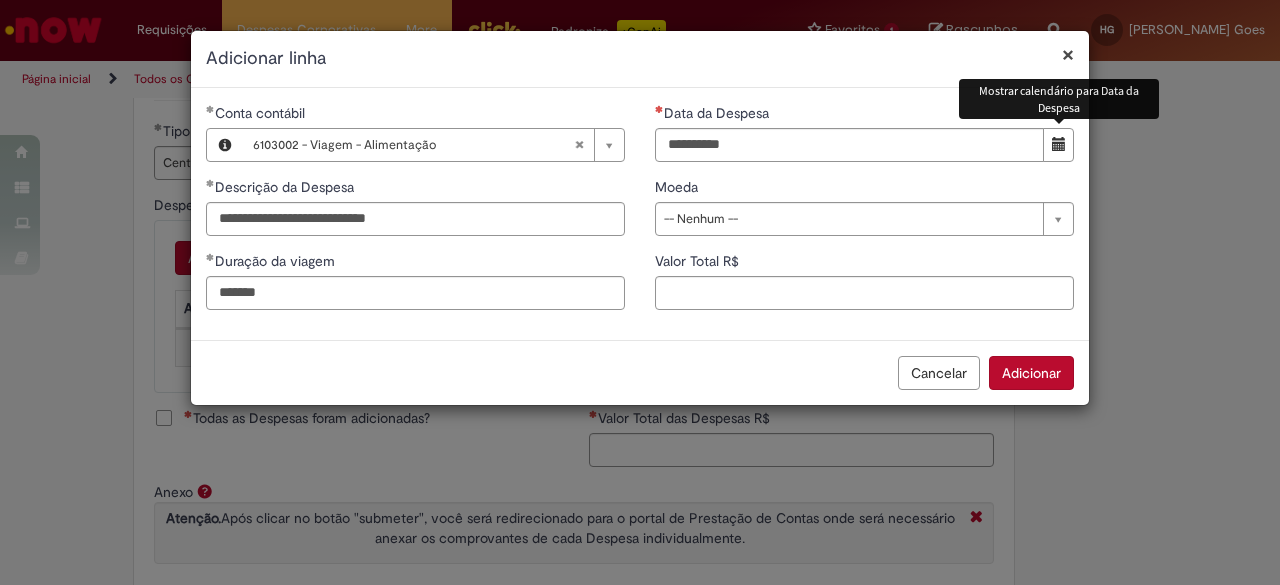 click at bounding box center (1059, 144) 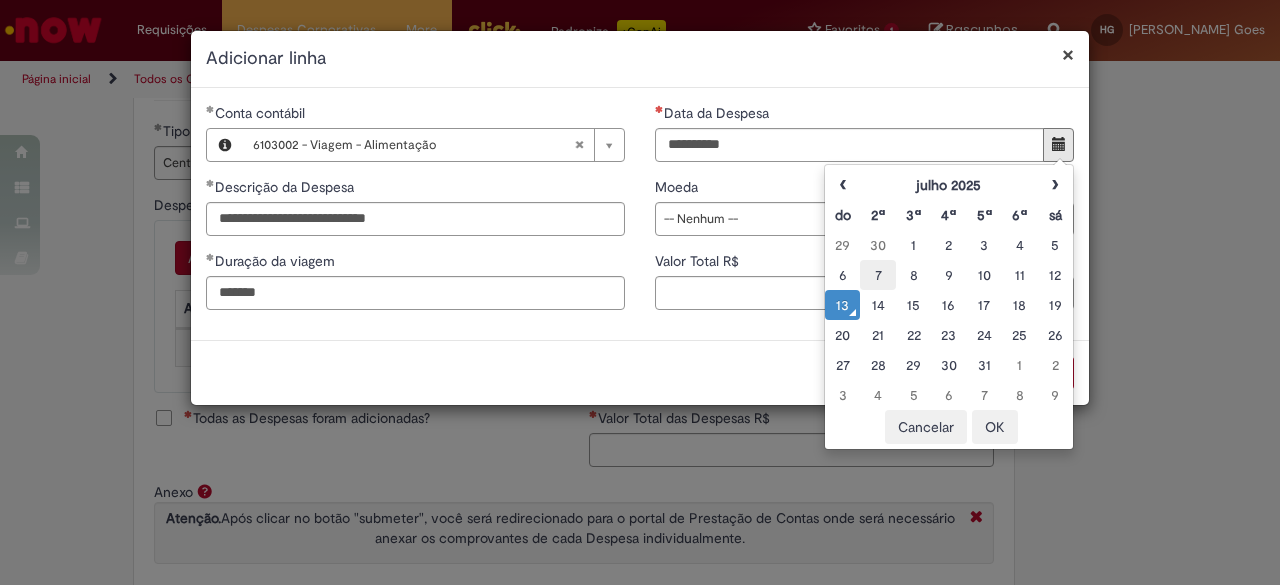 click on "7" at bounding box center (877, 275) 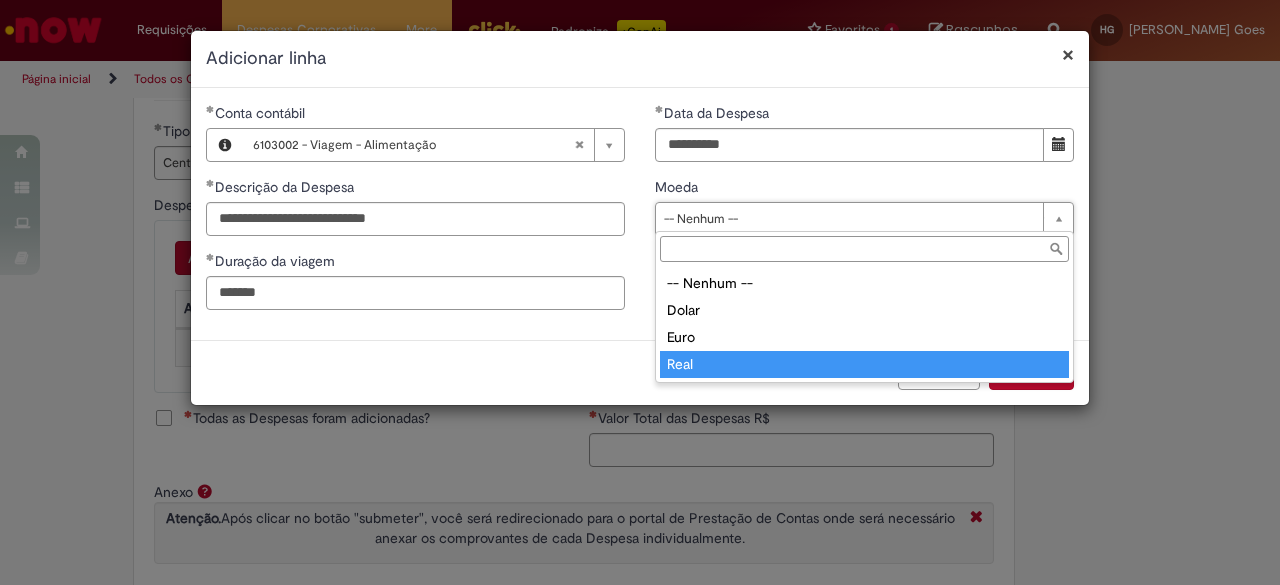 type on "****" 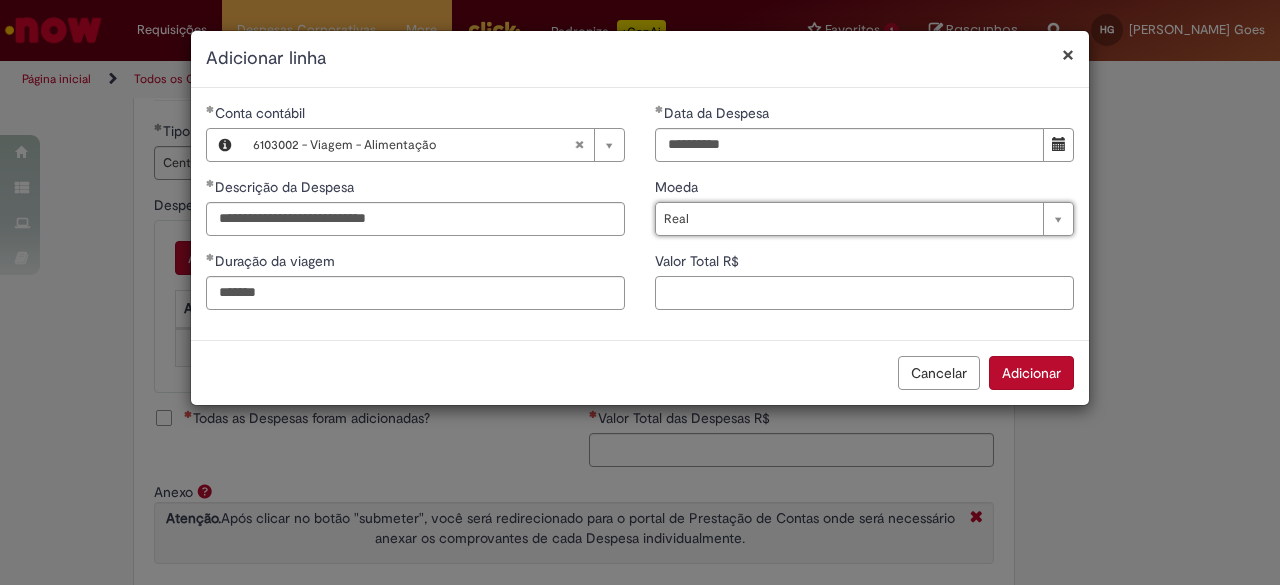click on "Valor Total R$" at bounding box center [864, 293] 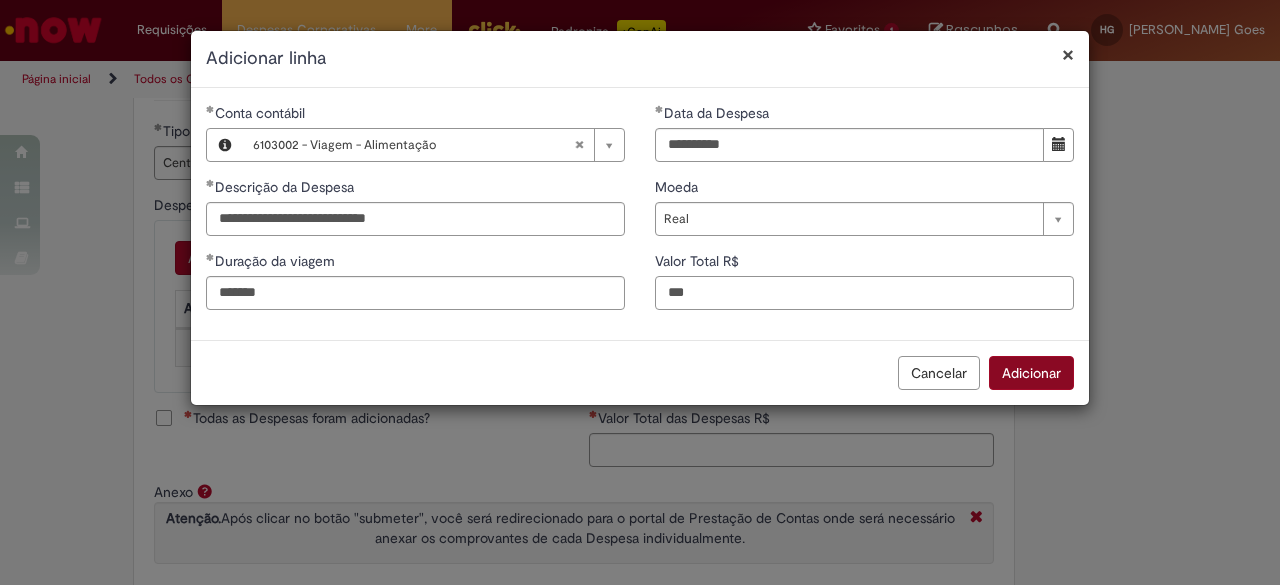 type on "***" 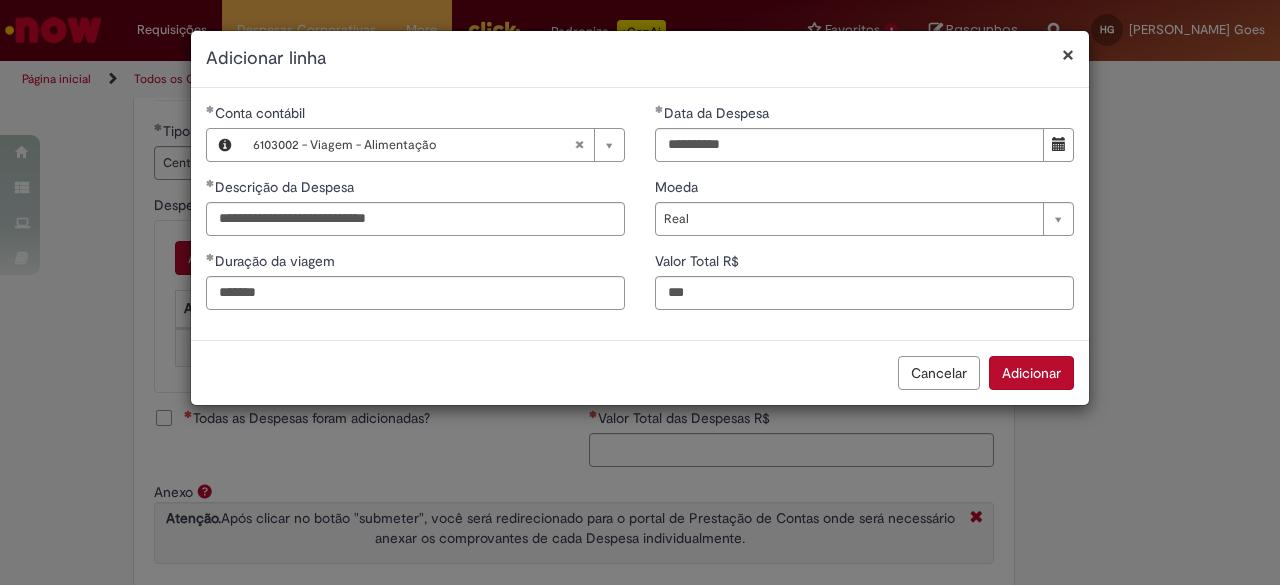 click on "Adicionar" at bounding box center (1031, 373) 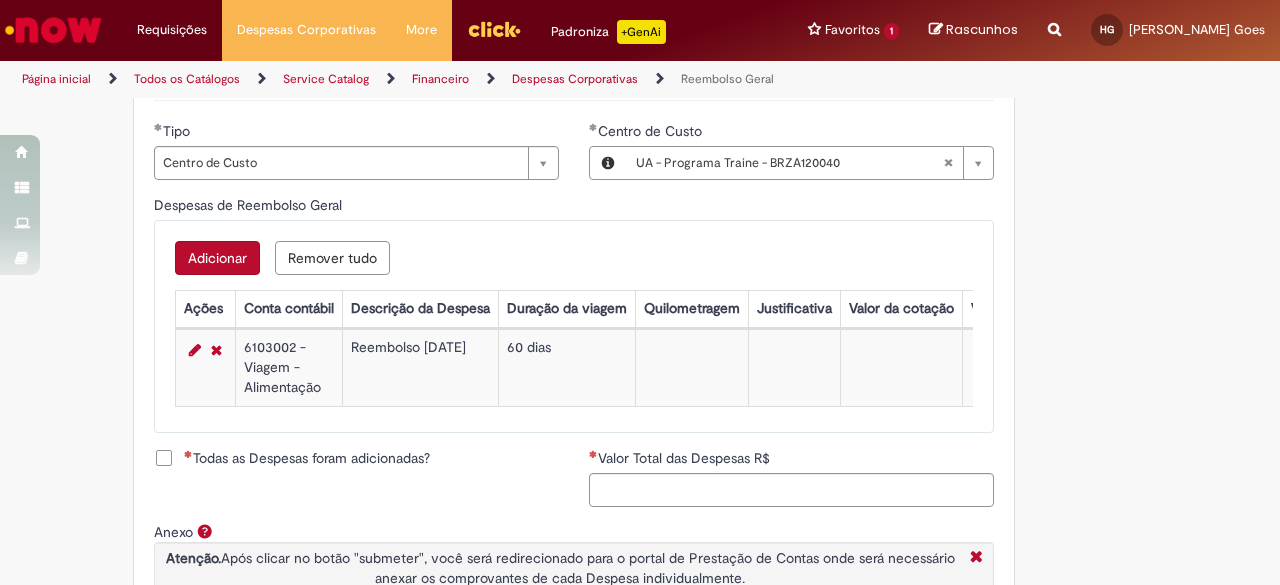click on "Adicionar" at bounding box center [217, 258] 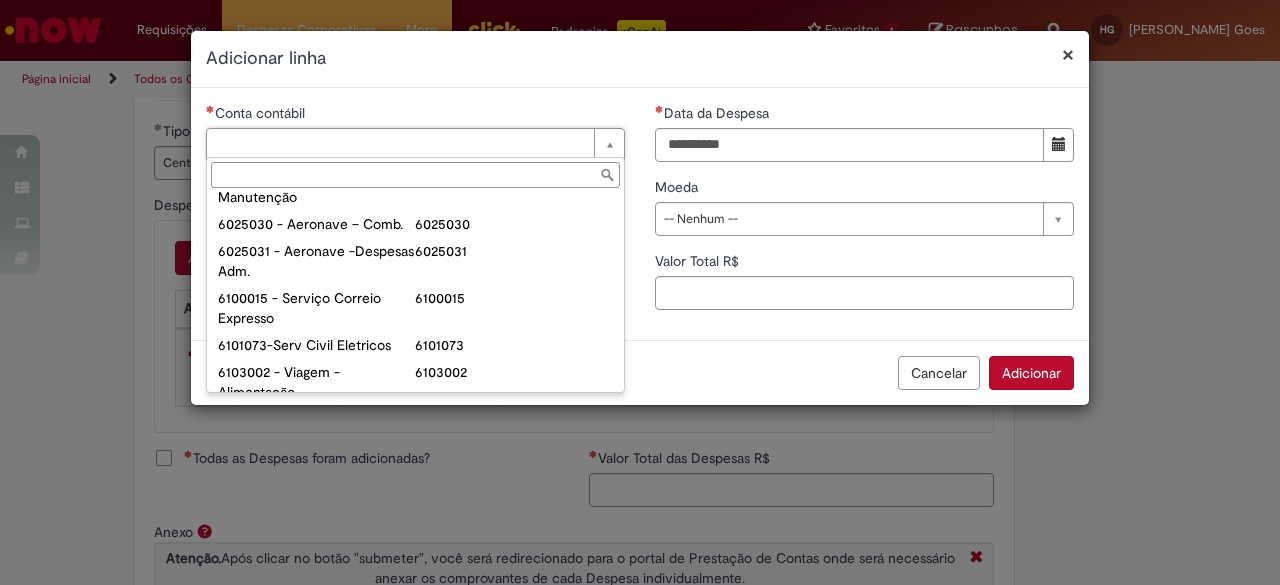 scroll, scrollTop: 832, scrollLeft: 0, axis: vertical 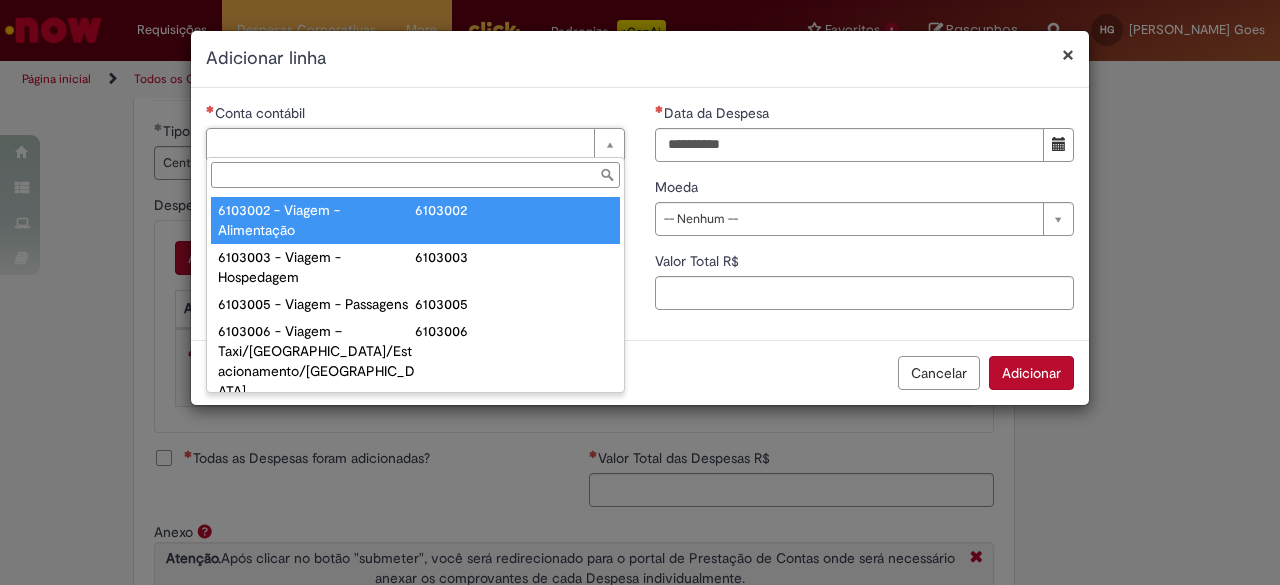 type on "**********" 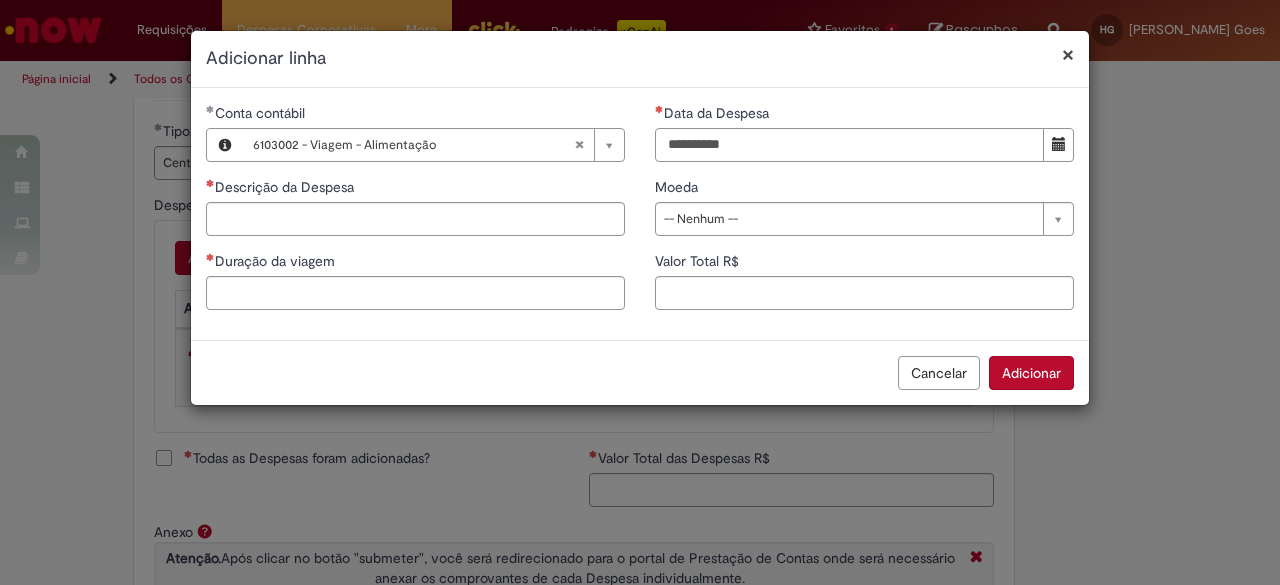 click on "Data da Despesa" at bounding box center [849, 145] 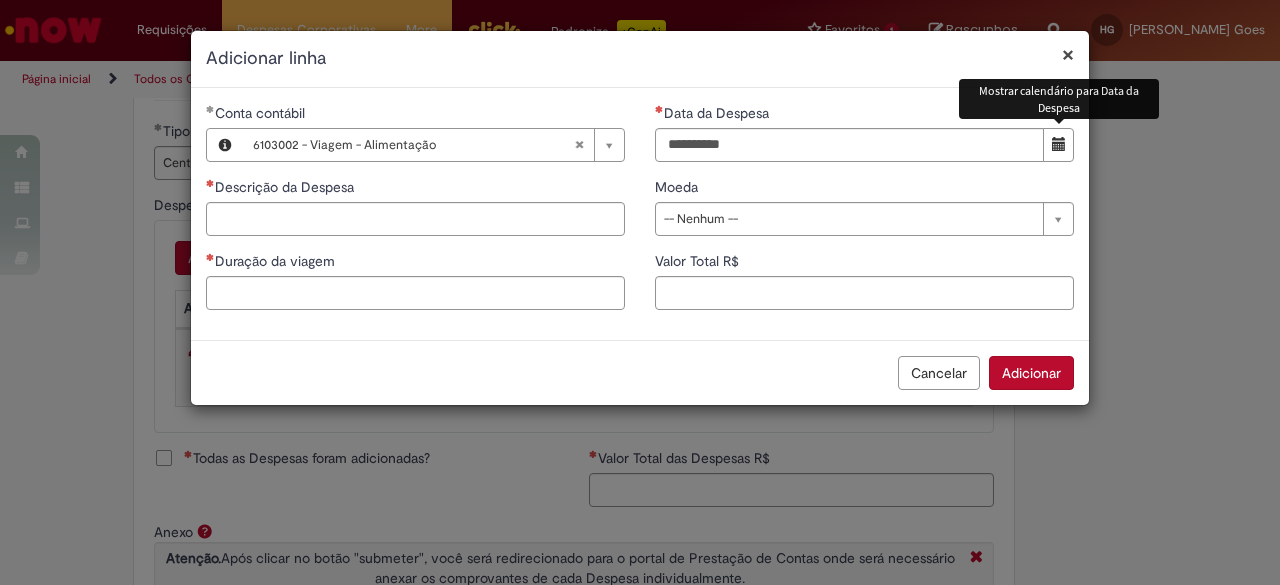 click at bounding box center (1059, 144) 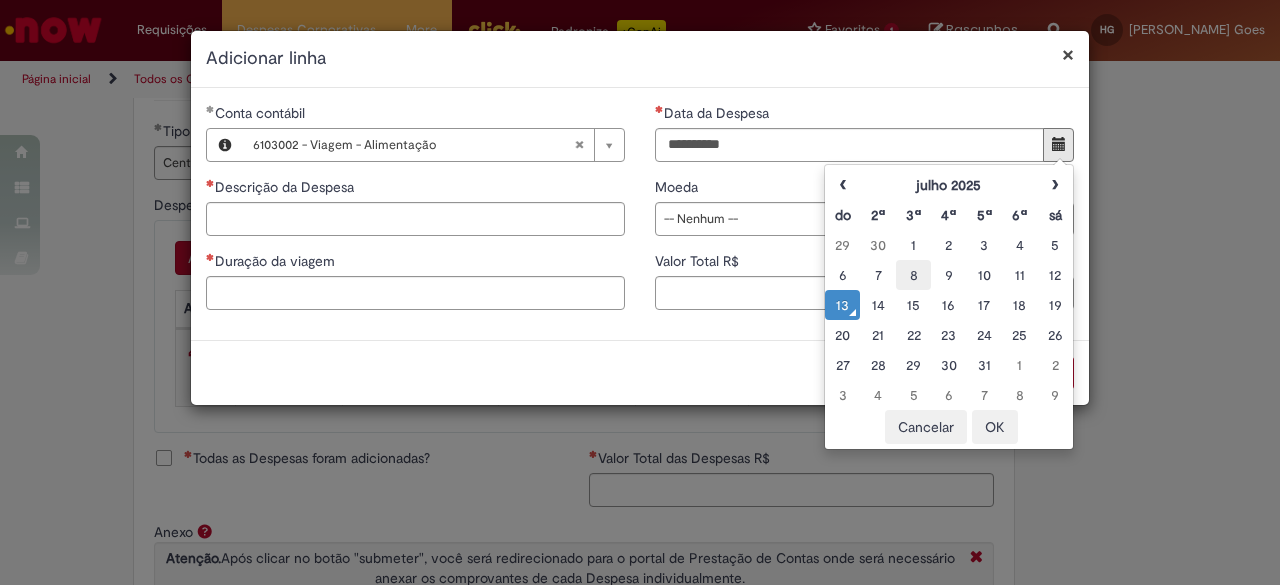 click on "8" at bounding box center (913, 275) 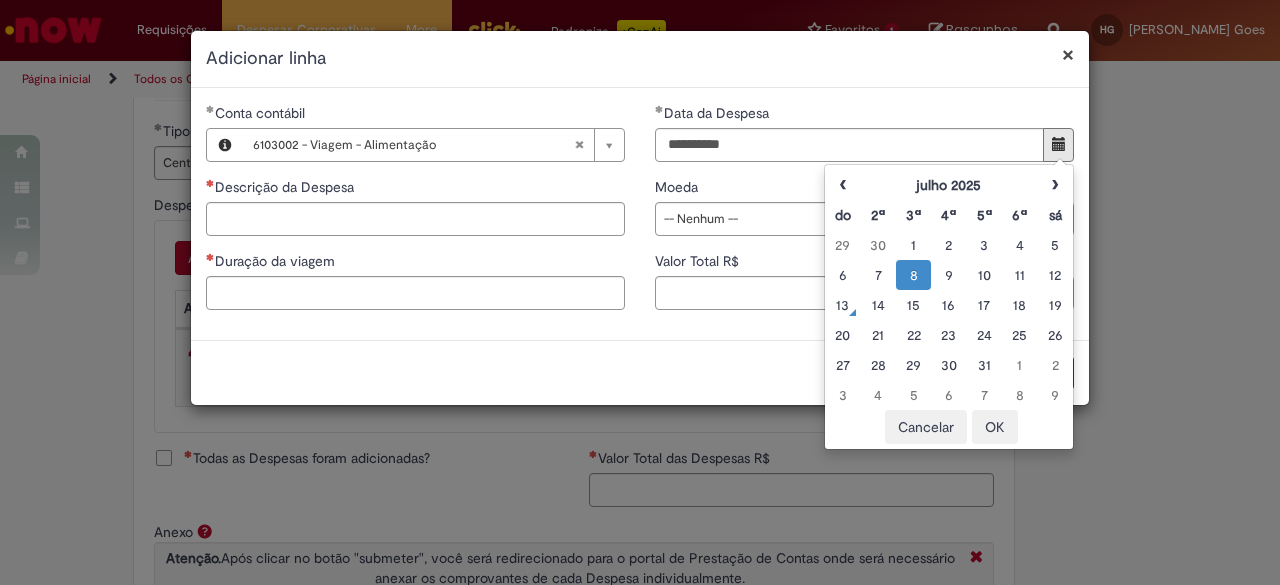 type on "**********" 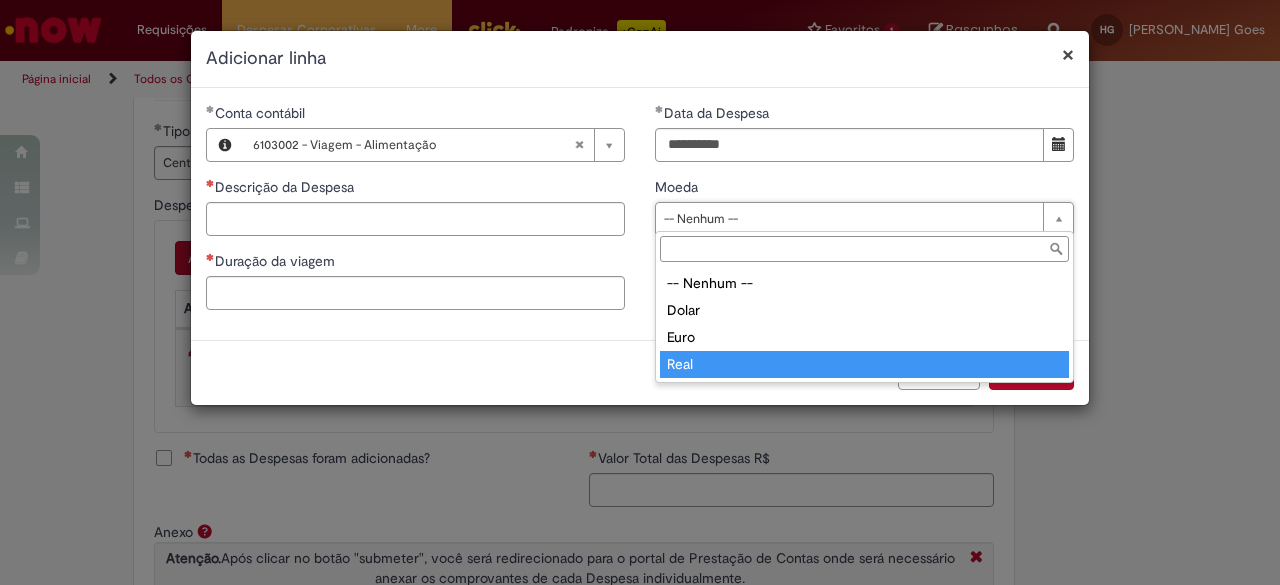type on "****" 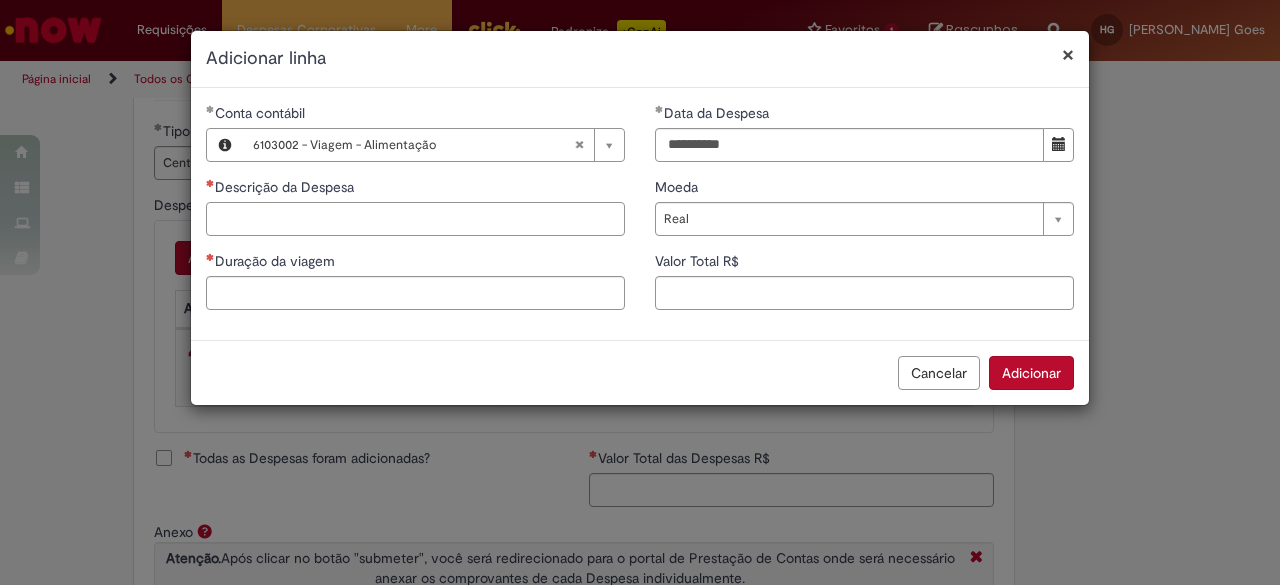click on "Descrição da Despesa" at bounding box center [415, 219] 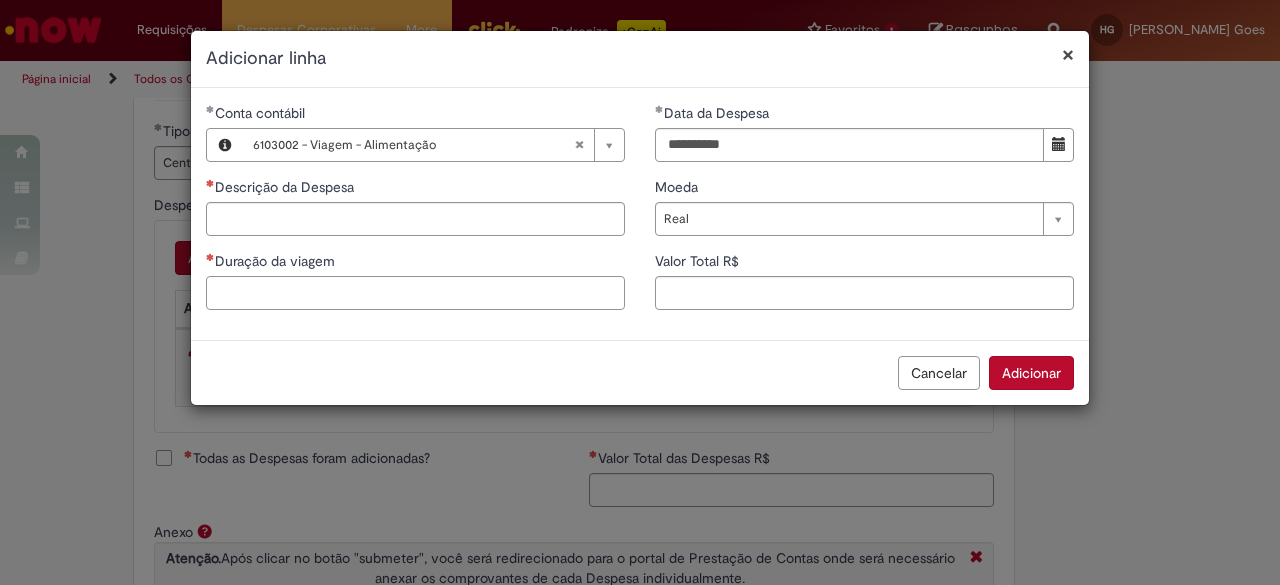 click on "Duração da viagem" at bounding box center (415, 293) 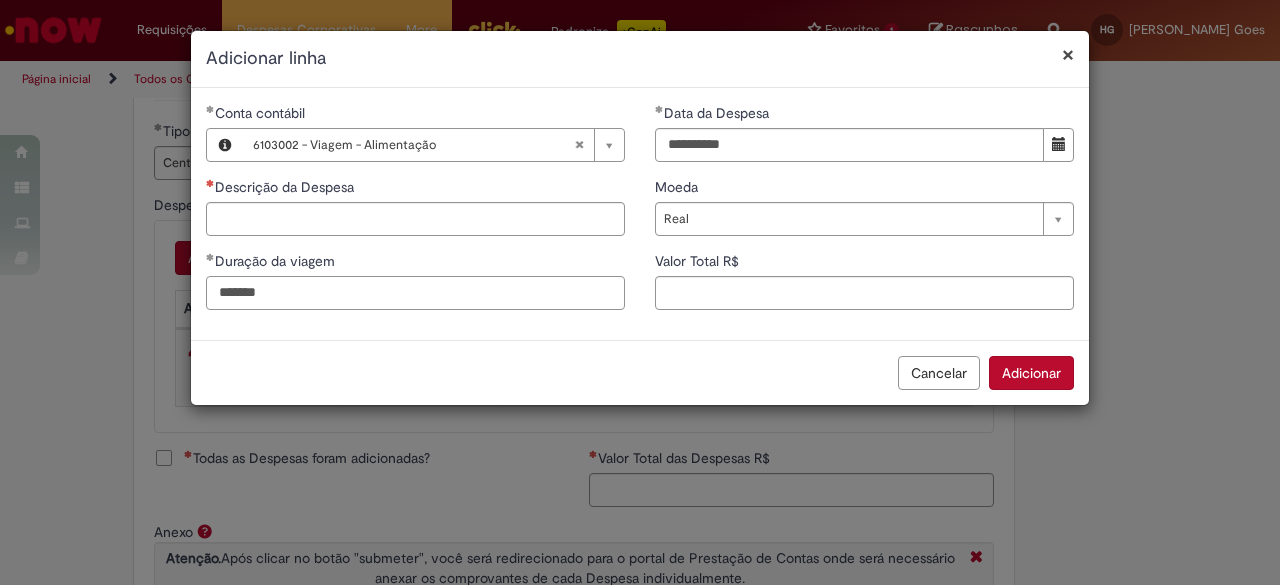 type on "*******" 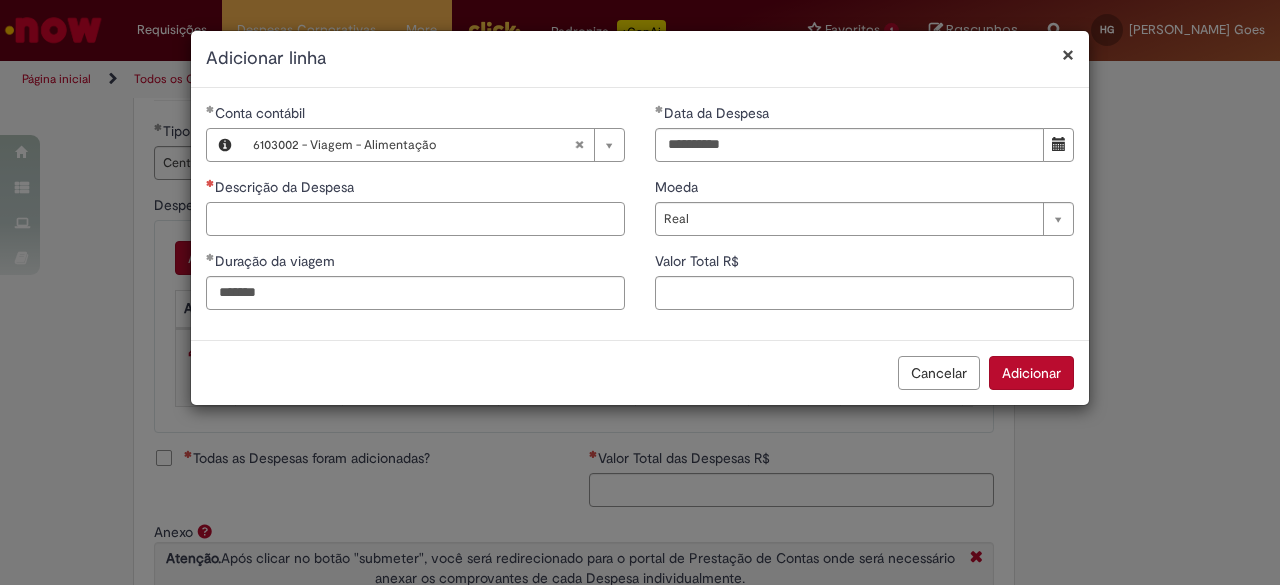 click on "Descrição da Despesa" at bounding box center (415, 219) 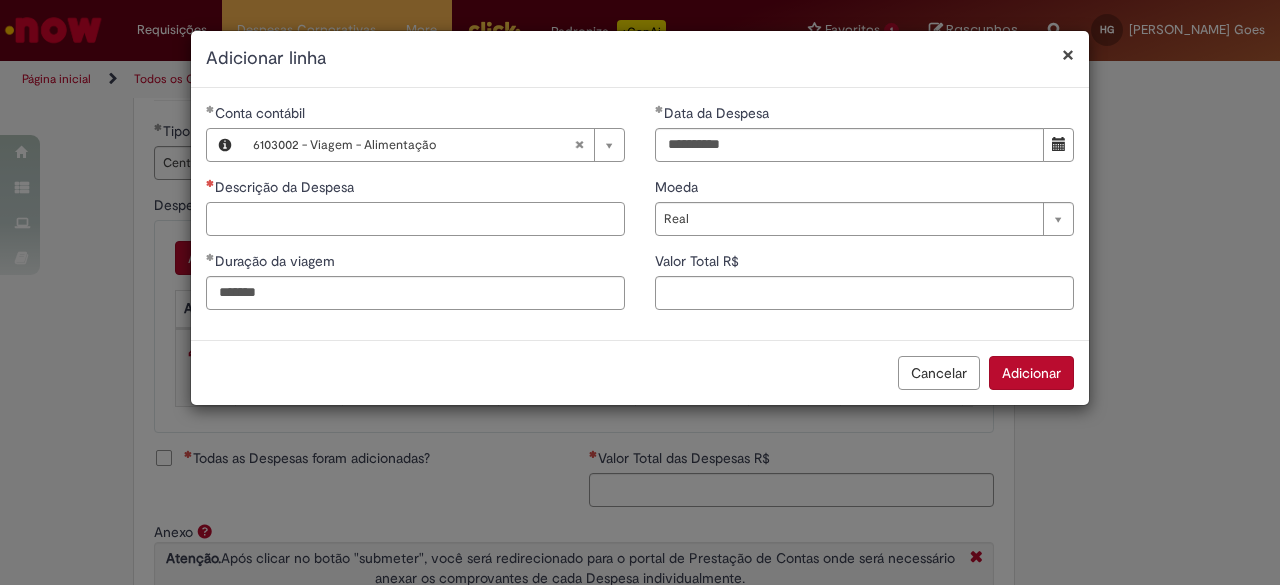 paste on "**********" 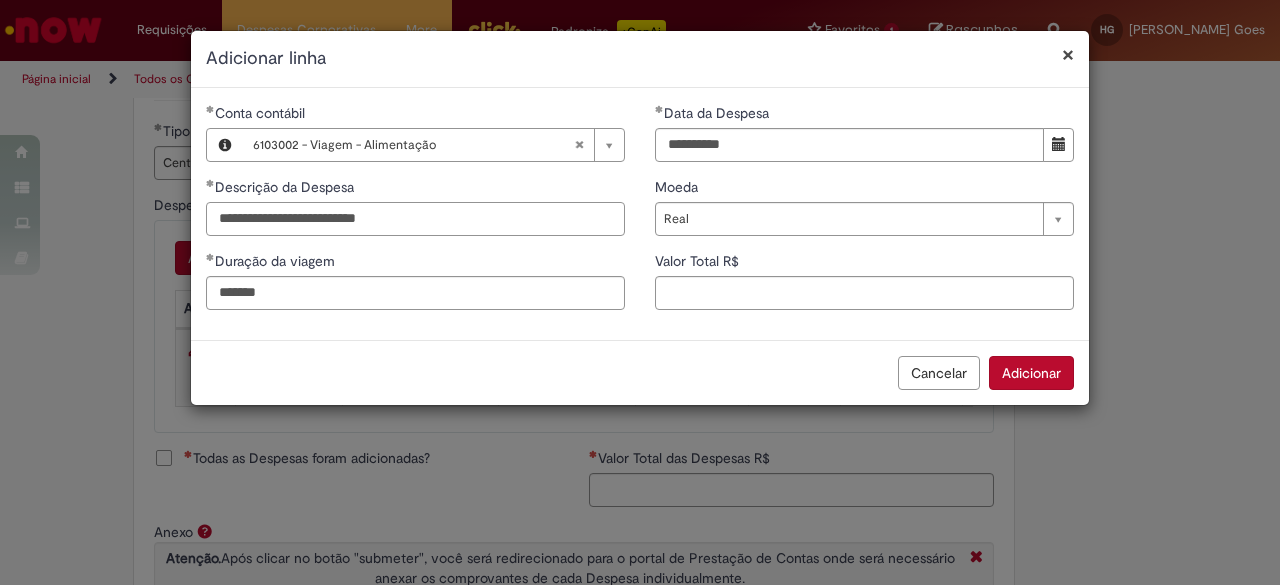 type on "**********" 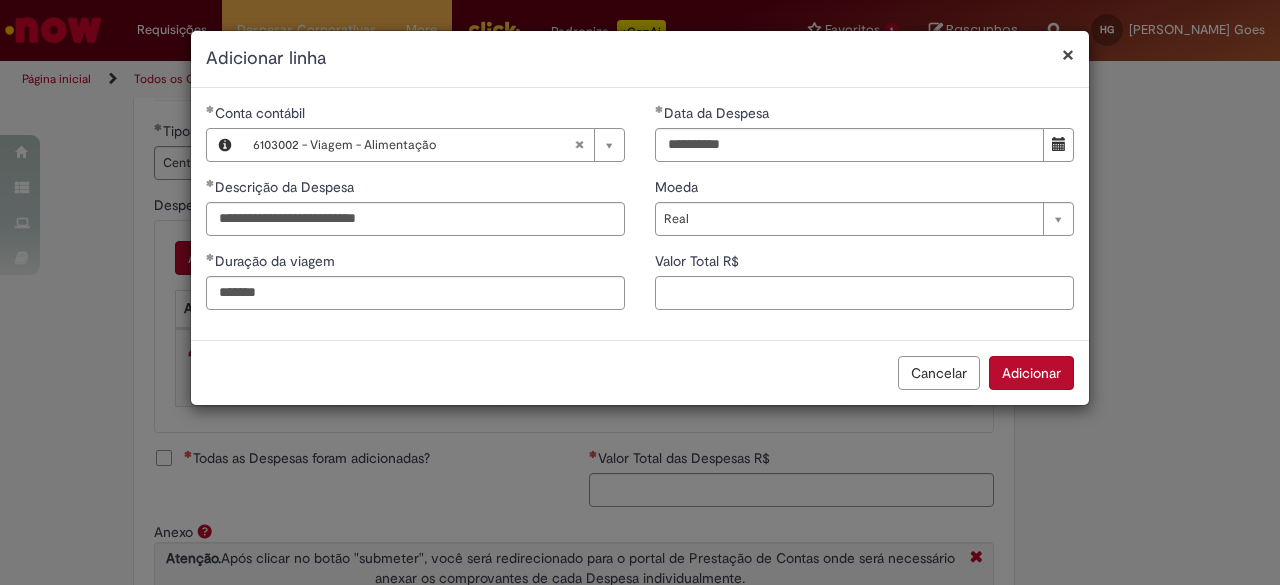 click on "Valor Total R$" at bounding box center [864, 293] 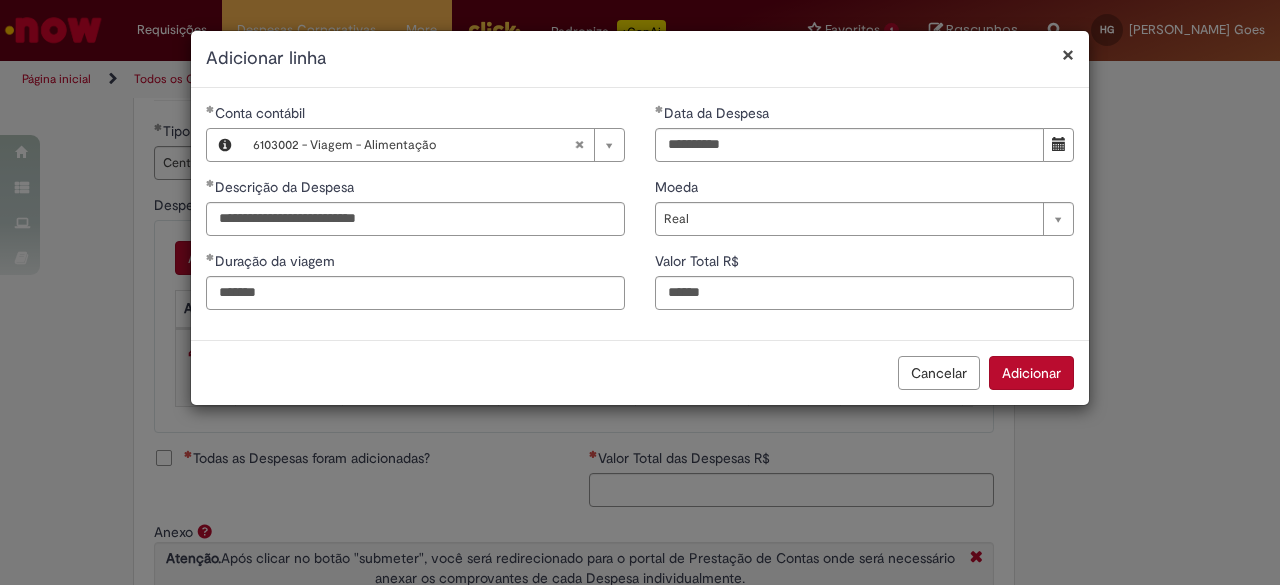 type on "******" 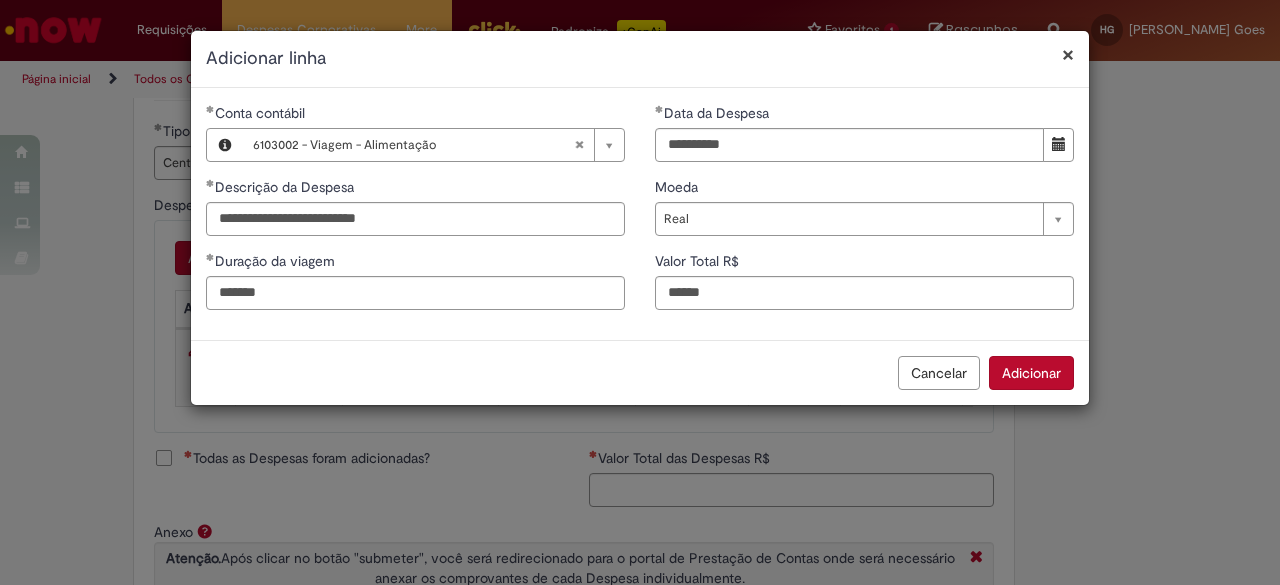 click on "Adicionar" at bounding box center [1031, 373] 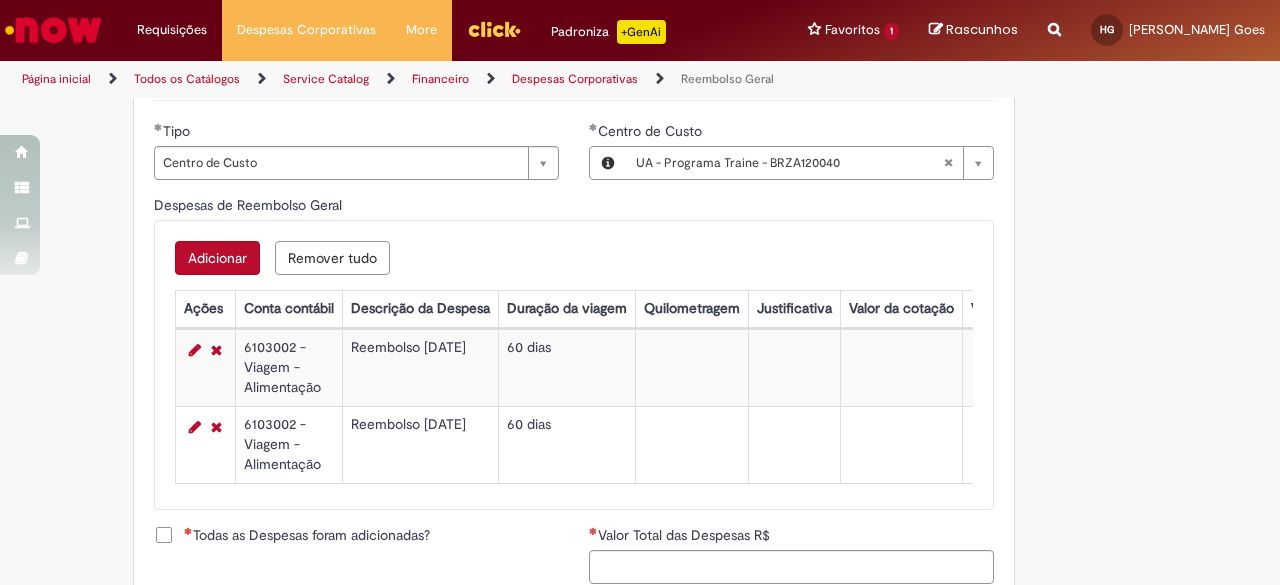 click on "Adicionar" at bounding box center (217, 258) 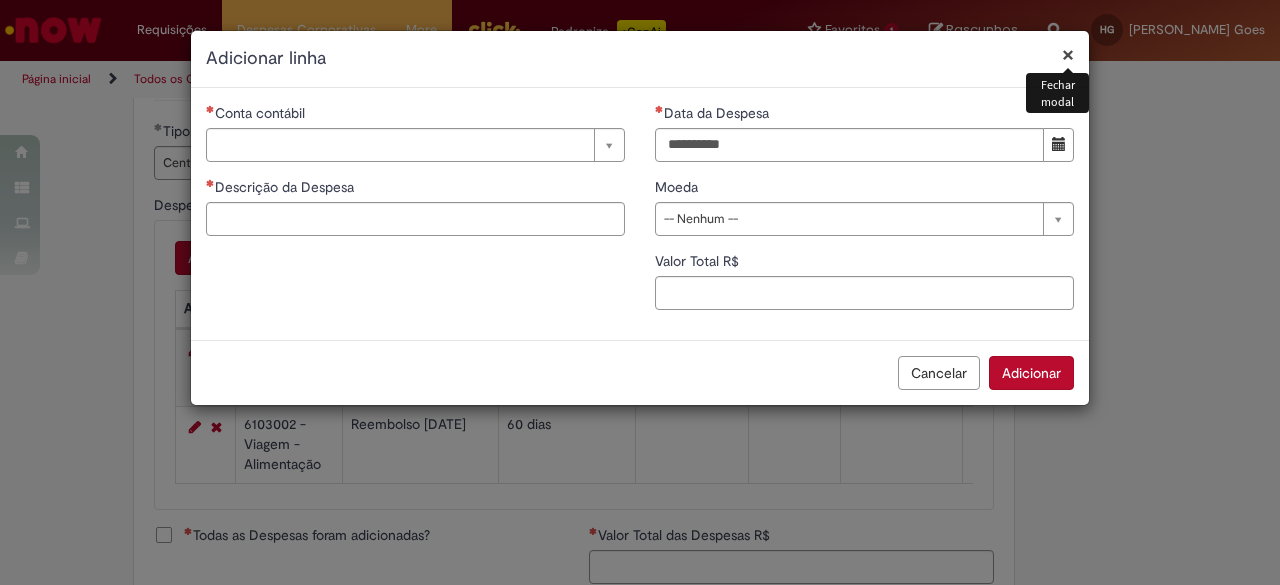 drag, startPoint x: 340, startPoint y: 168, endPoint x: 351, endPoint y: 161, distance: 13.038404 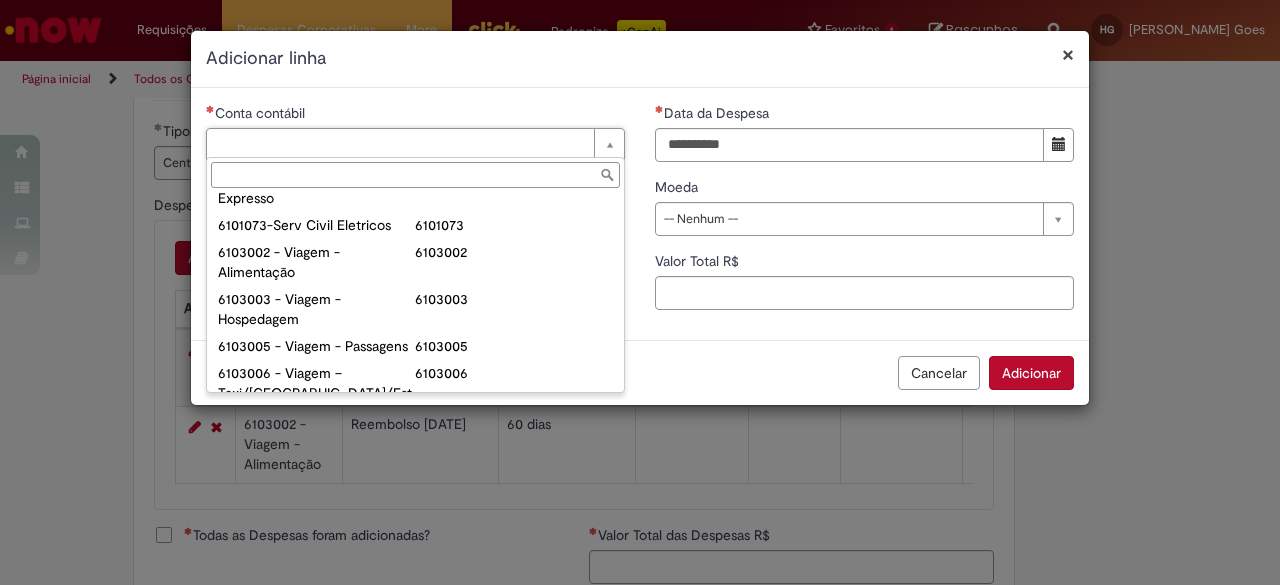 scroll, scrollTop: 791, scrollLeft: 0, axis: vertical 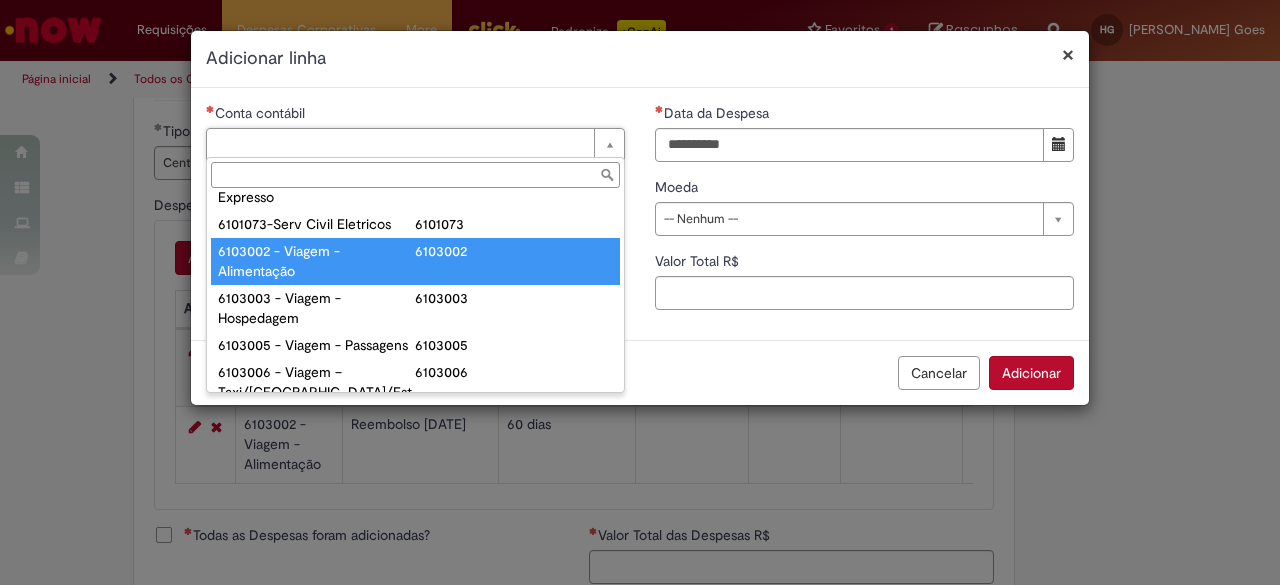 type on "**********" 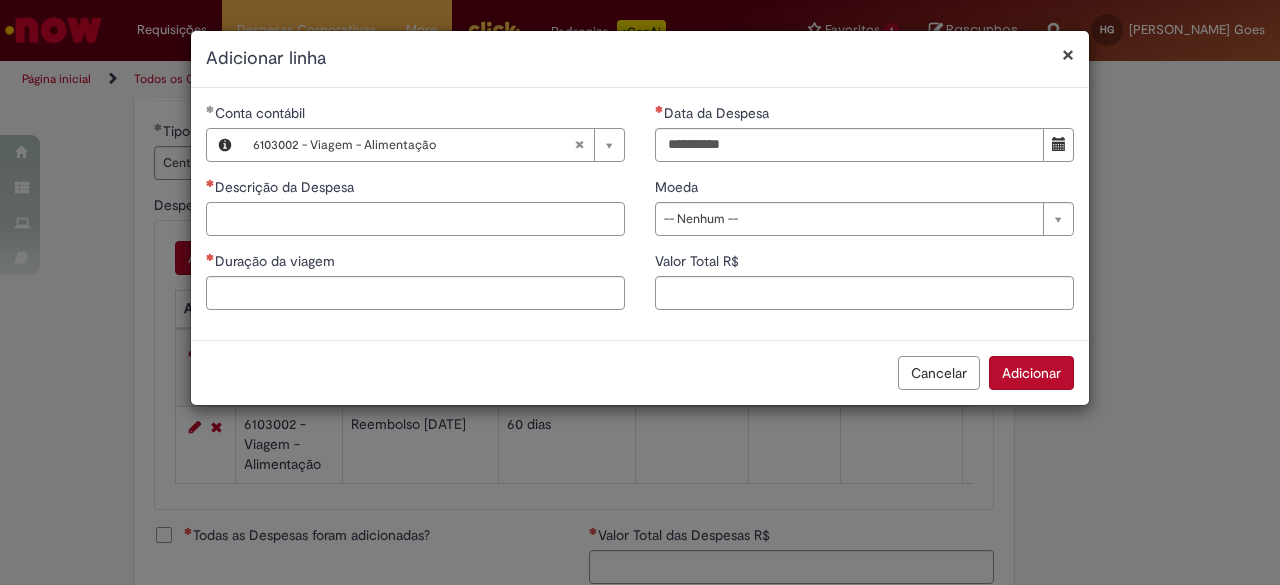 click on "Descrição da Despesa" at bounding box center [415, 219] 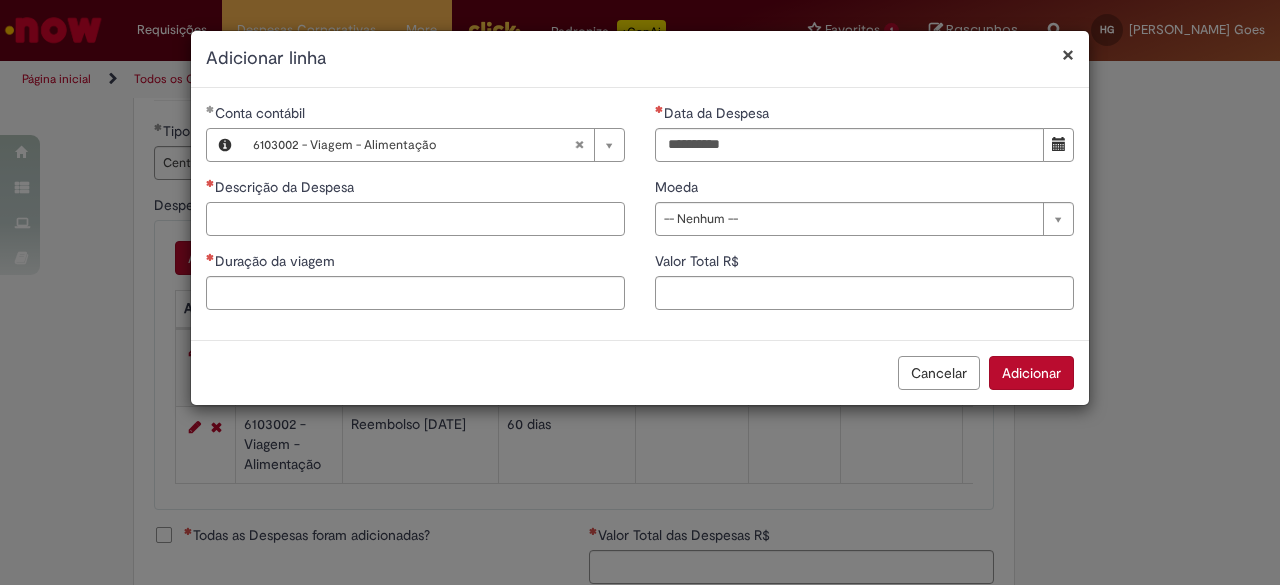 paste on "**********" 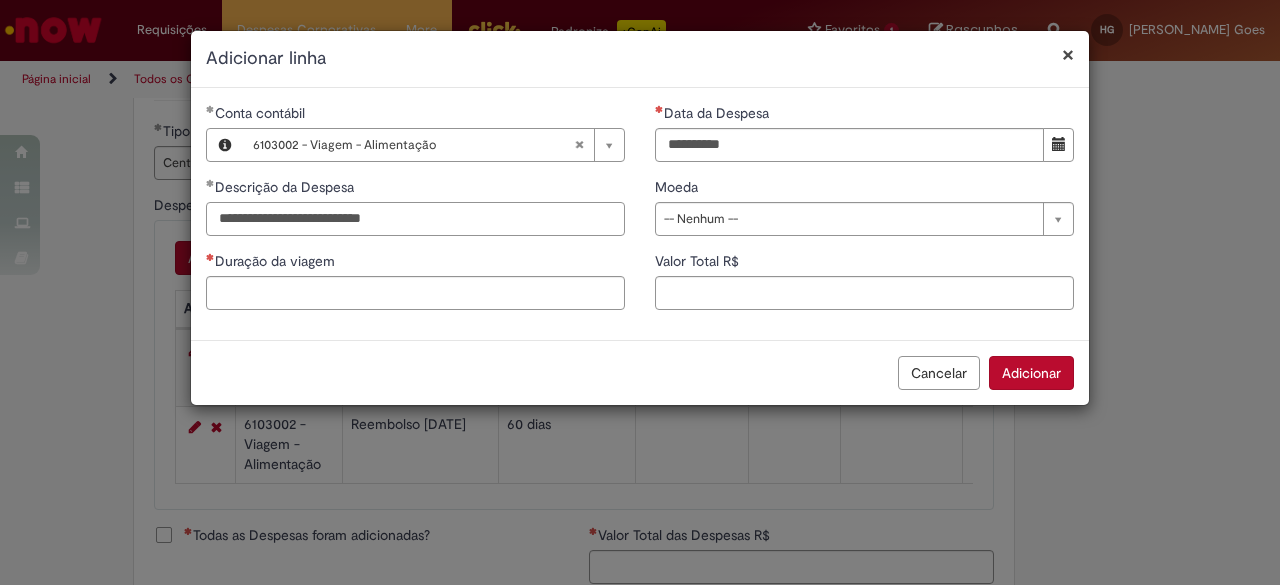 type on "**********" 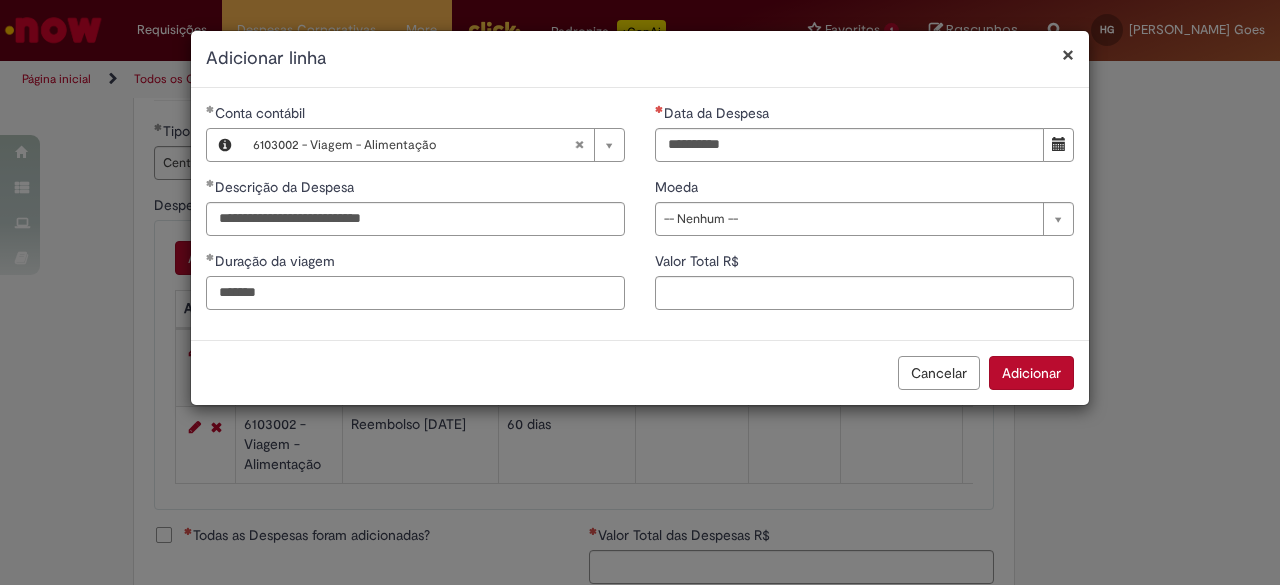 type on "*******" 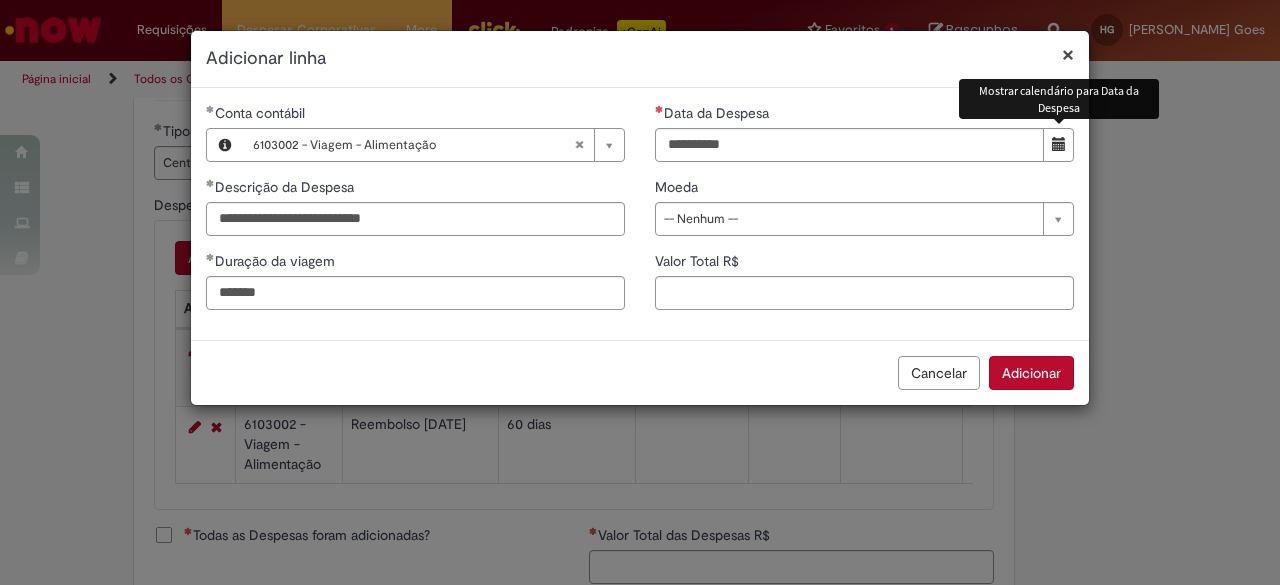 click at bounding box center [1058, 145] 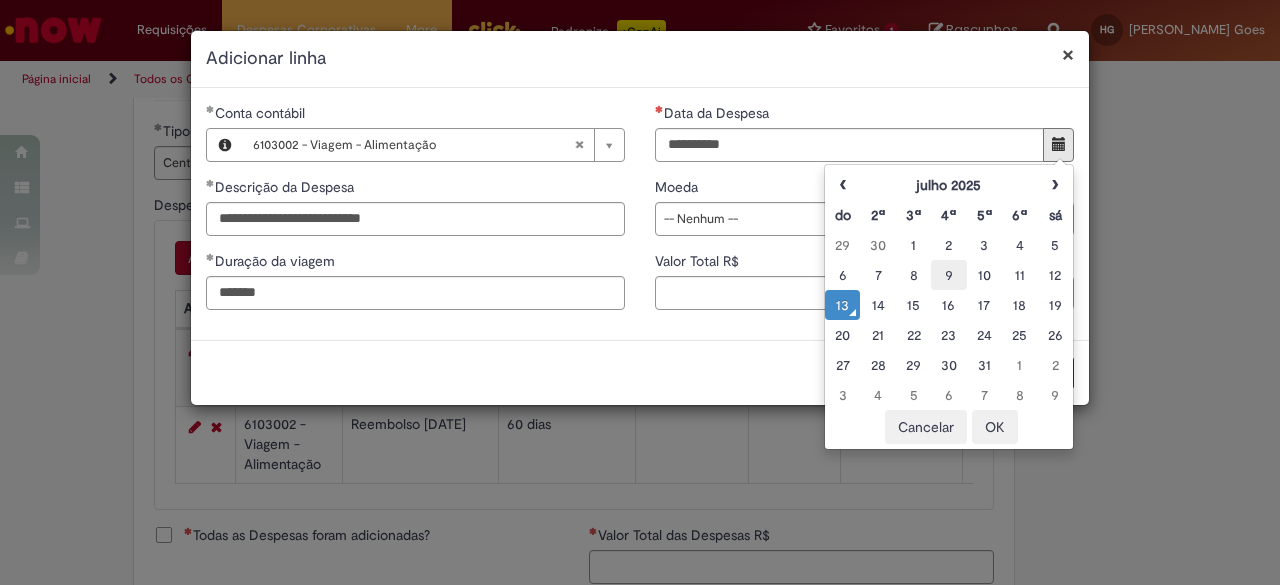 click on "9" at bounding box center (948, 275) 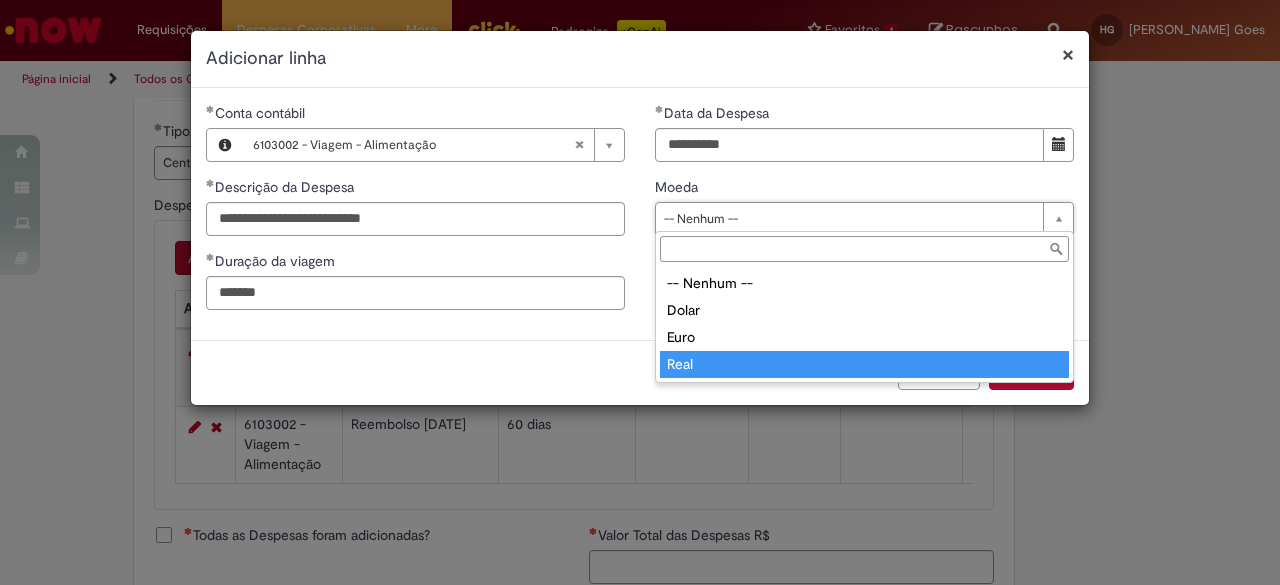 type on "****" 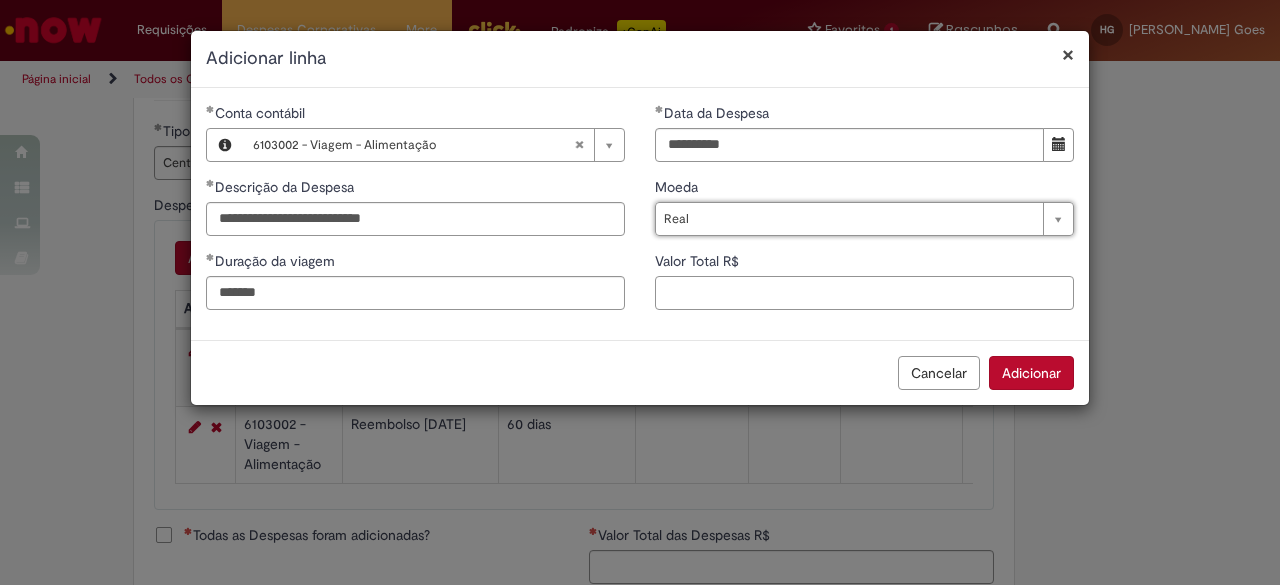 click on "Valor Total R$" at bounding box center [864, 293] 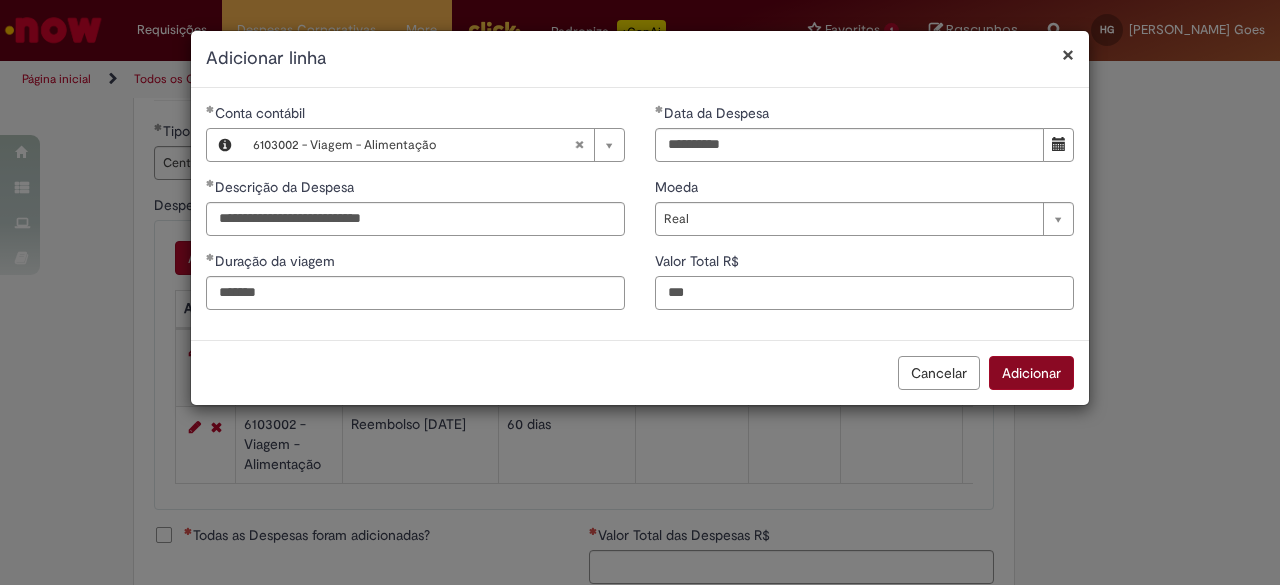 type on "***" 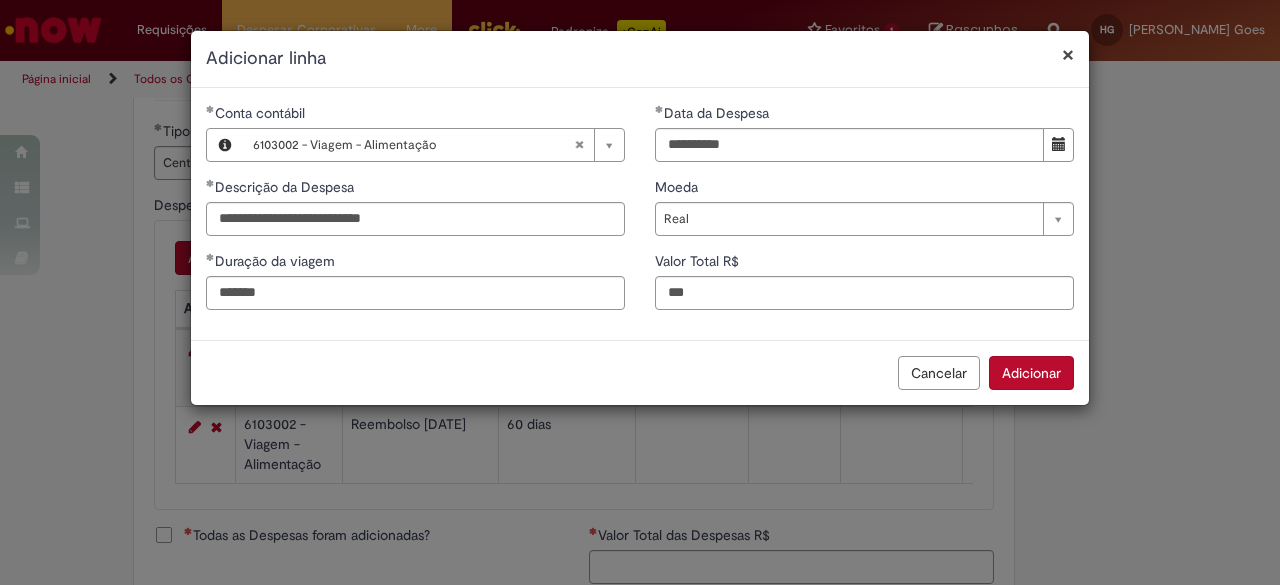 click on "Adicionar" at bounding box center [1031, 373] 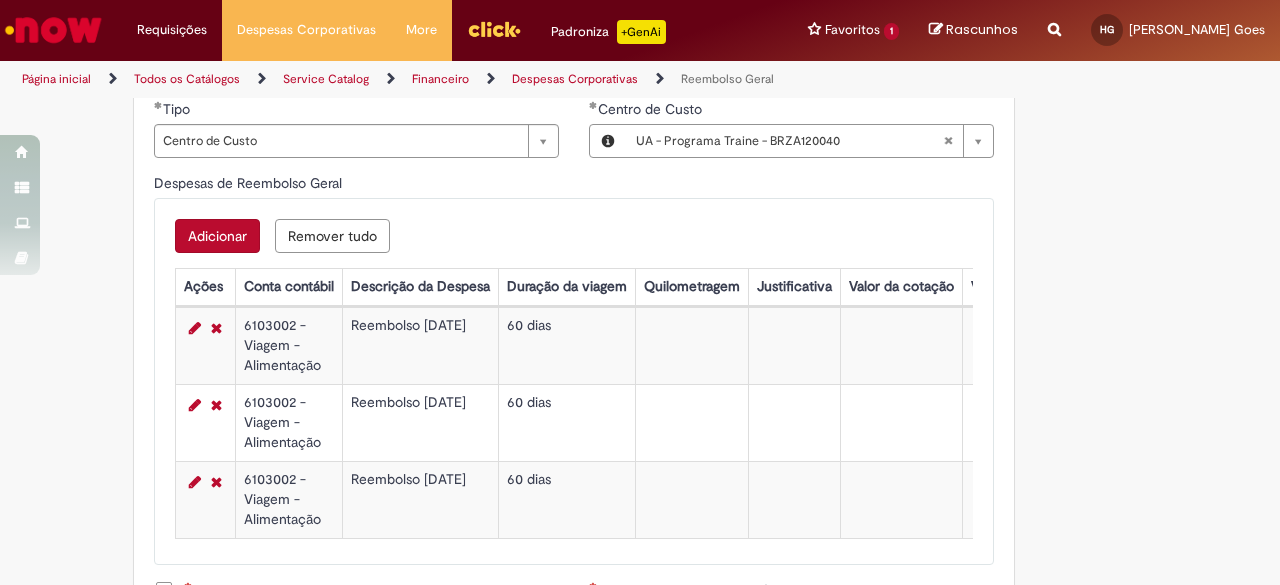 scroll, scrollTop: 753, scrollLeft: 0, axis: vertical 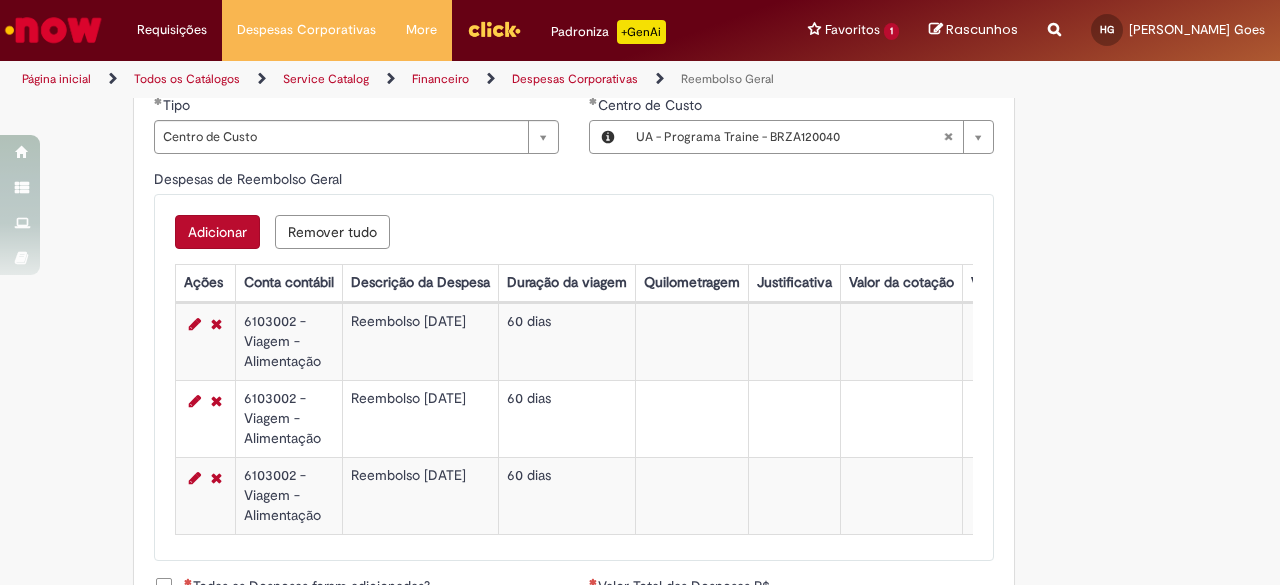 click on "Adicionar" at bounding box center (217, 232) 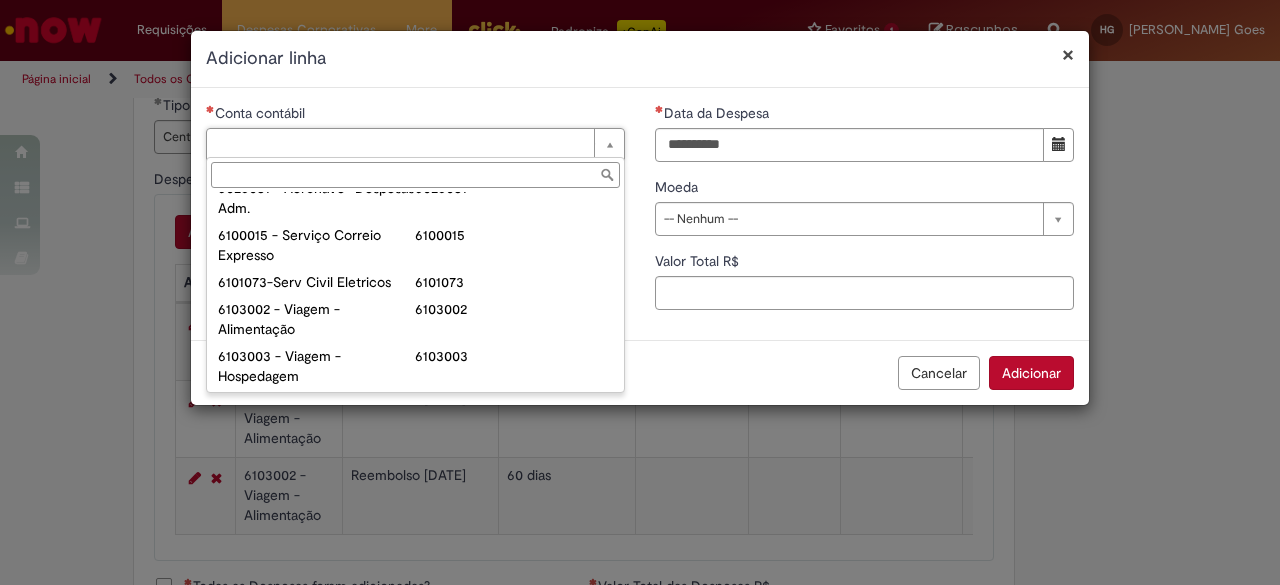 scroll, scrollTop: 764, scrollLeft: 0, axis: vertical 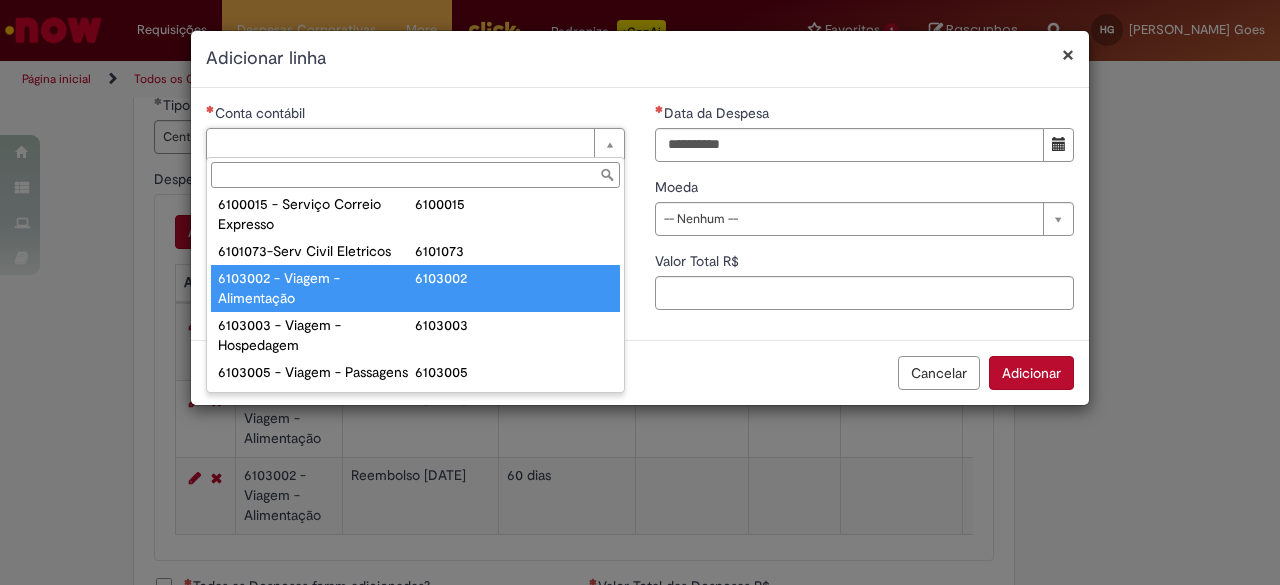 type on "**********" 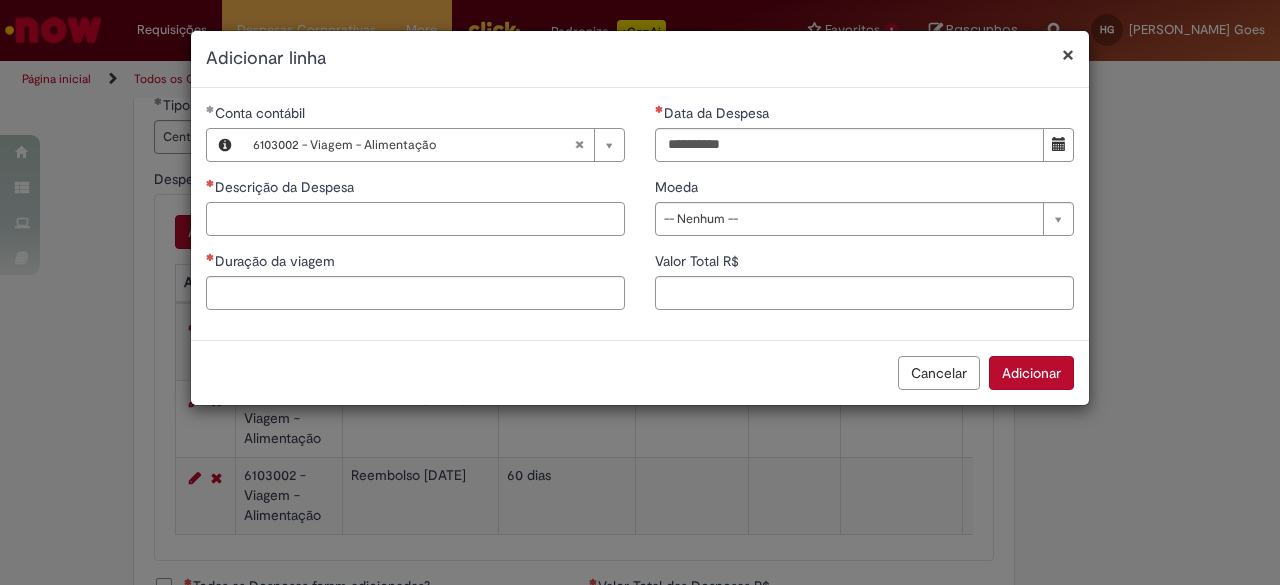 click on "Descrição da Despesa" at bounding box center (415, 219) 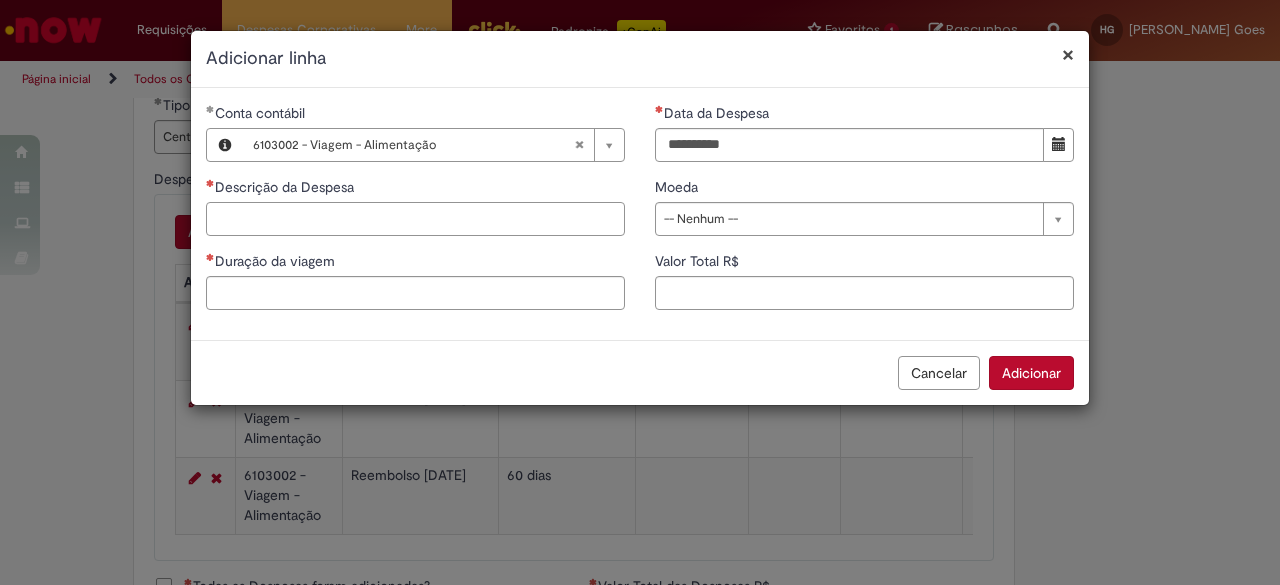 paste on "**********" 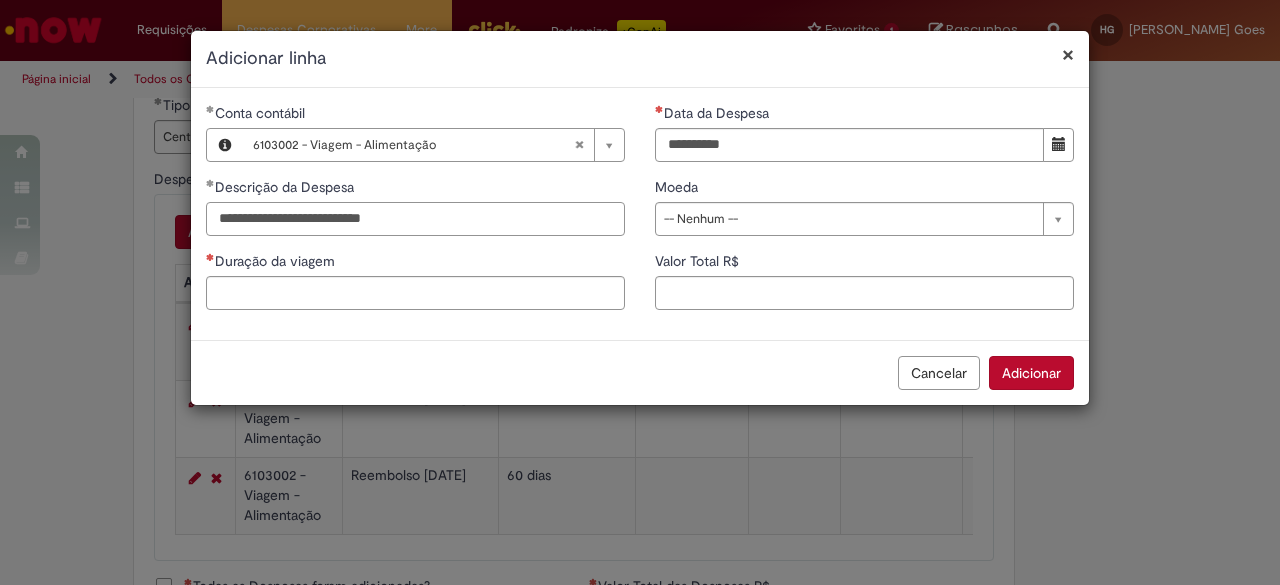 type on "**********" 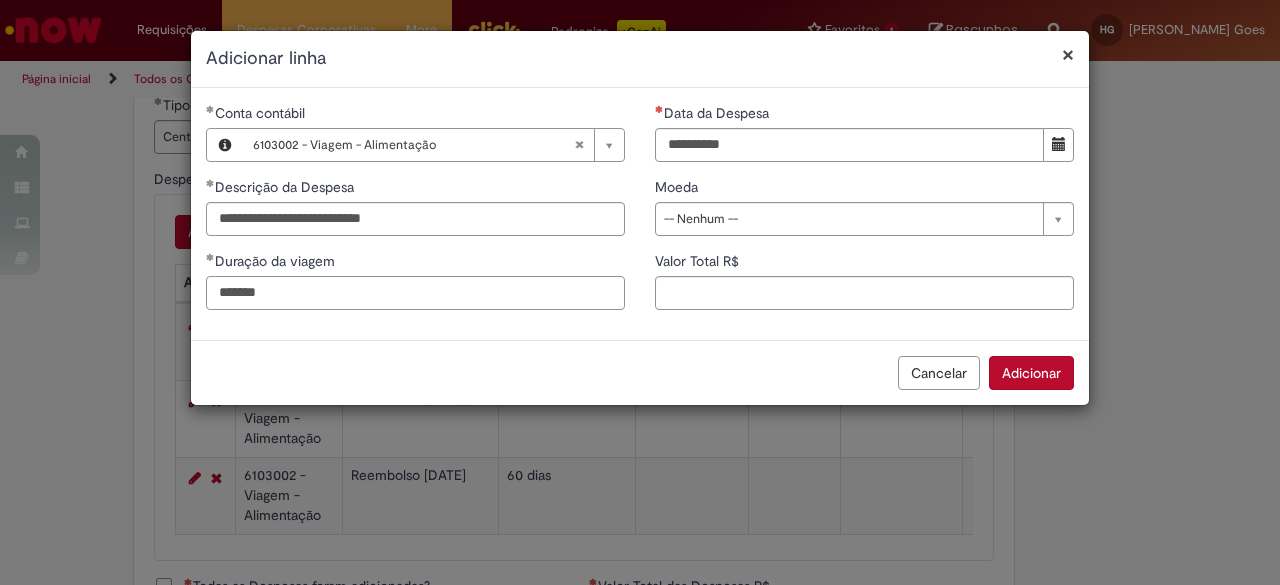 type on "*******" 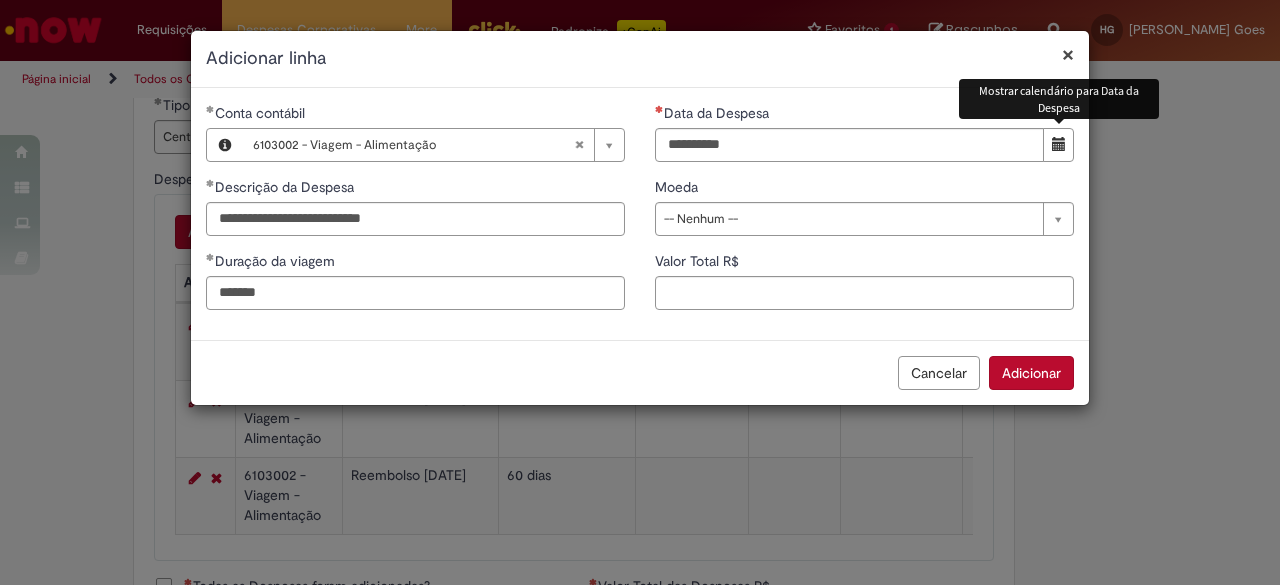 click at bounding box center [1058, 145] 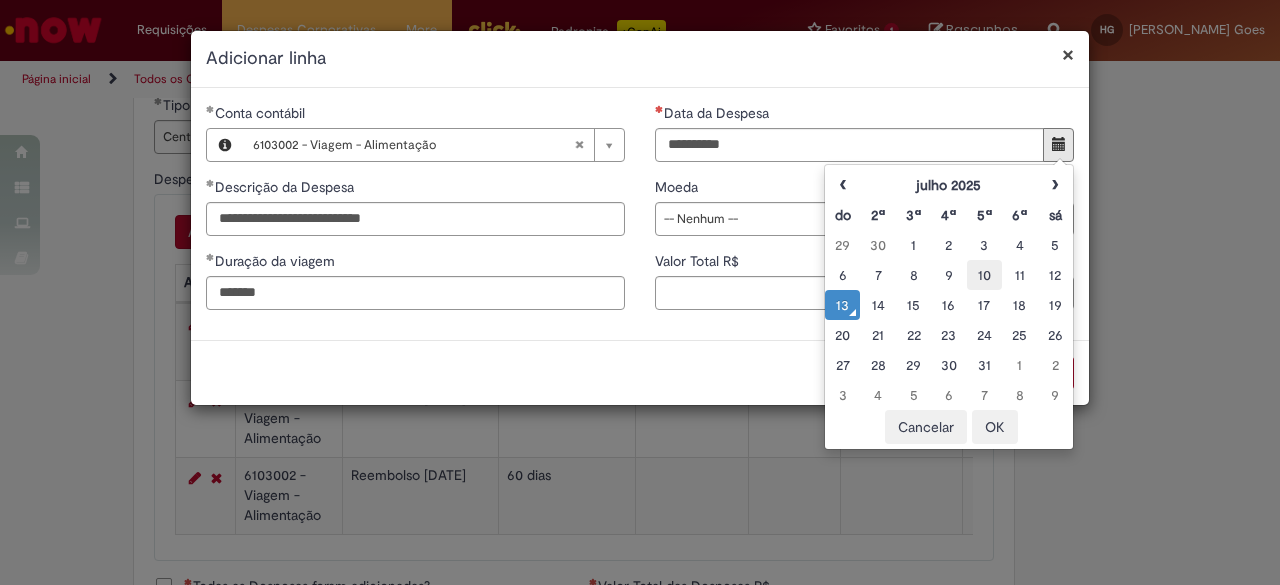 click on "10" at bounding box center [984, 275] 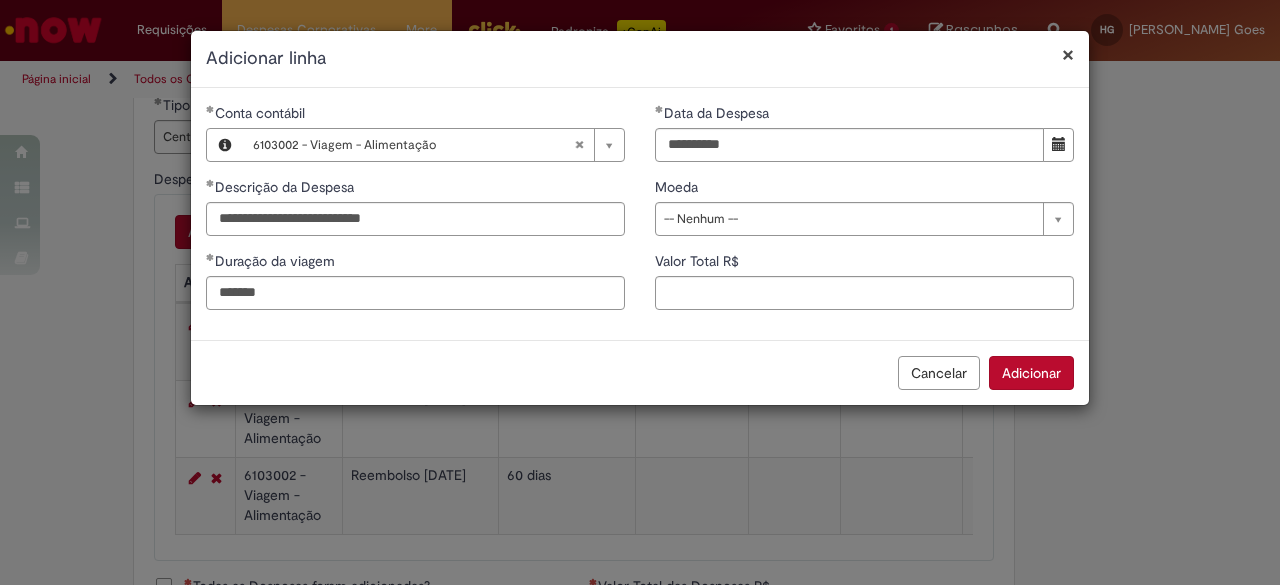 click on "**********" at bounding box center (864, 214) 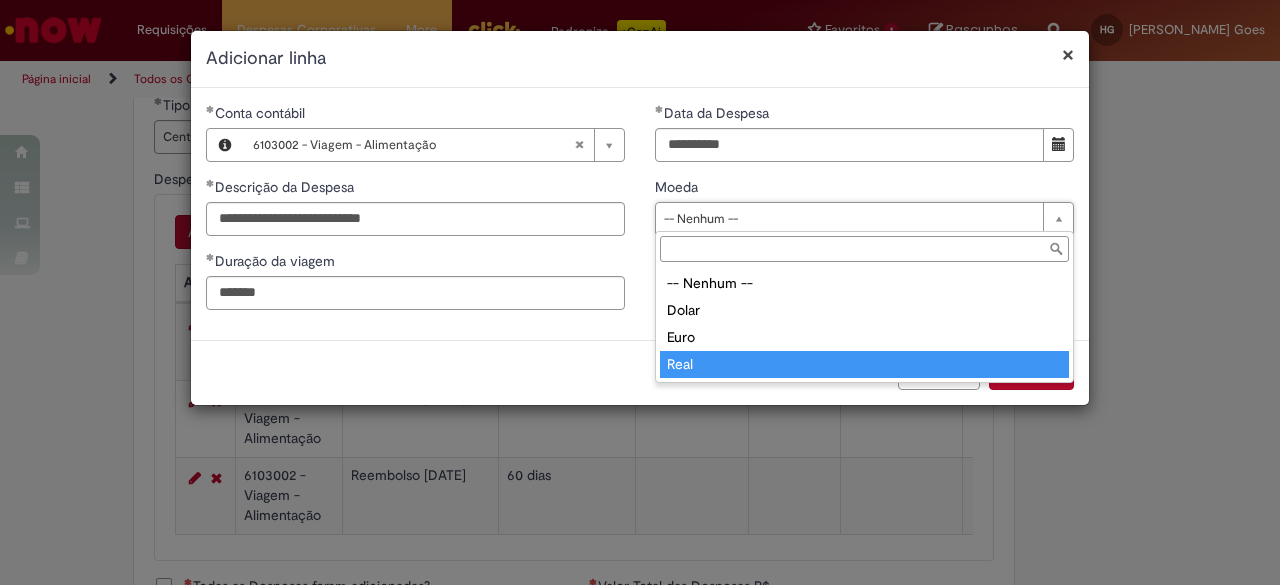 type on "****" 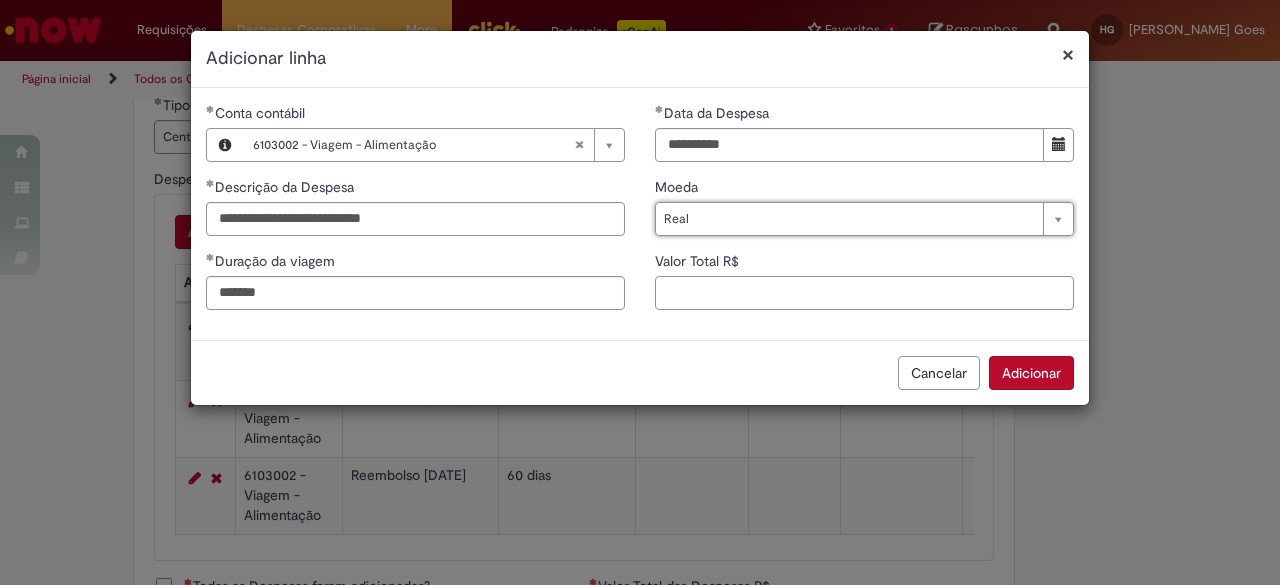 click on "Valor Total R$" at bounding box center [864, 293] 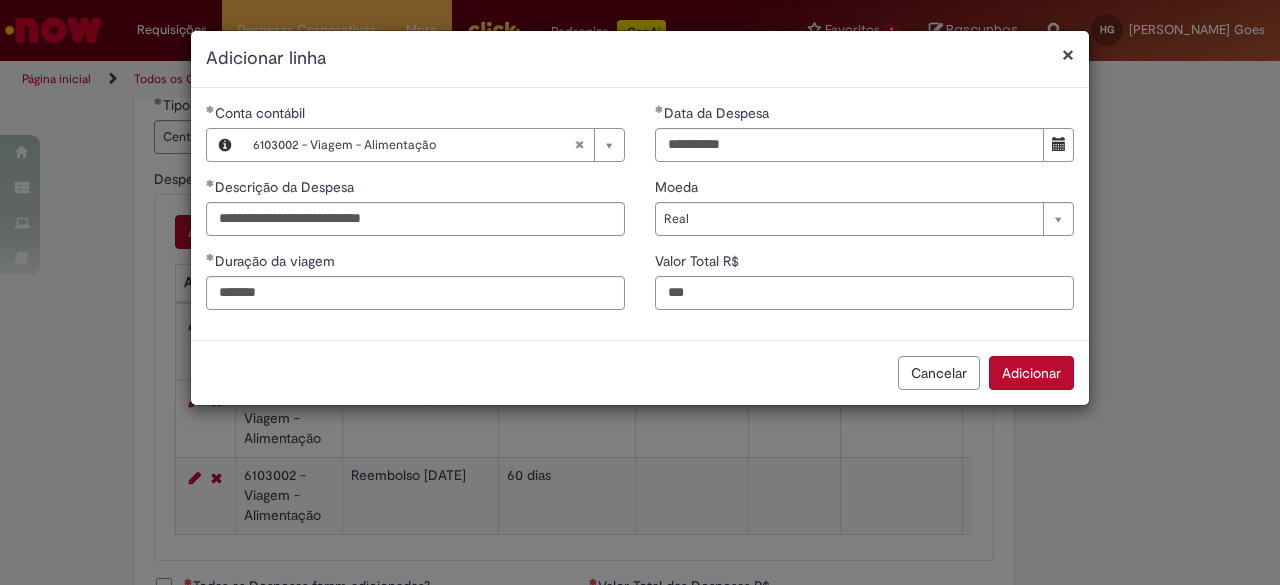 type on "***" 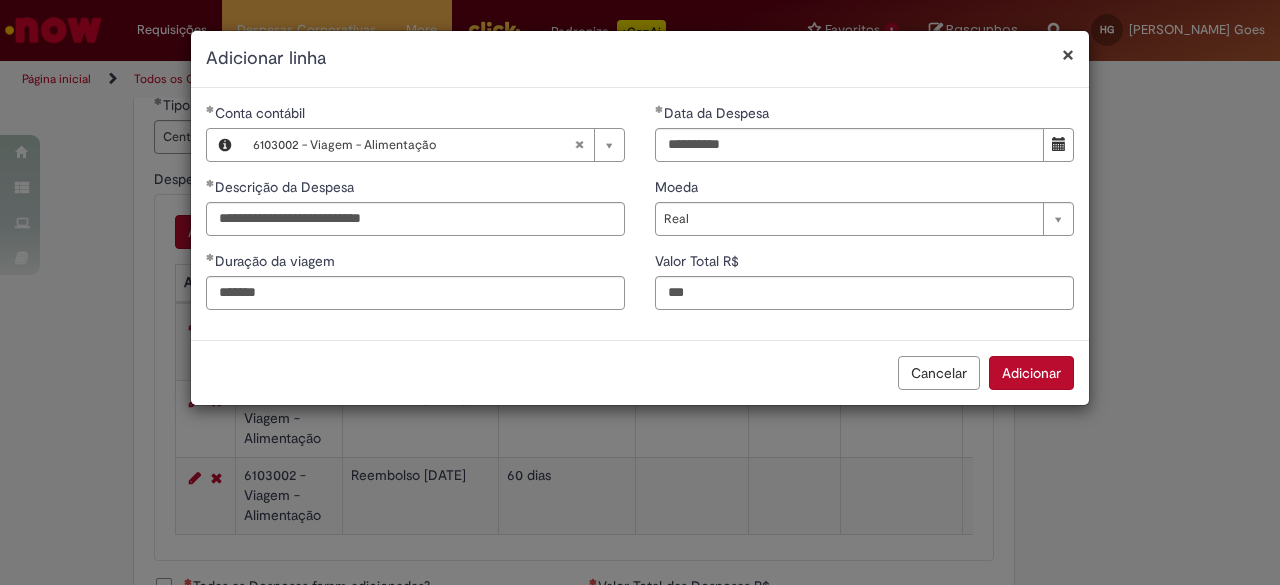 click on "Cancelar   Adicionar" at bounding box center [640, 372] 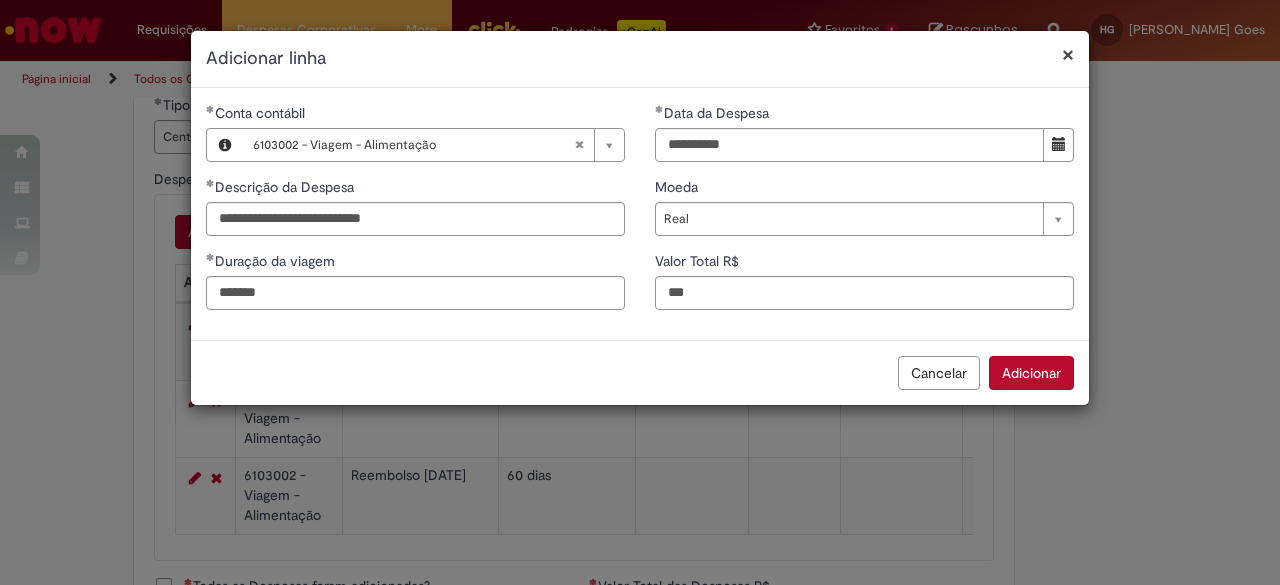 click on "Adicionar" at bounding box center [1031, 373] 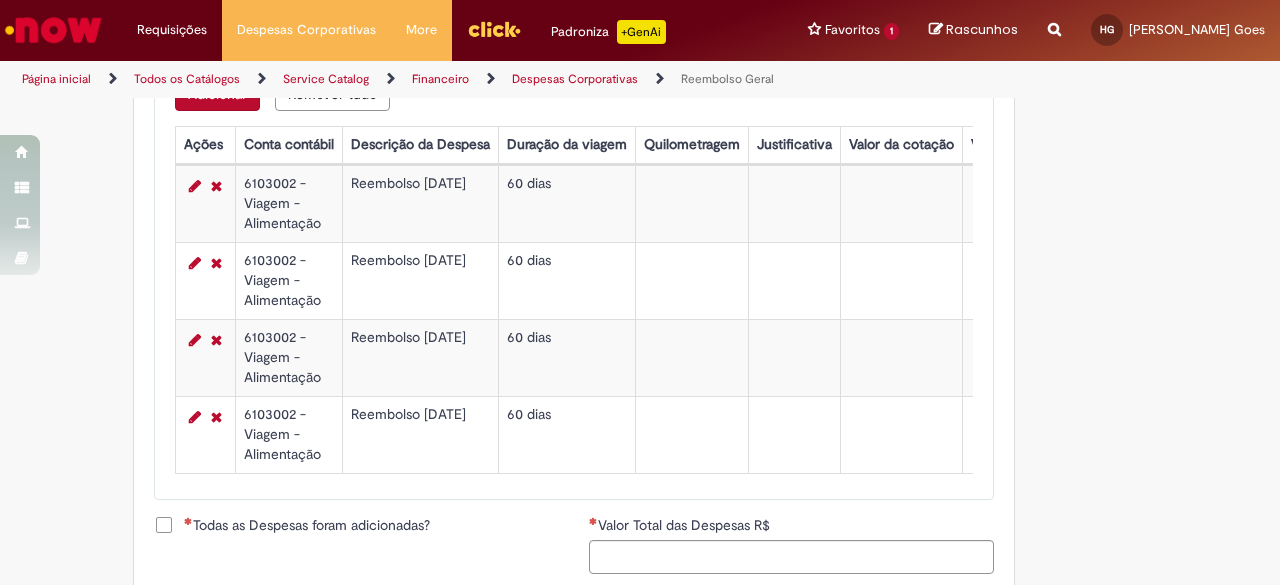 scroll, scrollTop: 892, scrollLeft: 0, axis: vertical 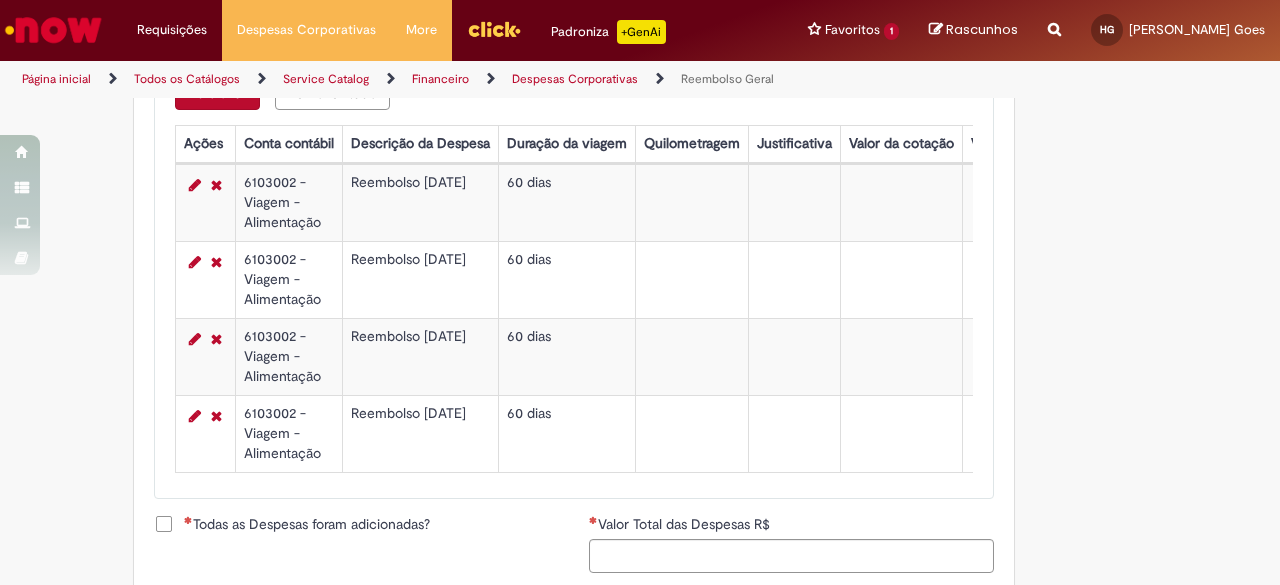 click on "Adicionar" at bounding box center (217, 93) 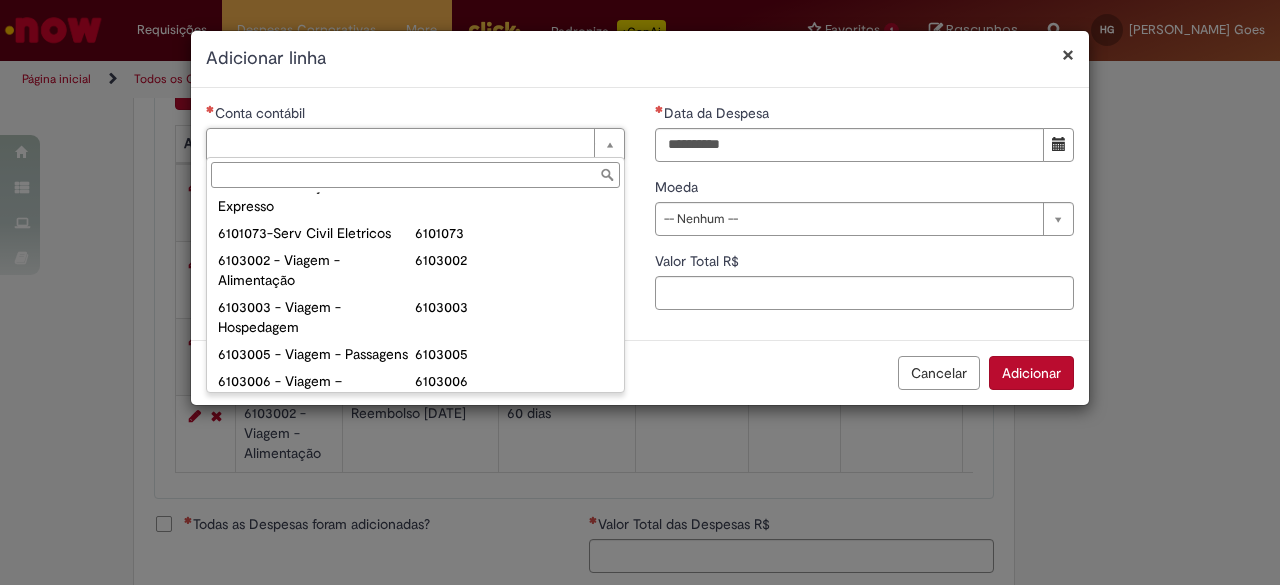 scroll, scrollTop: 783, scrollLeft: 0, axis: vertical 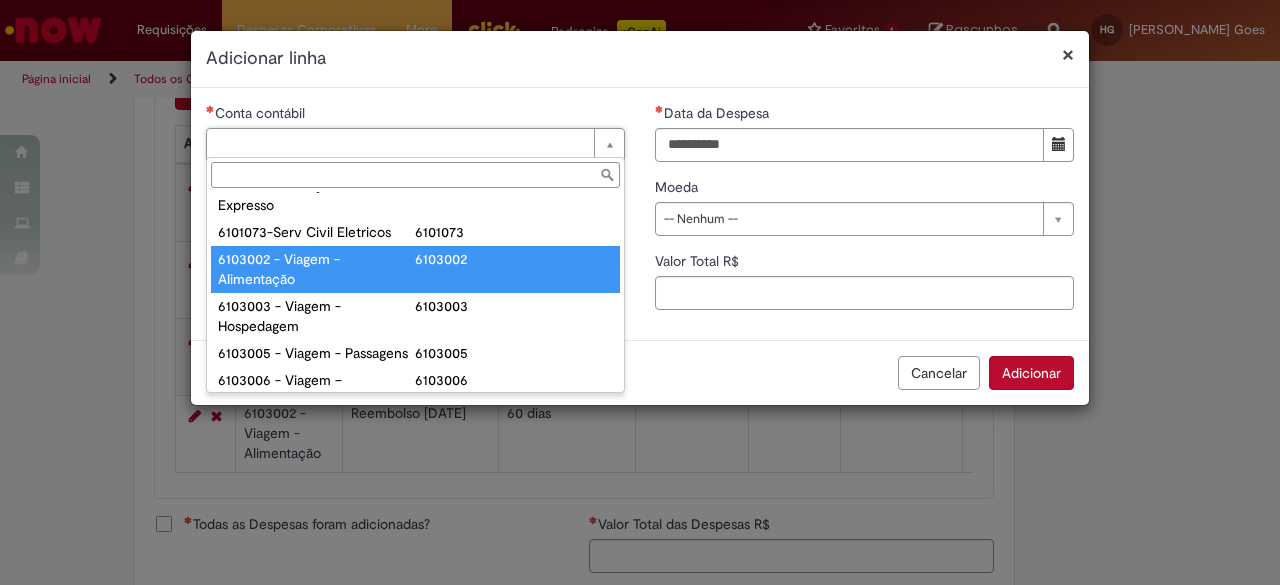 type on "**********" 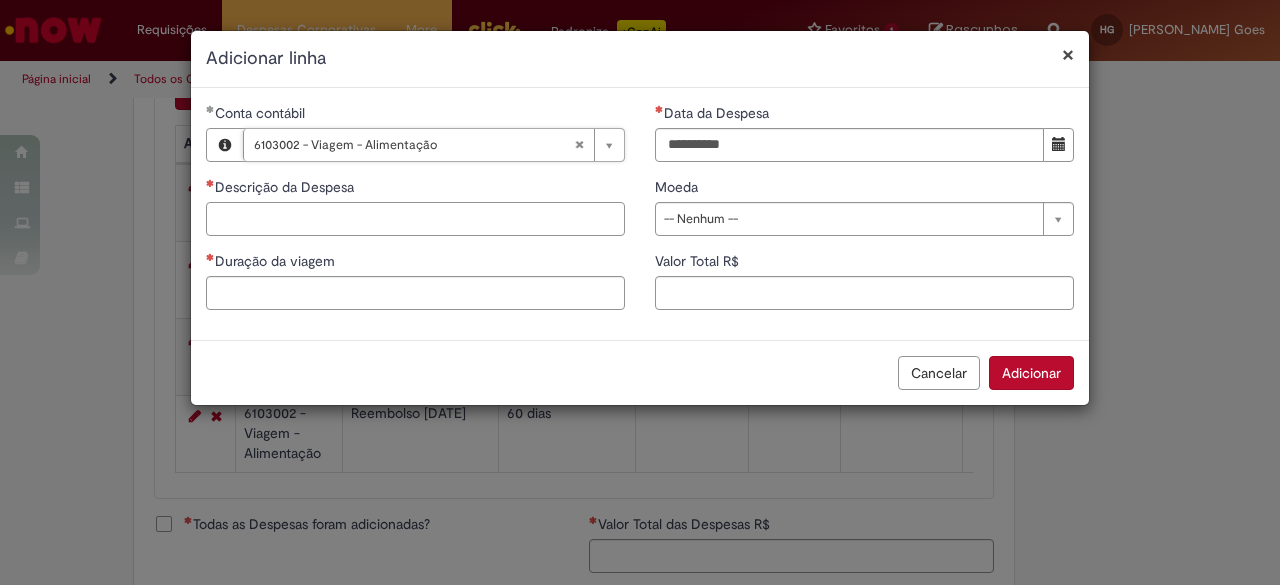 click on "Descrição da Despesa" at bounding box center (415, 219) 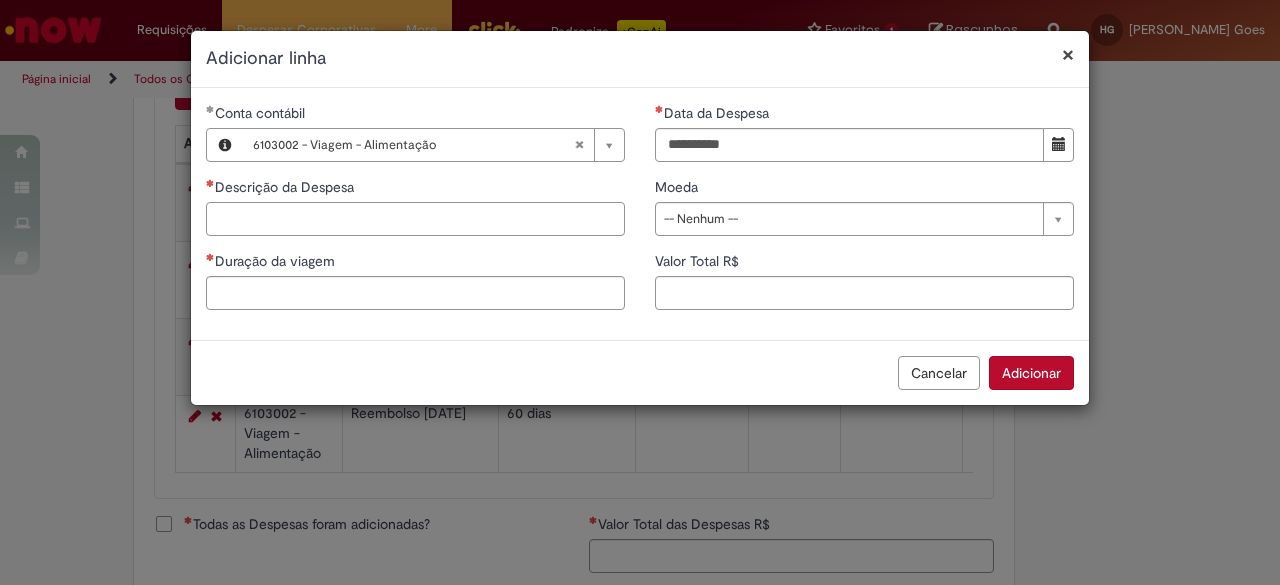 paste on "**********" 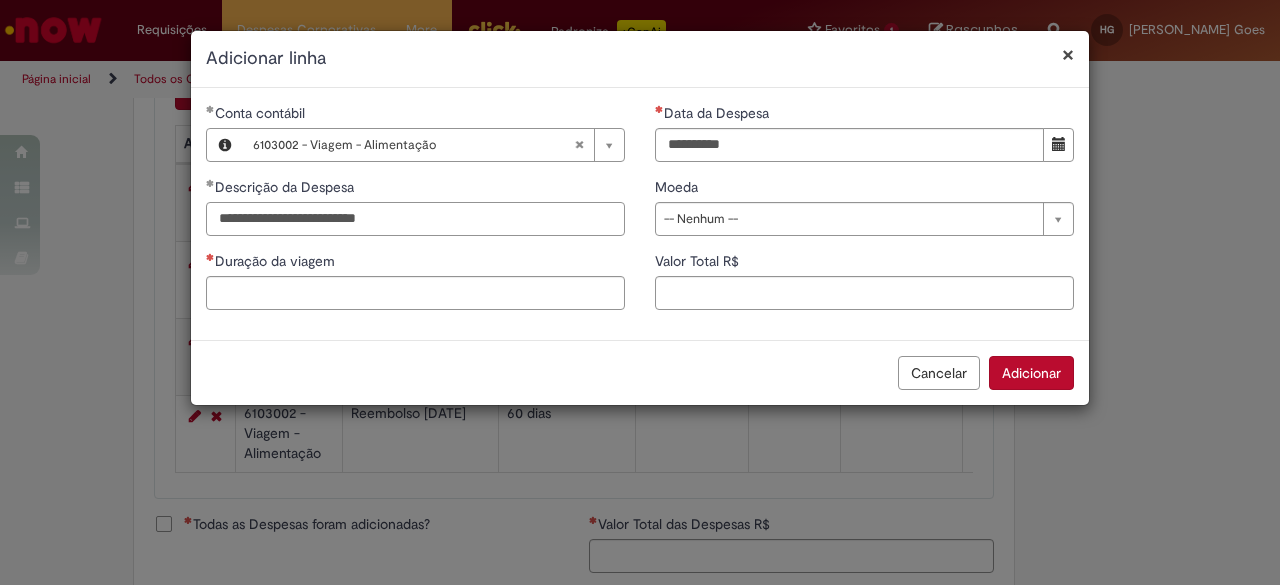 type on "**********" 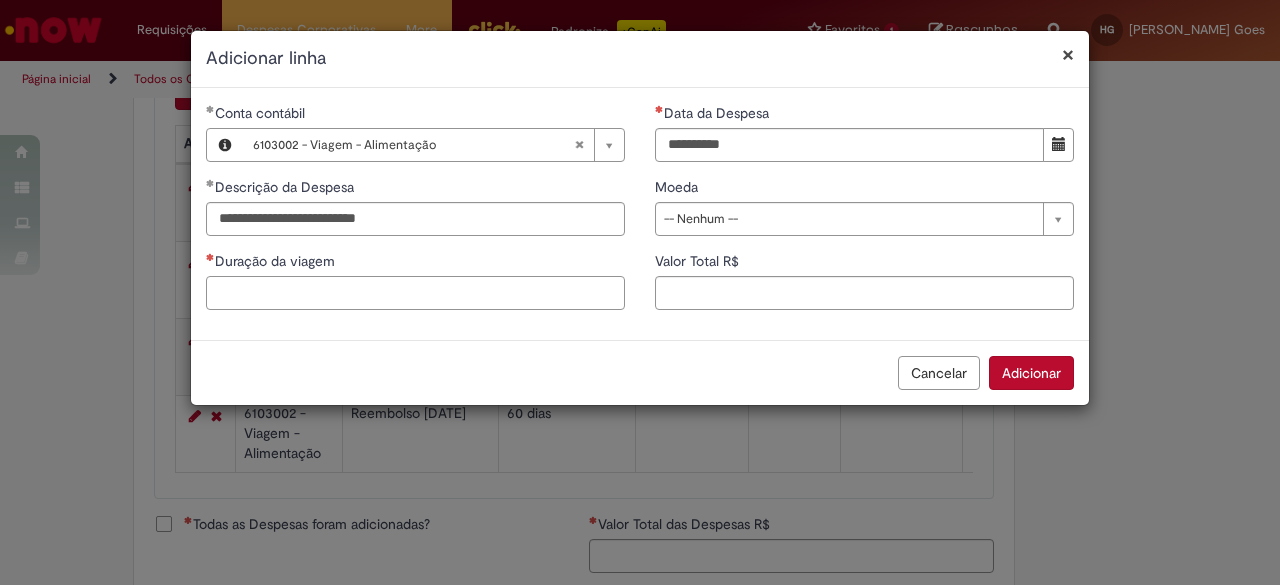 click on "Duração da viagem" at bounding box center [415, 293] 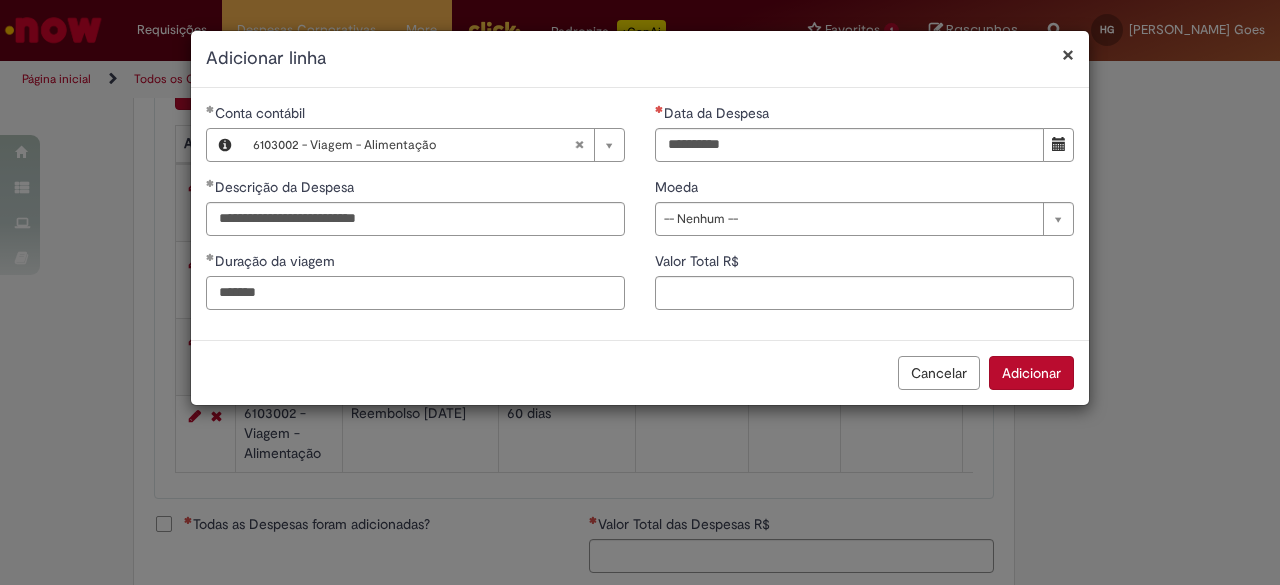 type on "*******" 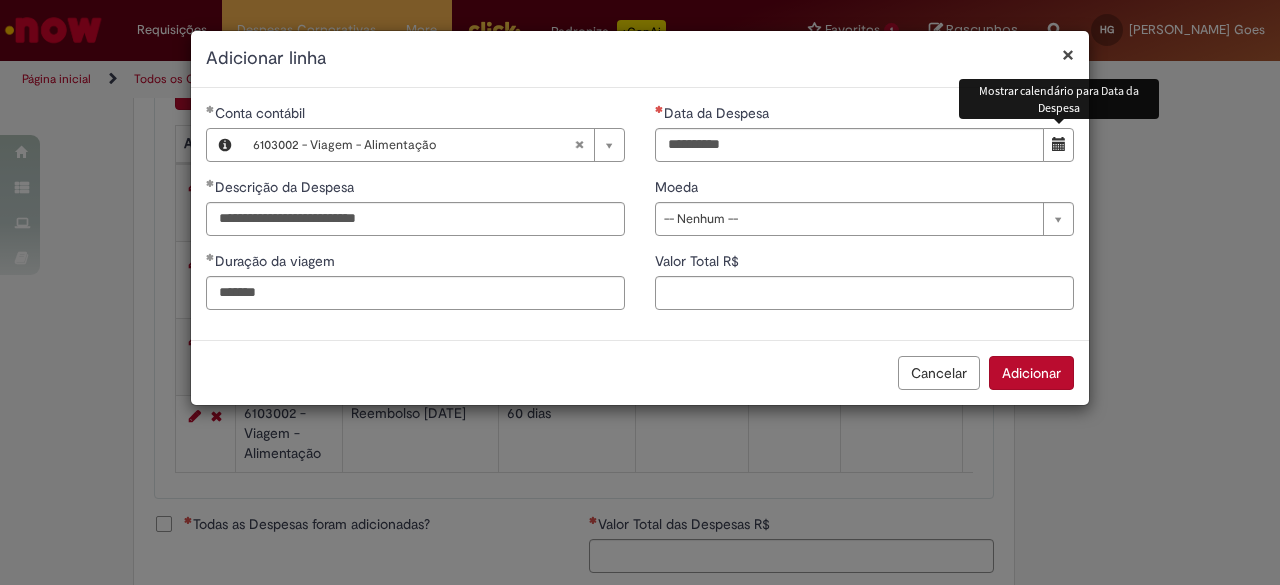 click at bounding box center [1058, 145] 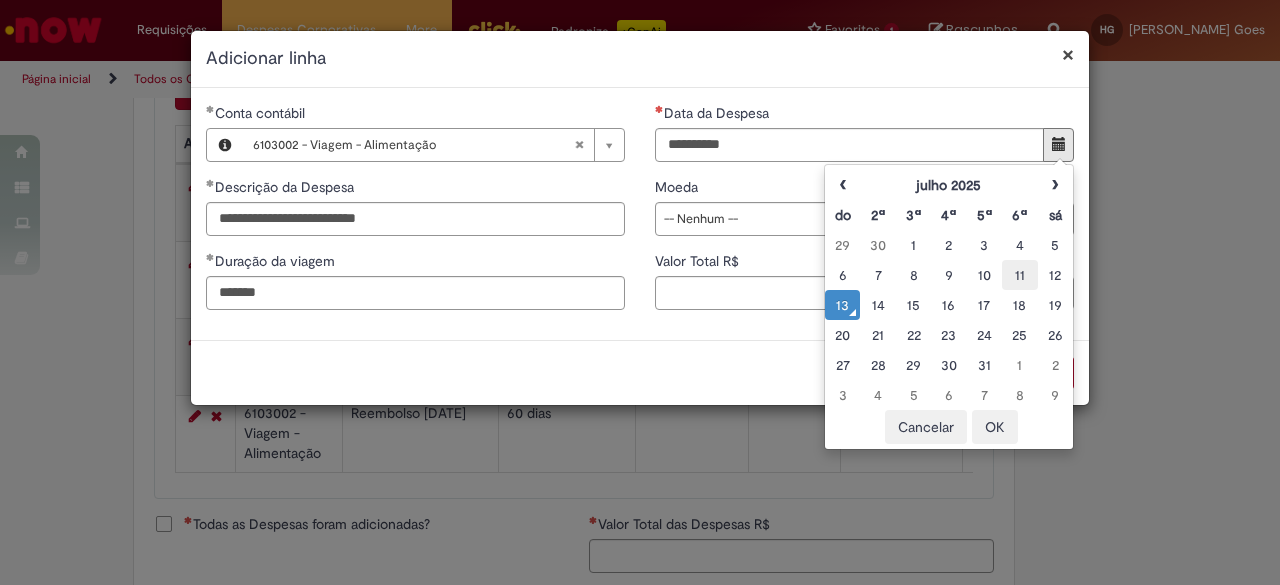 click on "11" at bounding box center (1019, 275) 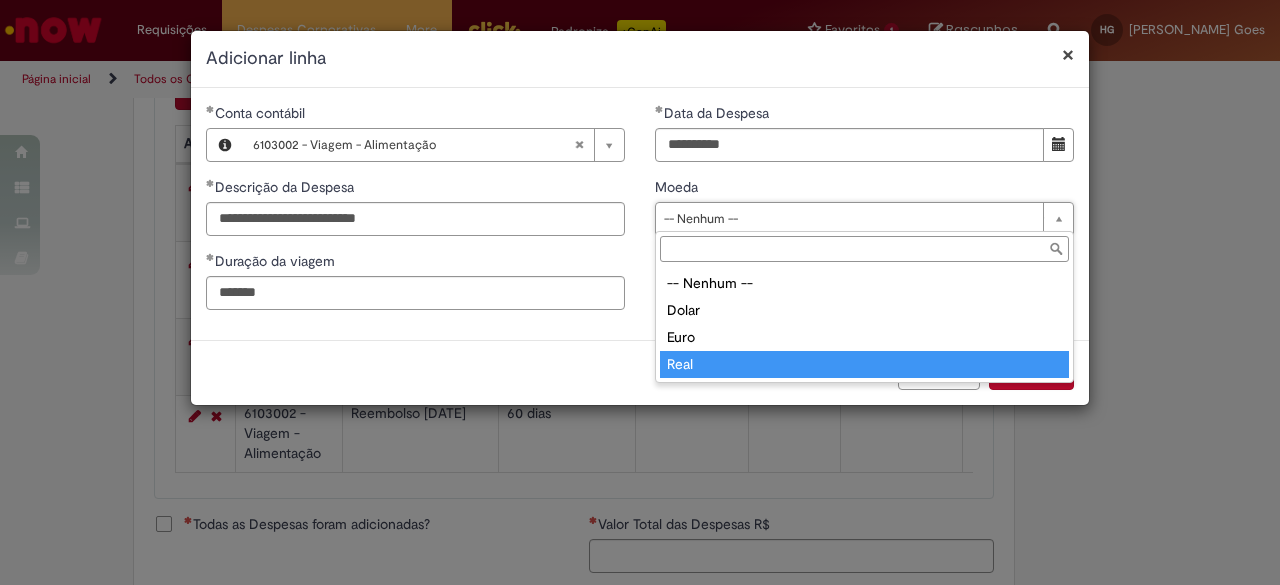 type on "****" 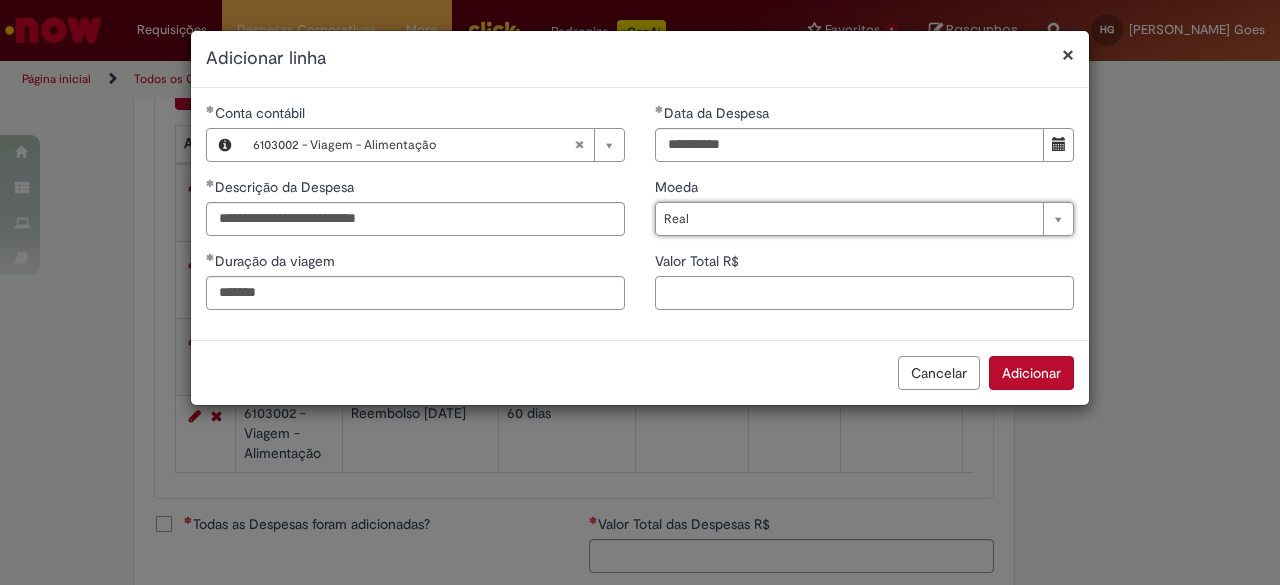 click on "Valor Total R$" at bounding box center [864, 293] 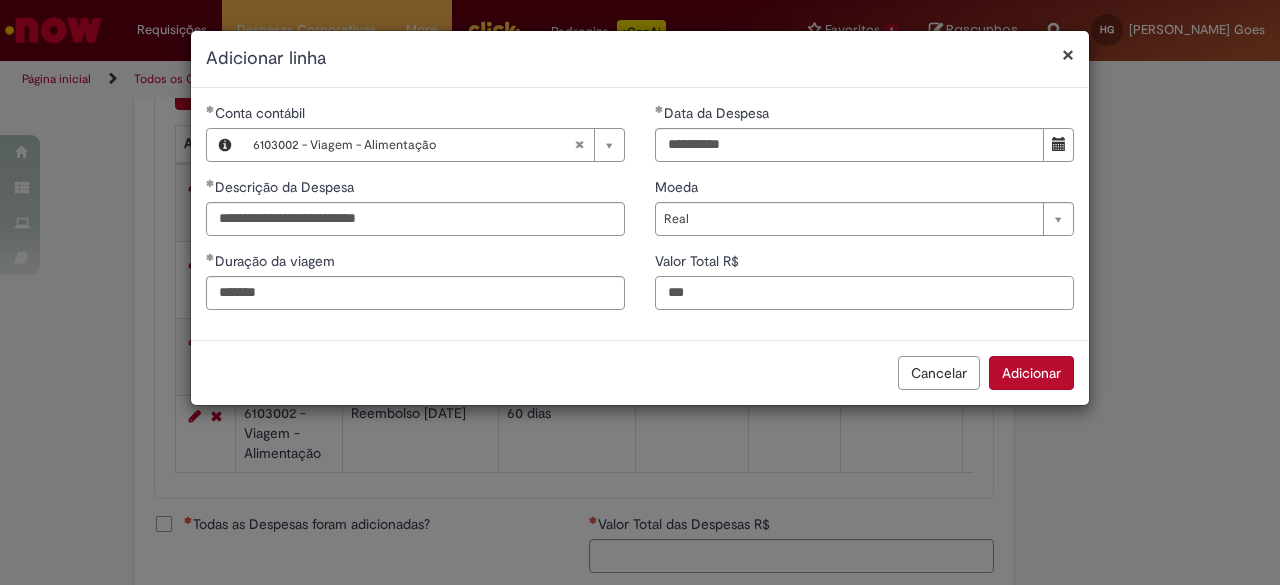 type on "***" 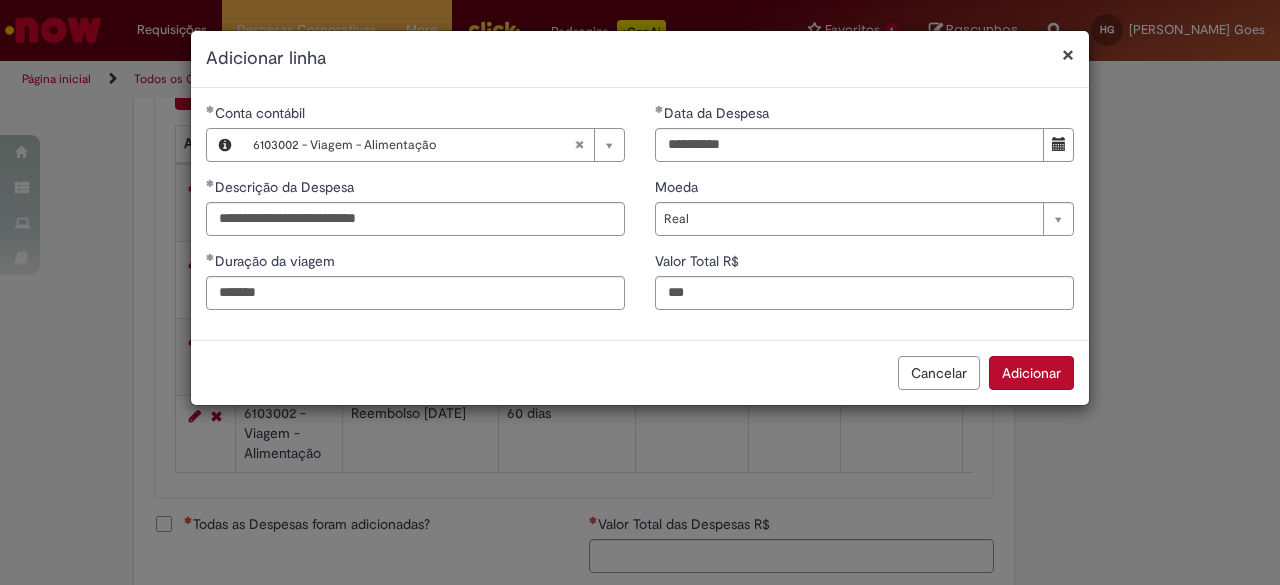 click on "Cancelar   Adicionar" at bounding box center [640, 372] 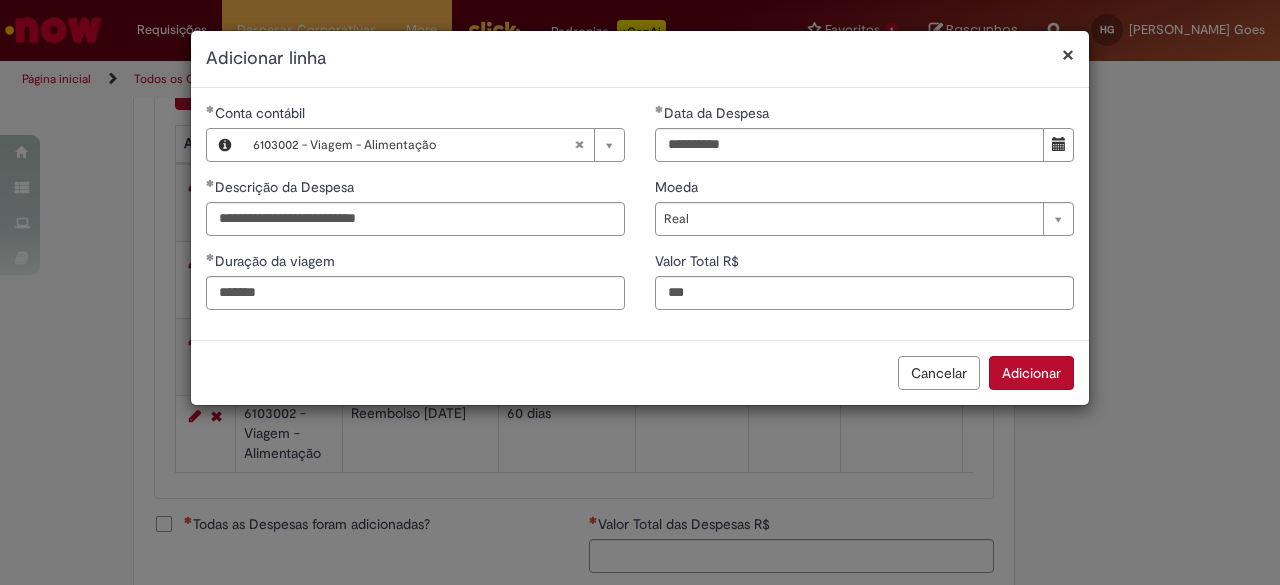 click on "Adicionar" at bounding box center (1031, 373) 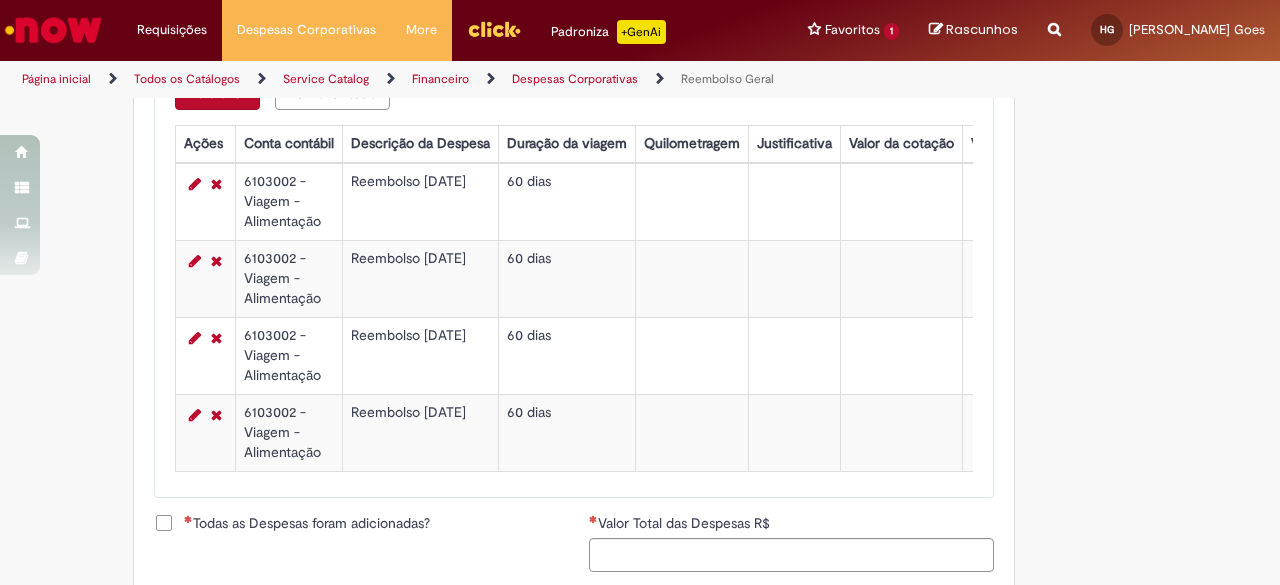 scroll, scrollTop: 887, scrollLeft: 0, axis: vertical 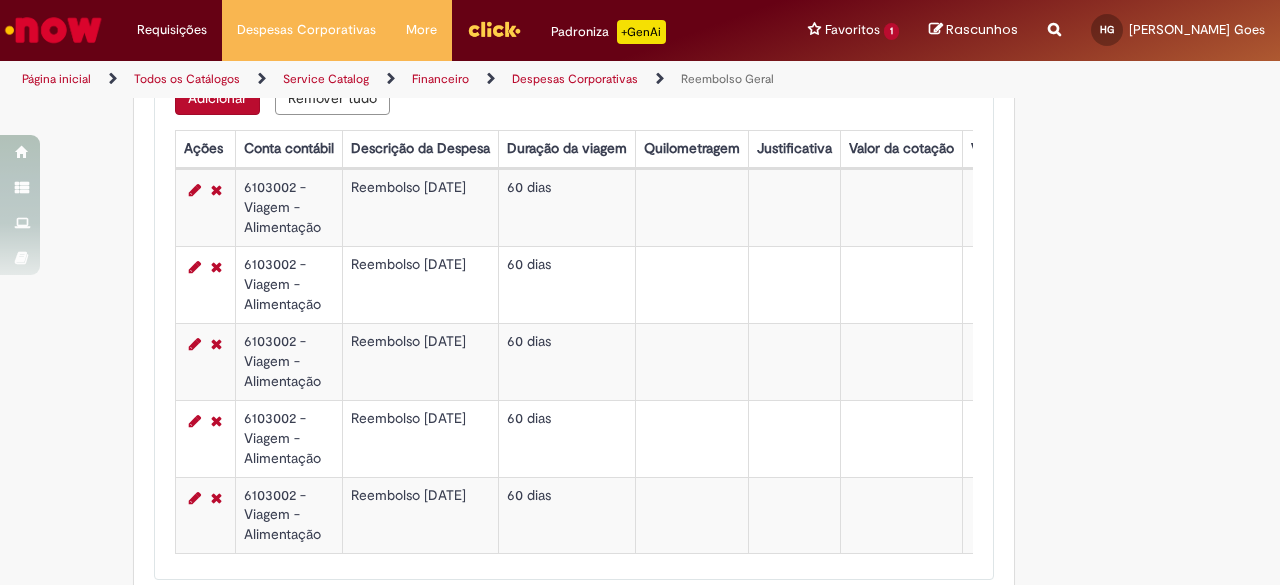 click on "Adicionar" at bounding box center (217, 98) 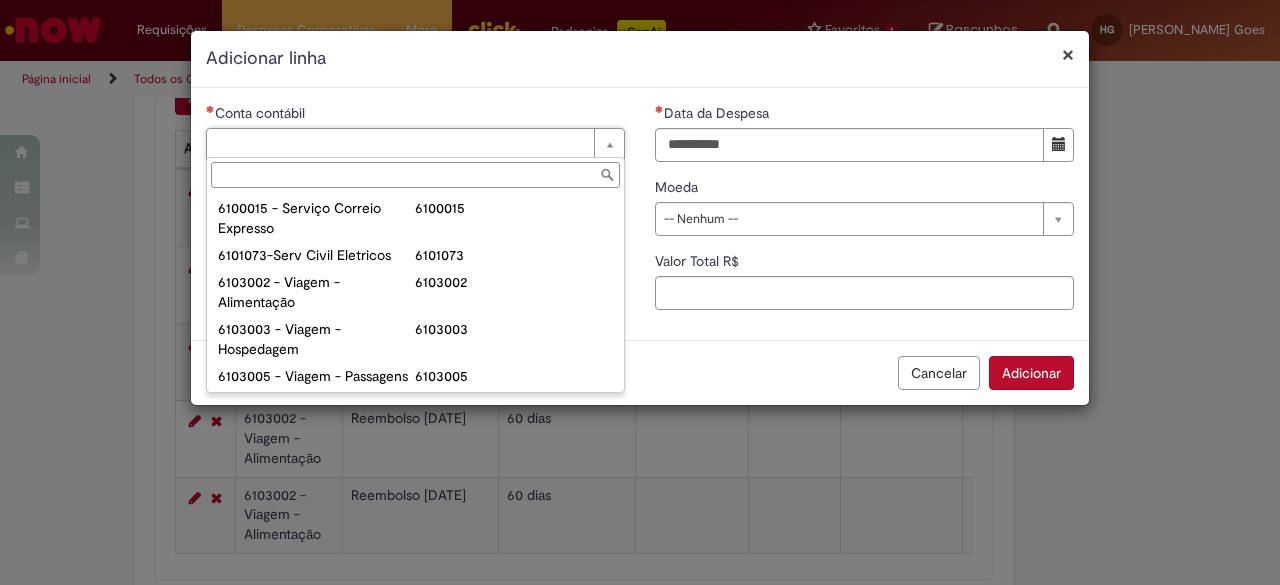 scroll, scrollTop: 779, scrollLeft: 0, axis: vertical 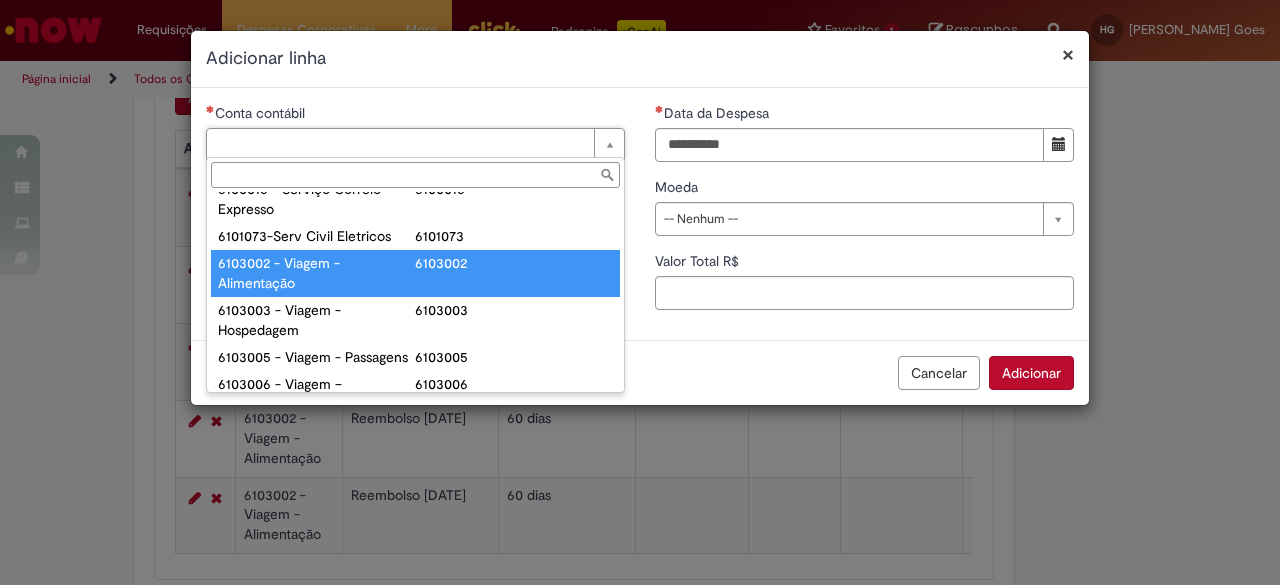 type on "**********" 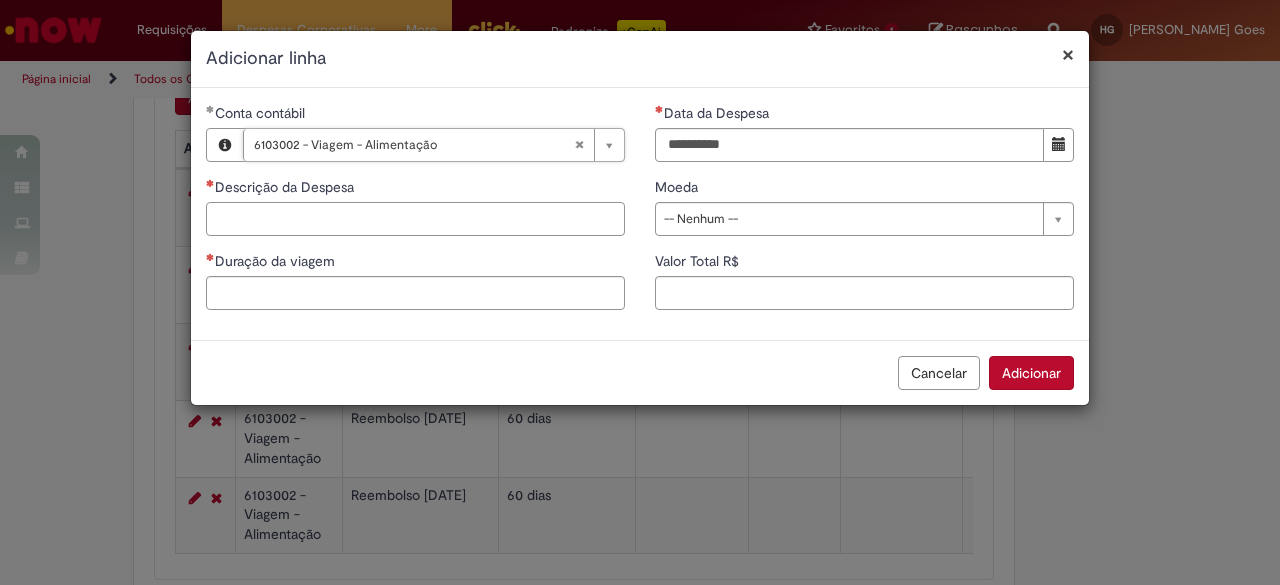 click on "Descrição da Despesa" at bounding box center (415, 219) 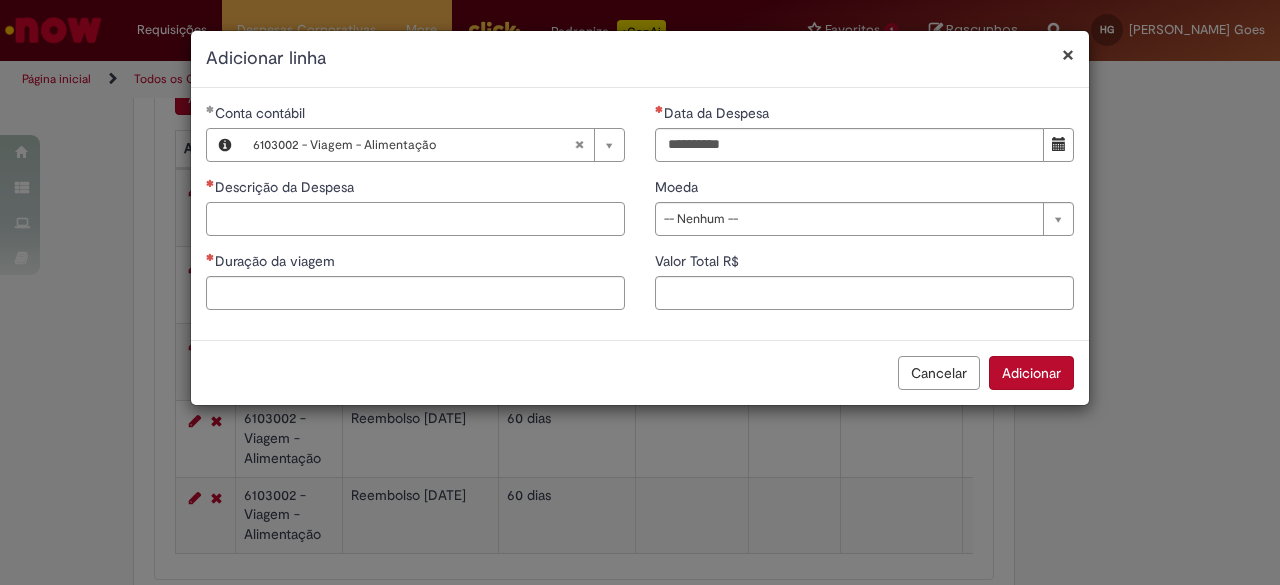 paste on "**********" 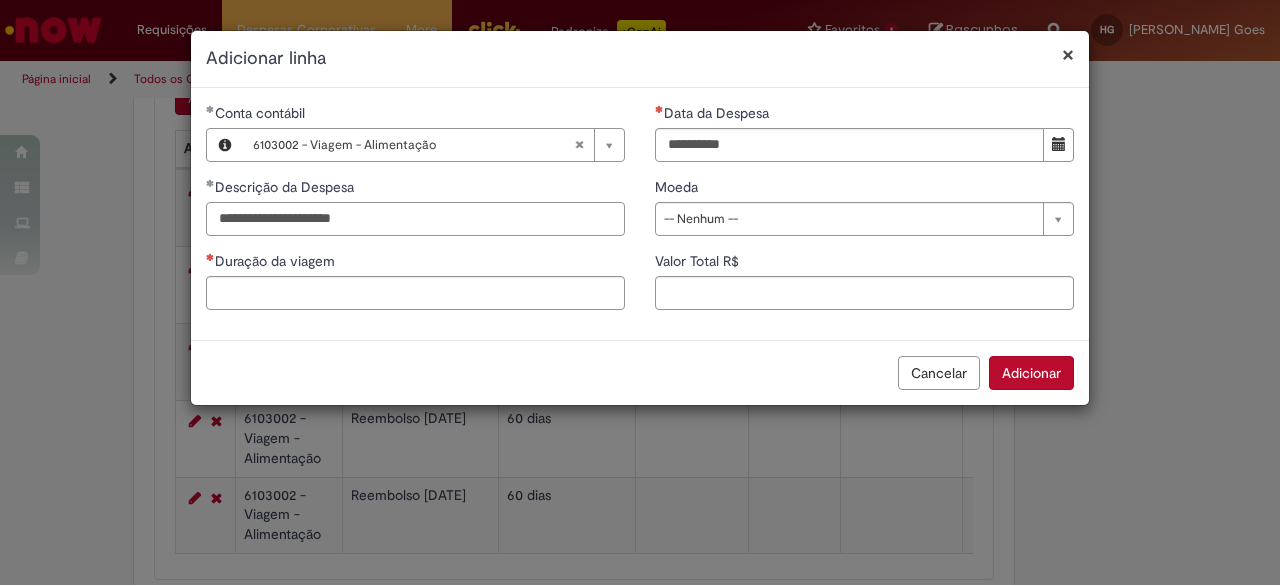 type on "**********" 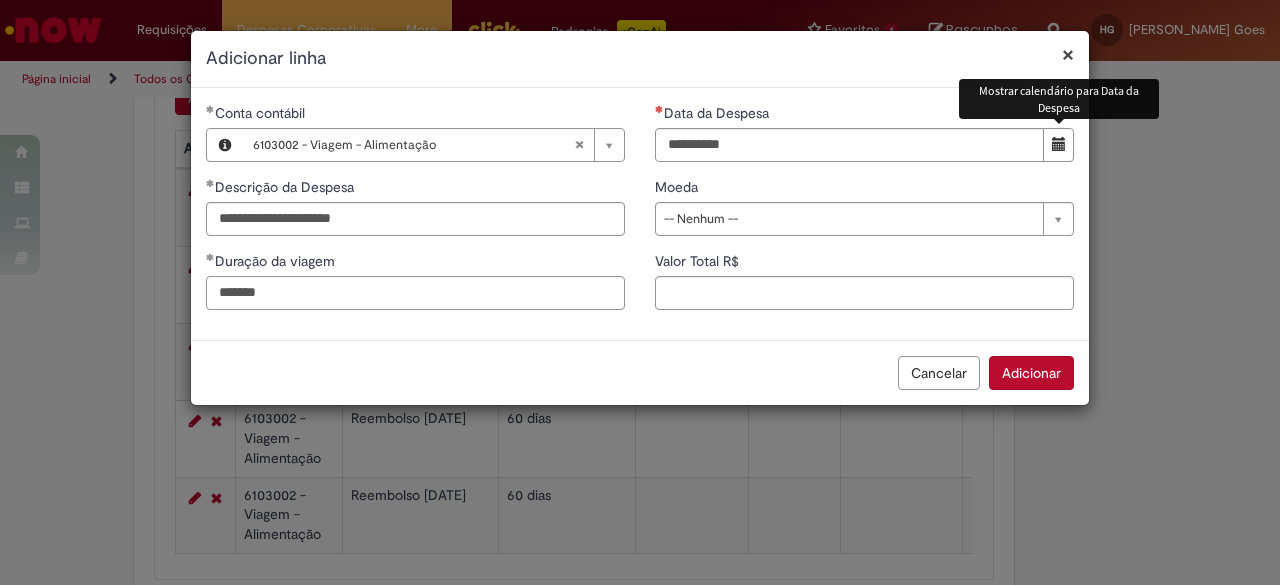 type on "*******" 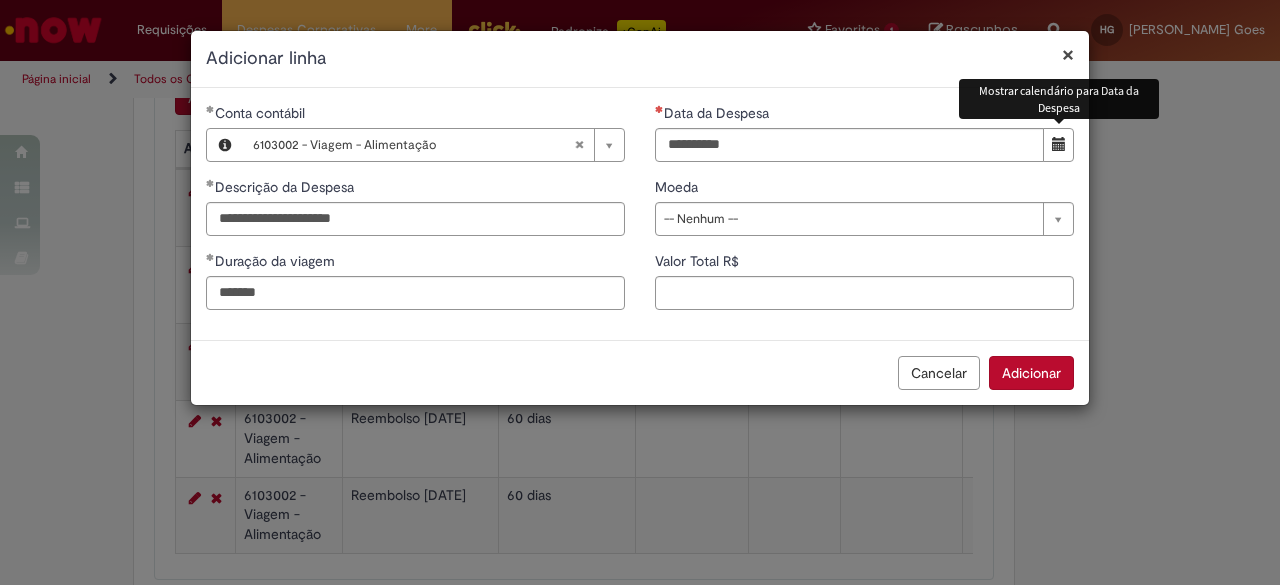 click at bounding box center [1059, 144] 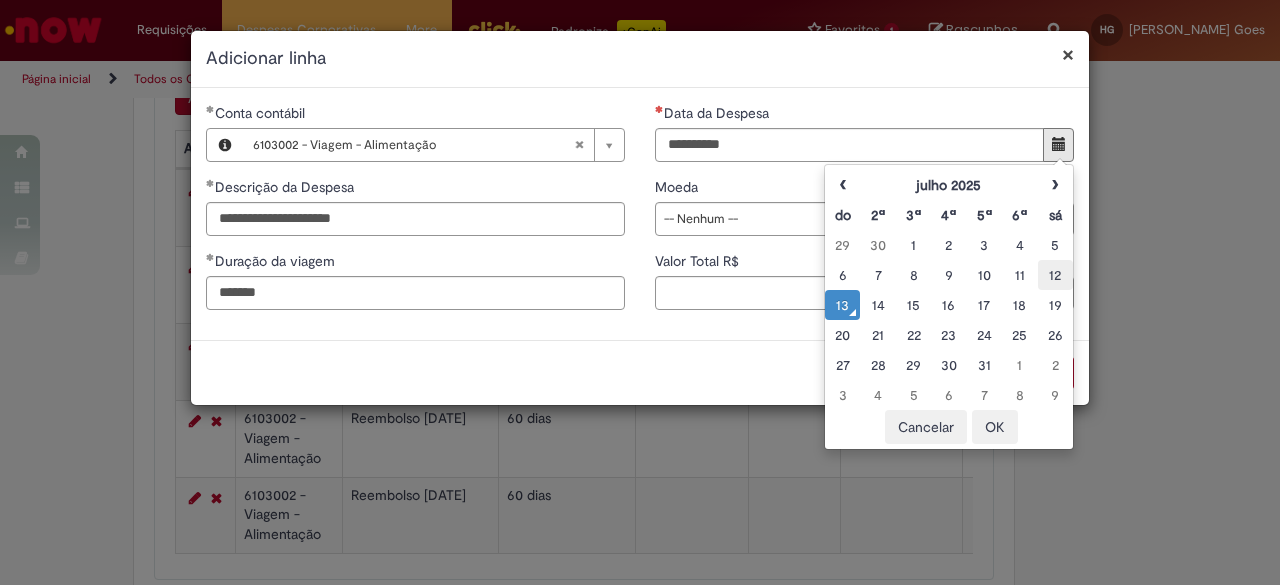 click on "12" at bounding box center (1055, 275) 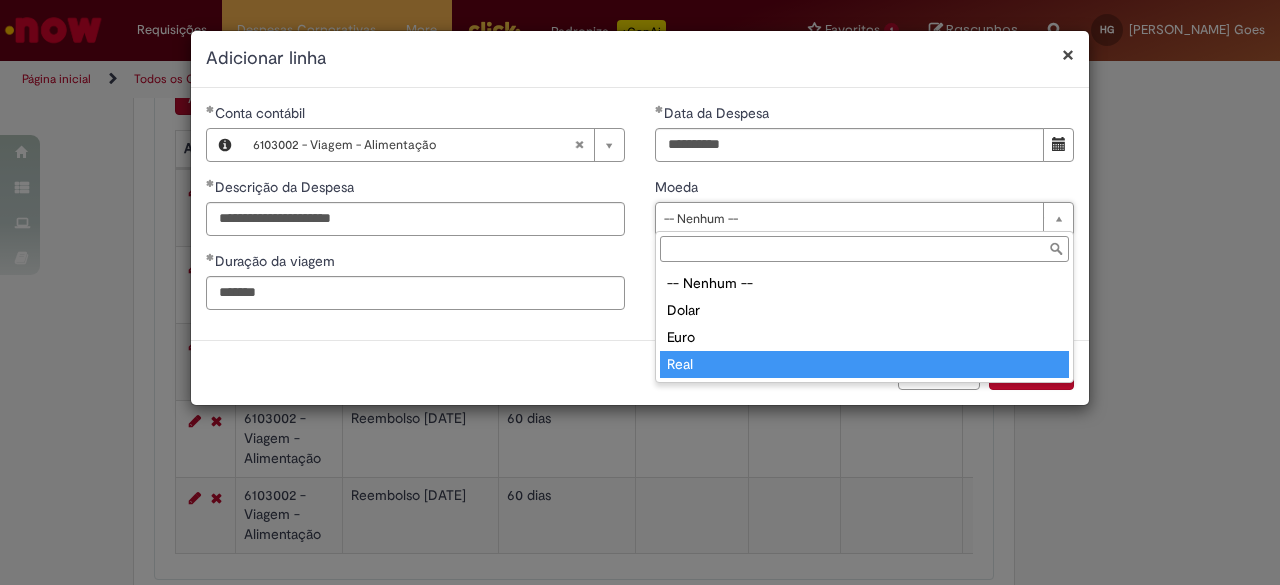 type on "****" 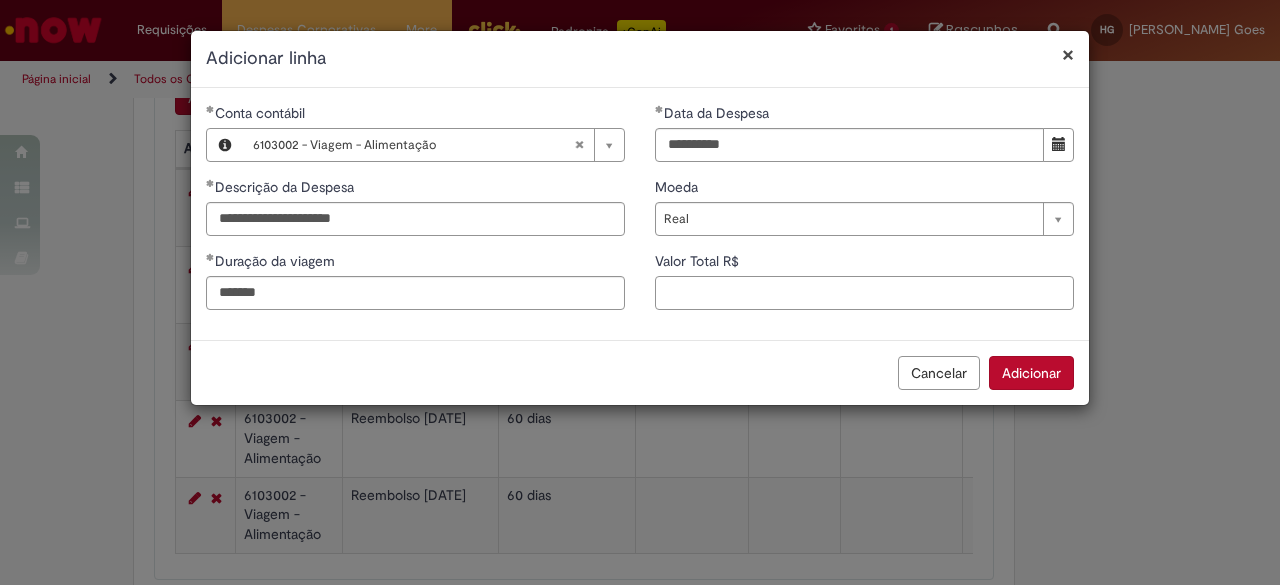 click on "Valor Total R$" at bounding box center [864, 293] 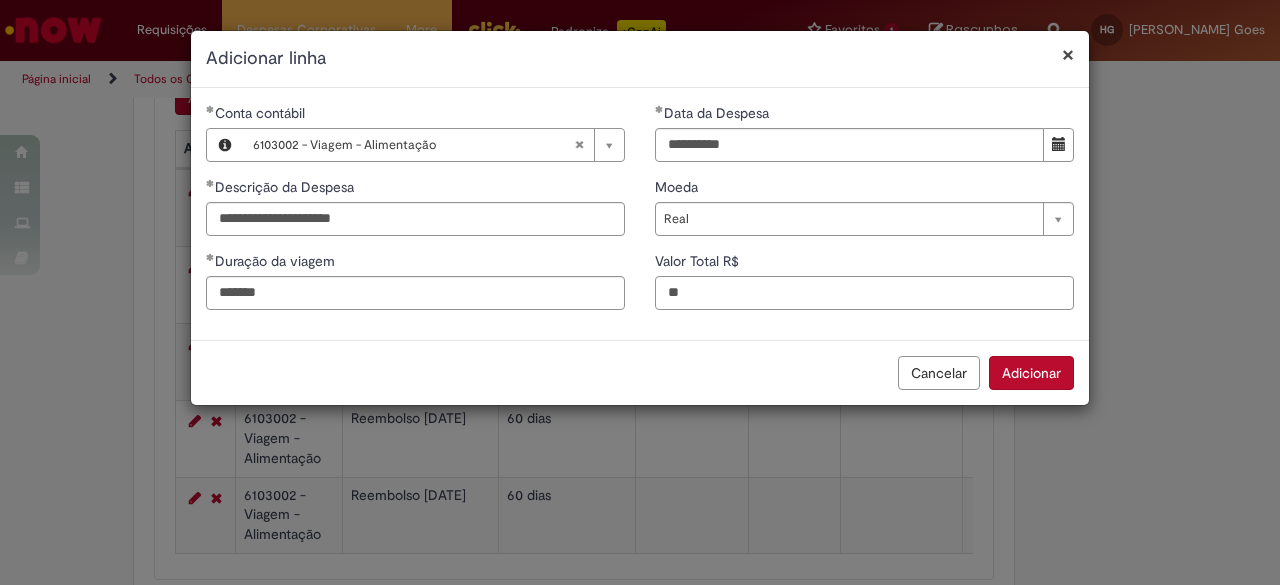 type on "*" 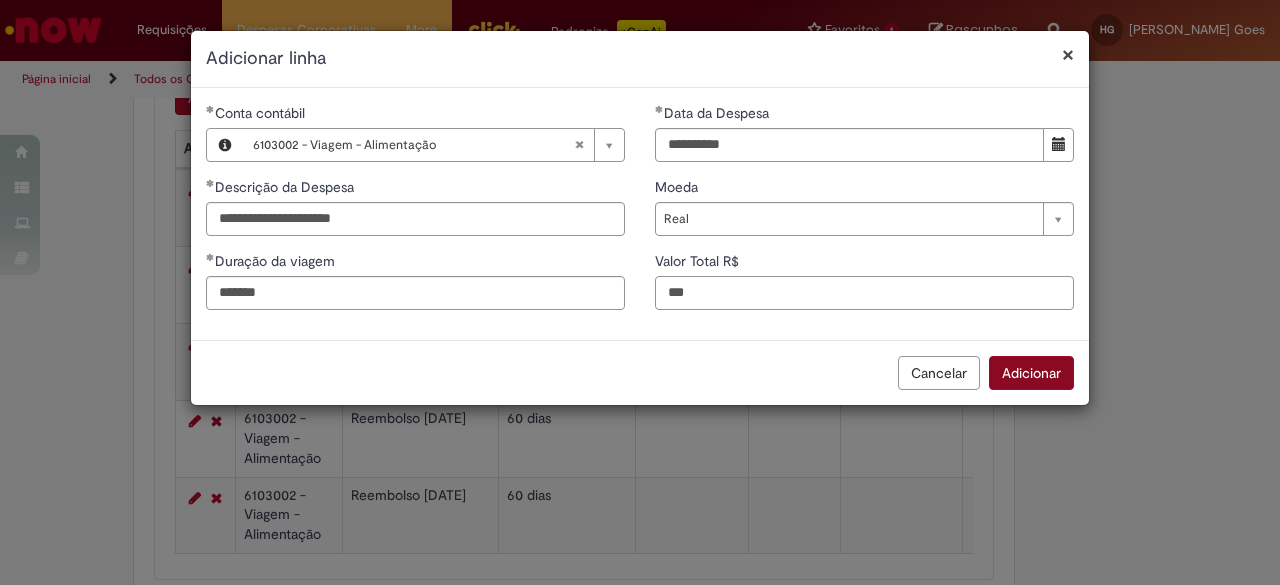 type on "***" 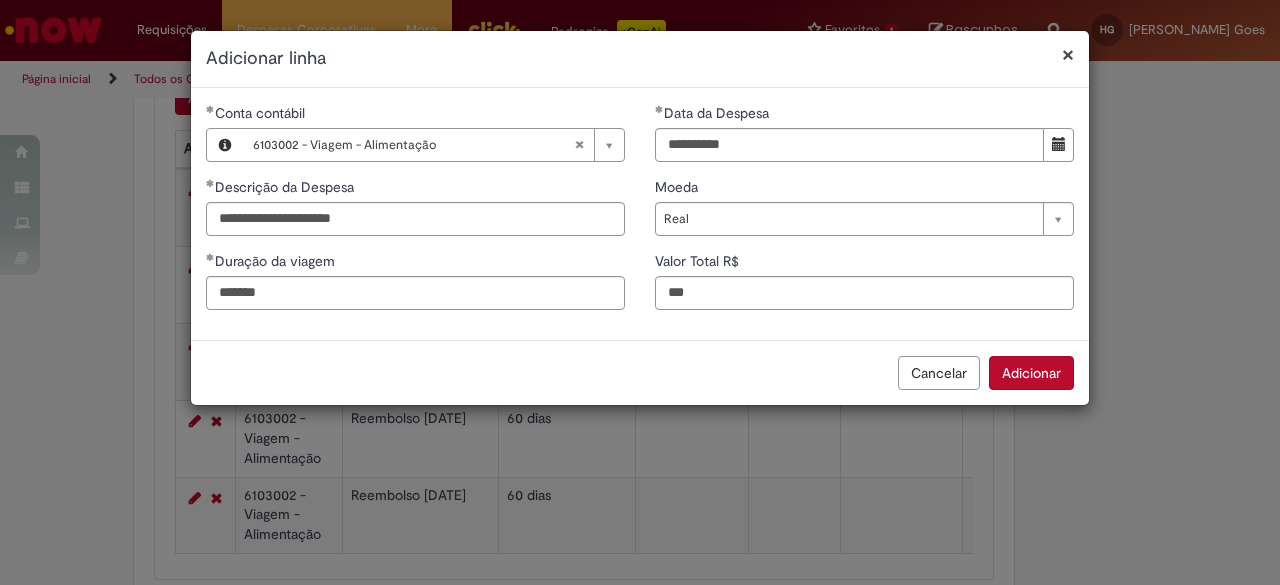 click on "Adicionar" at bounding box center (1031, 373) 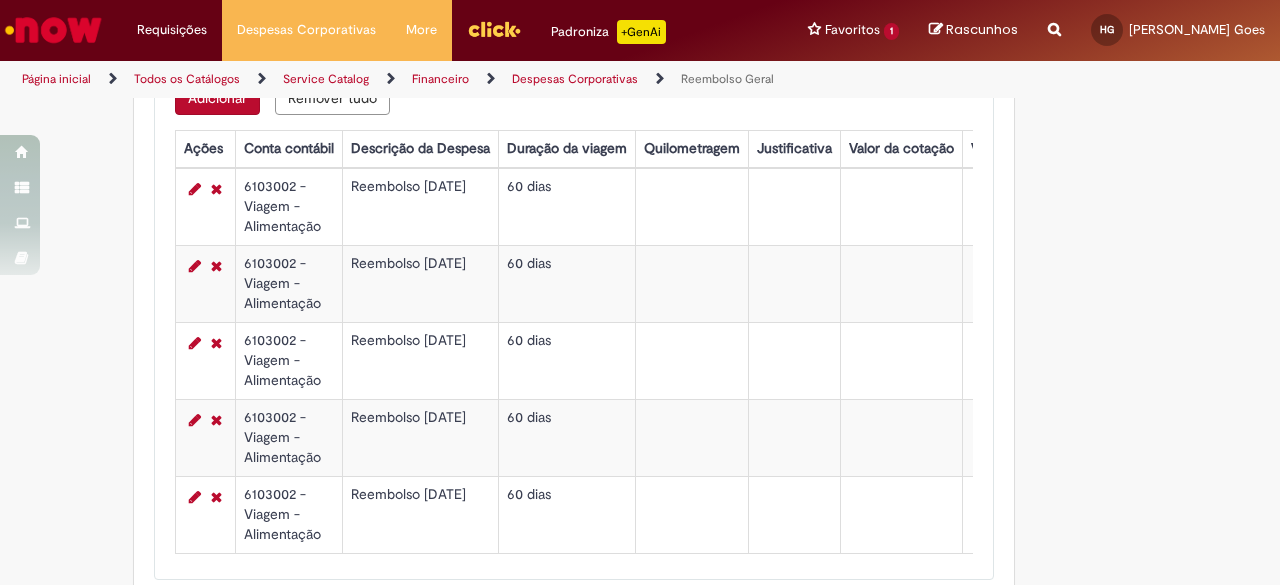 type 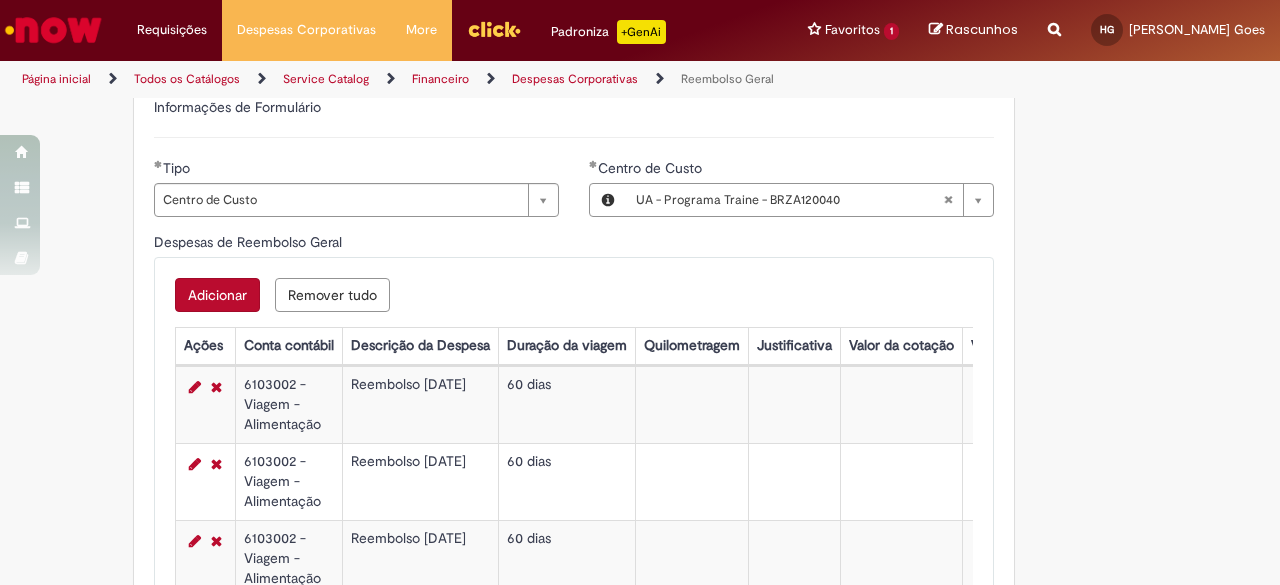 scroll, scrollTop: 689, scrollLeft: 0, axis: vertical 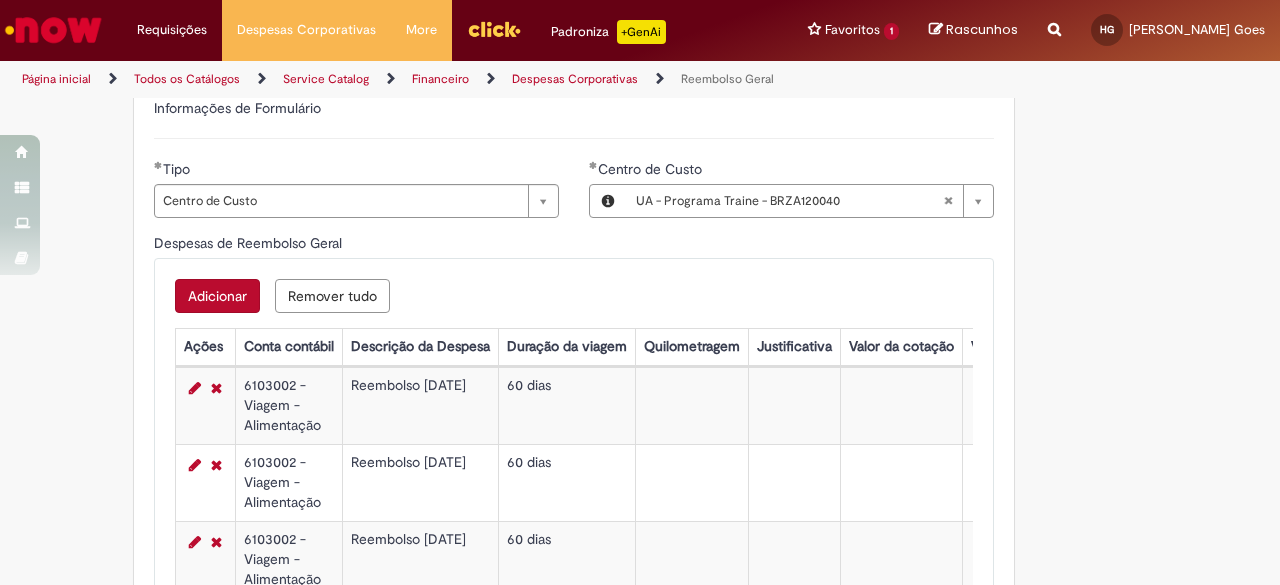 click on "Adicionar" at bounding box center (217, 296) 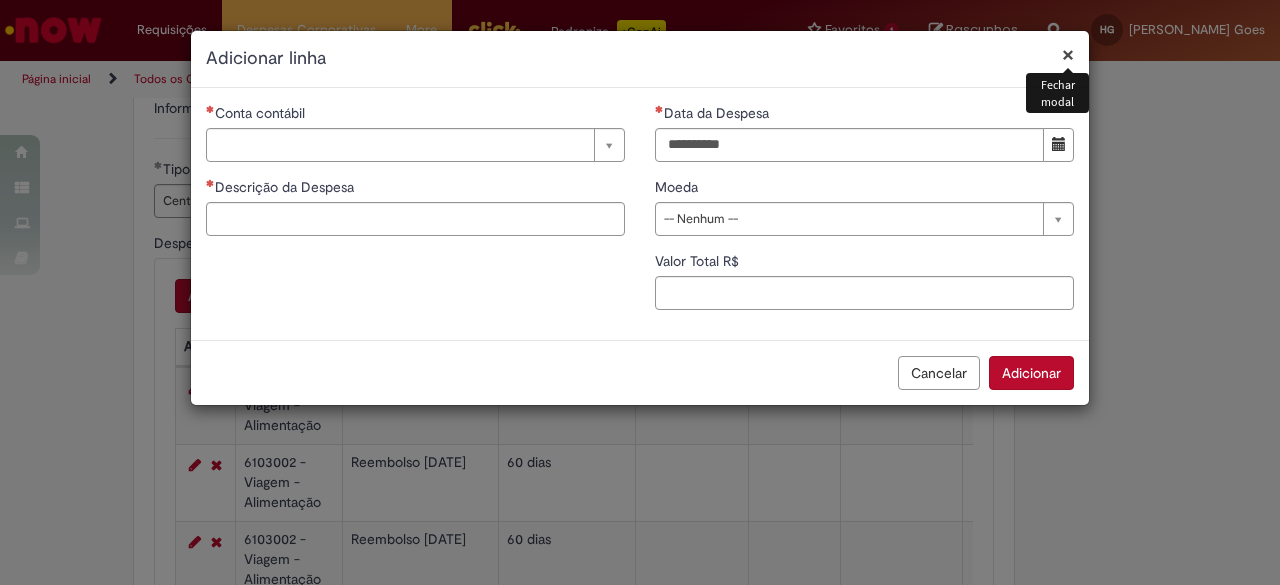 click on "Conta contábil          Pesquisar usando lista                 Conta contábil                     Descrição da Despesa Duração da viagem Quilometragem Justificativa Valor da cotação Valor por Litro" at bounding box center (415, 177) 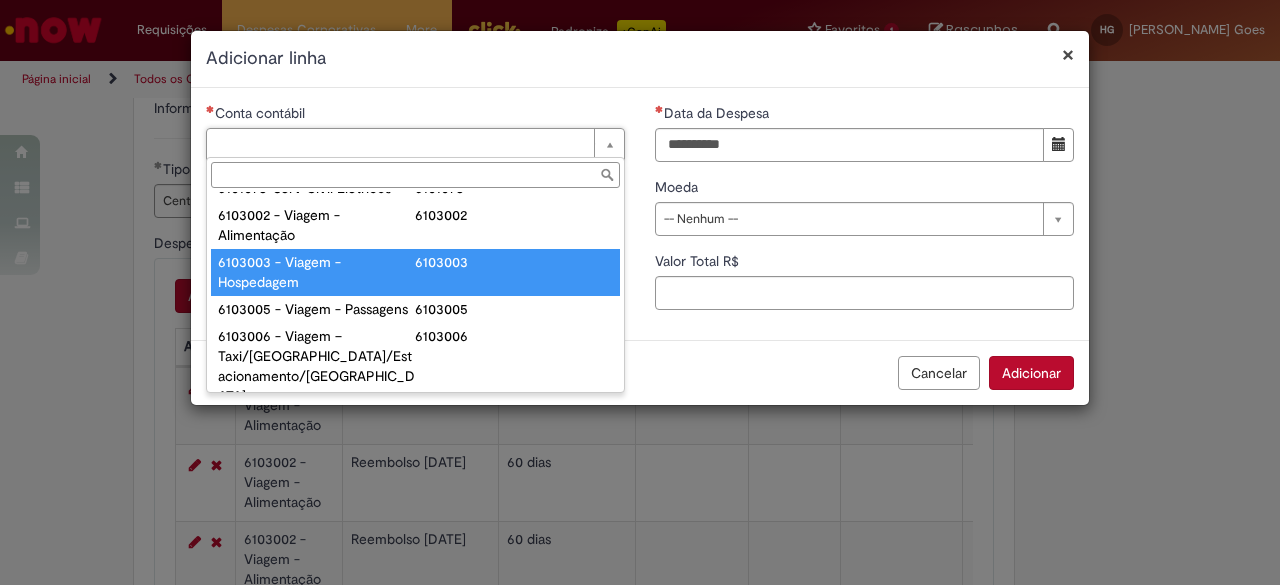 scroll, scrollTop: 830, scrollLeft: 0, axis: vertical 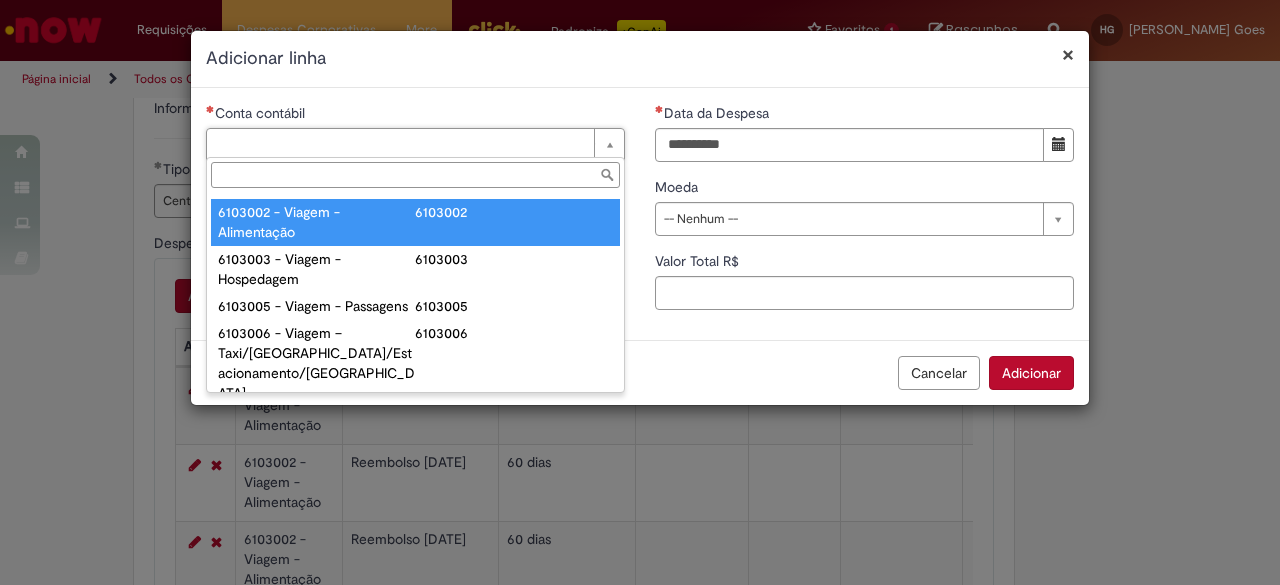 type on "**********" 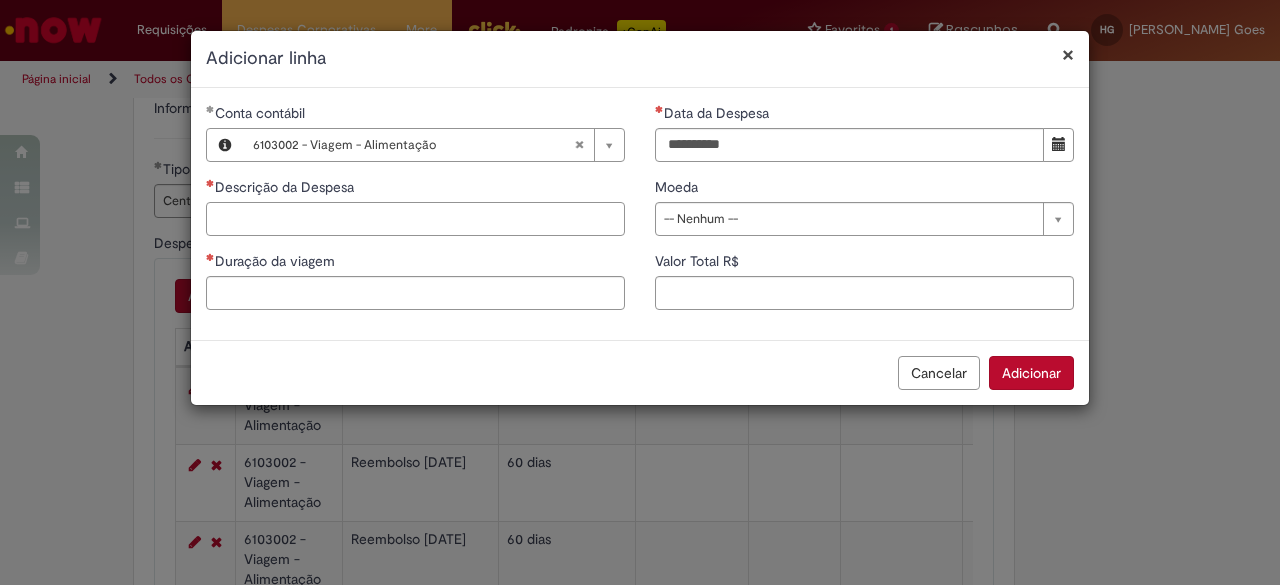 click on "Descrição da Despesa" at bounding box center (415, 219) 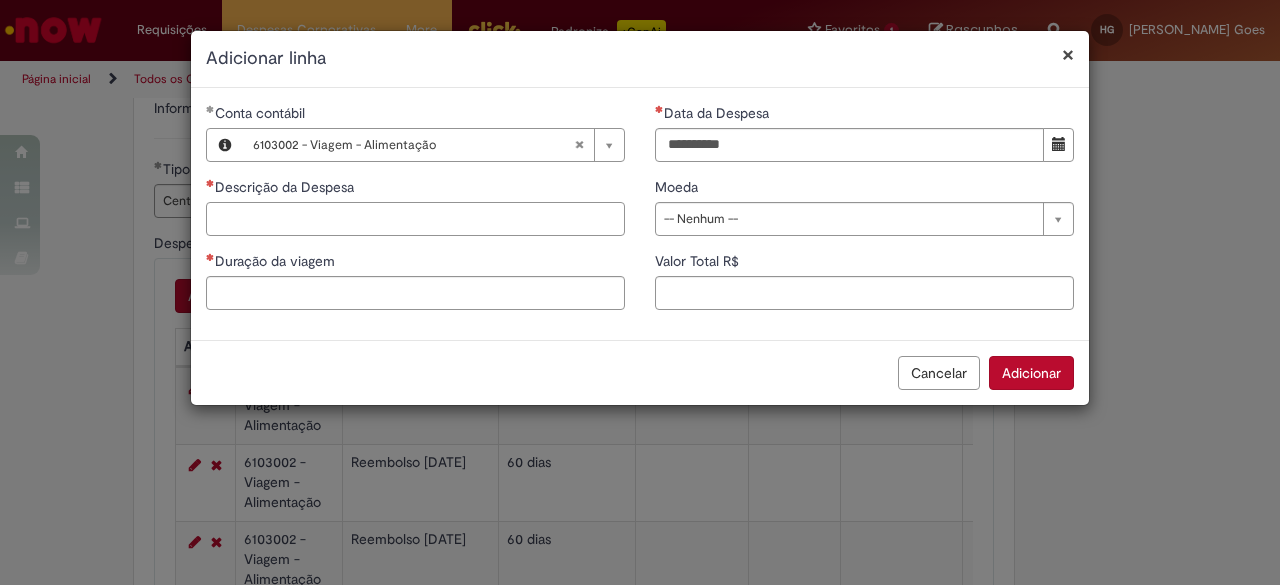 paste on "**********" 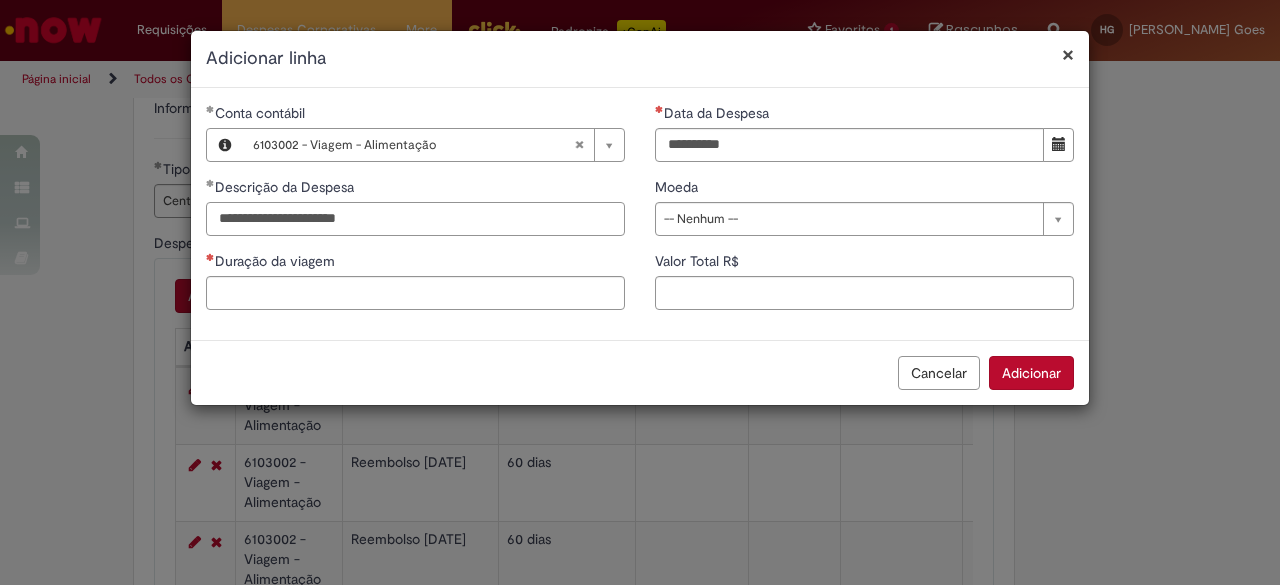 type on "**********" 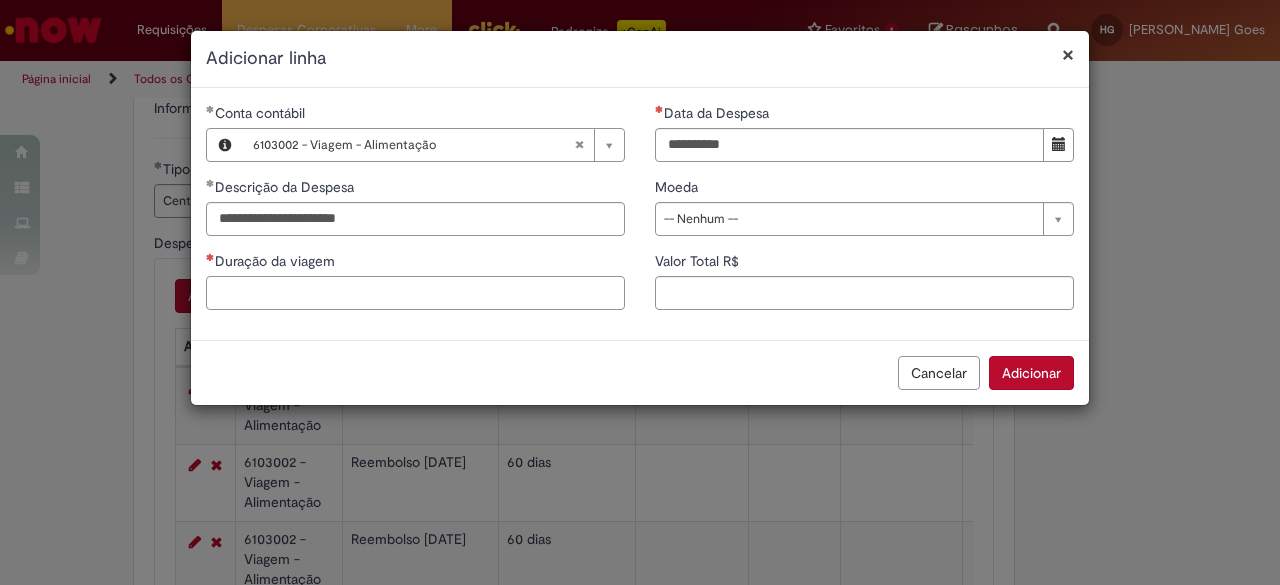 click on "Duração da viagem" at bounding box center [415, 293] 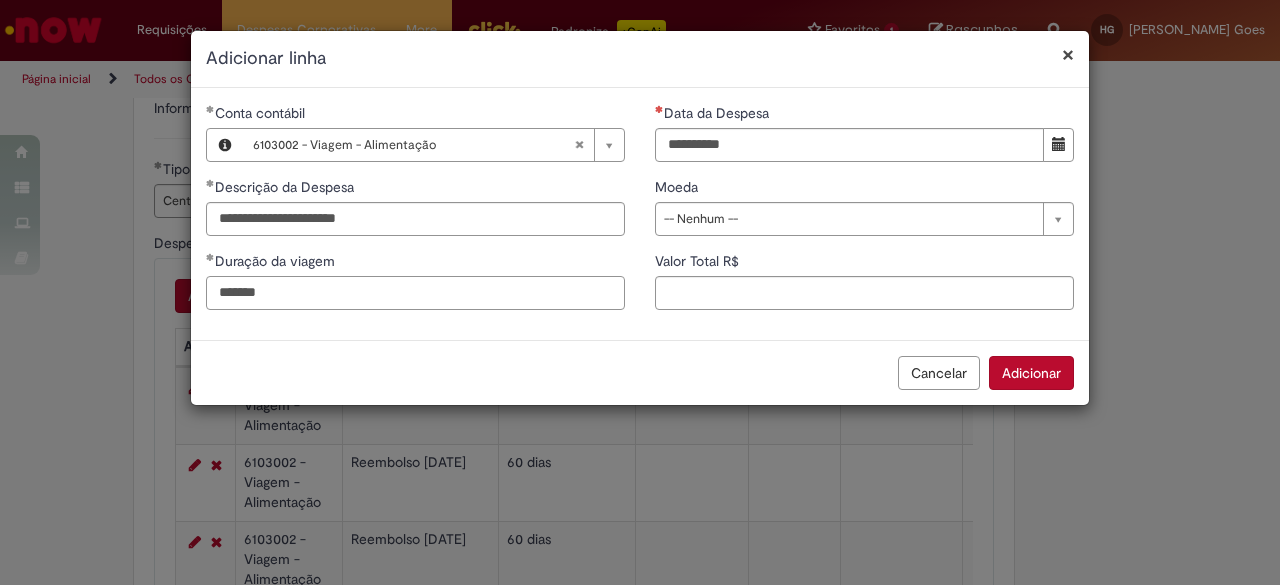 type on "*******" 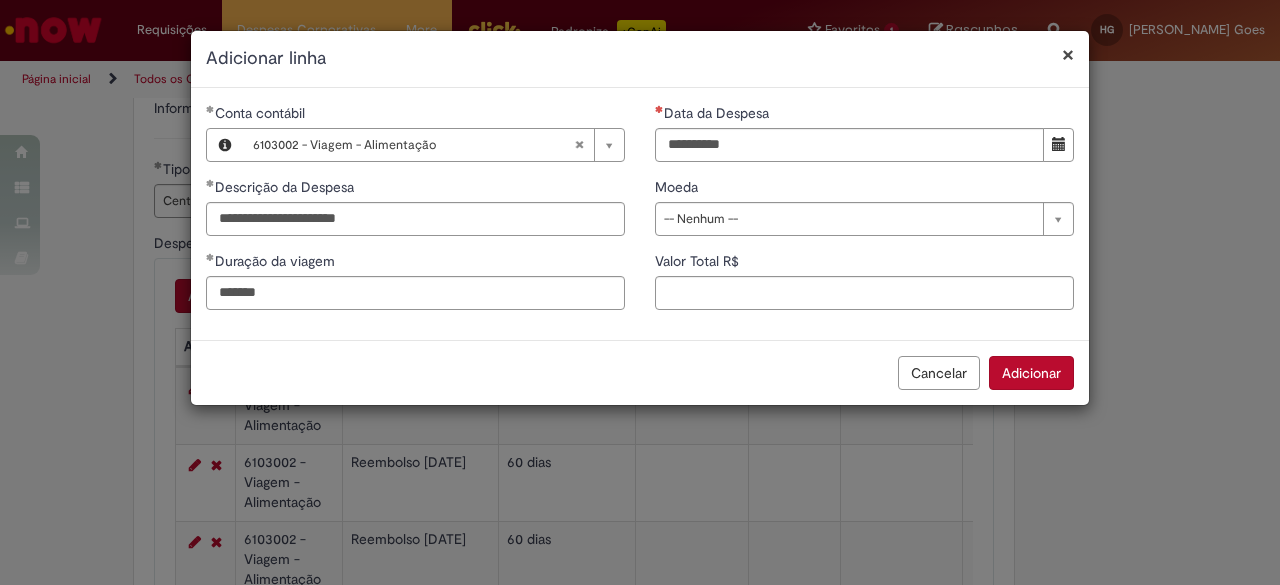 click on "**********" at bounding box center (864, 214) 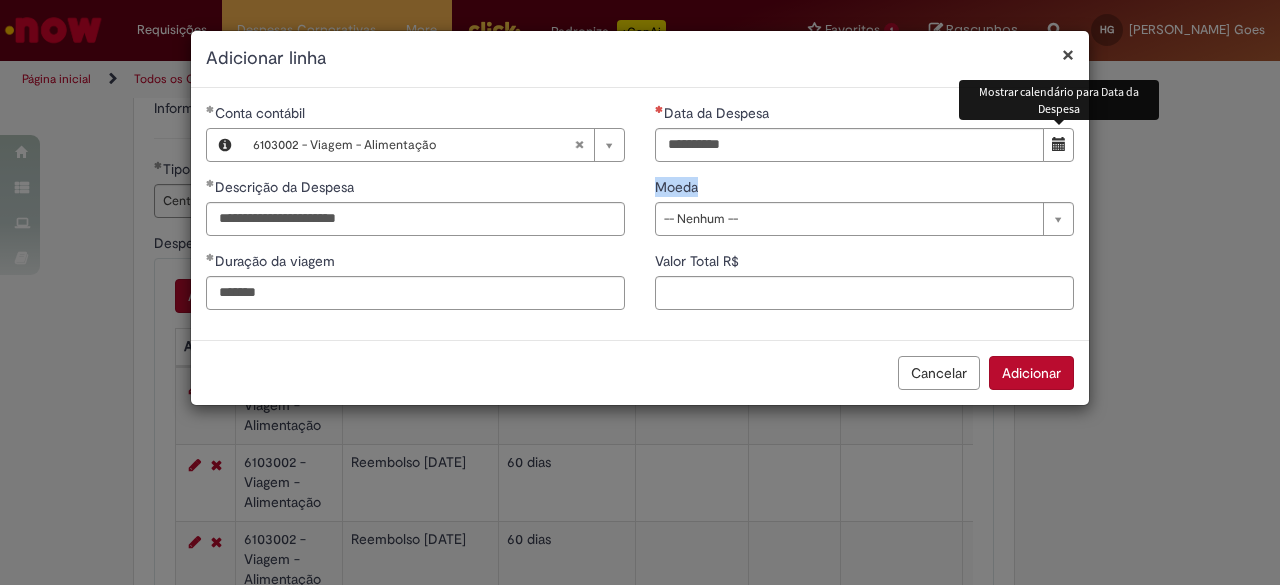 click at bounding box center (1058, 145) 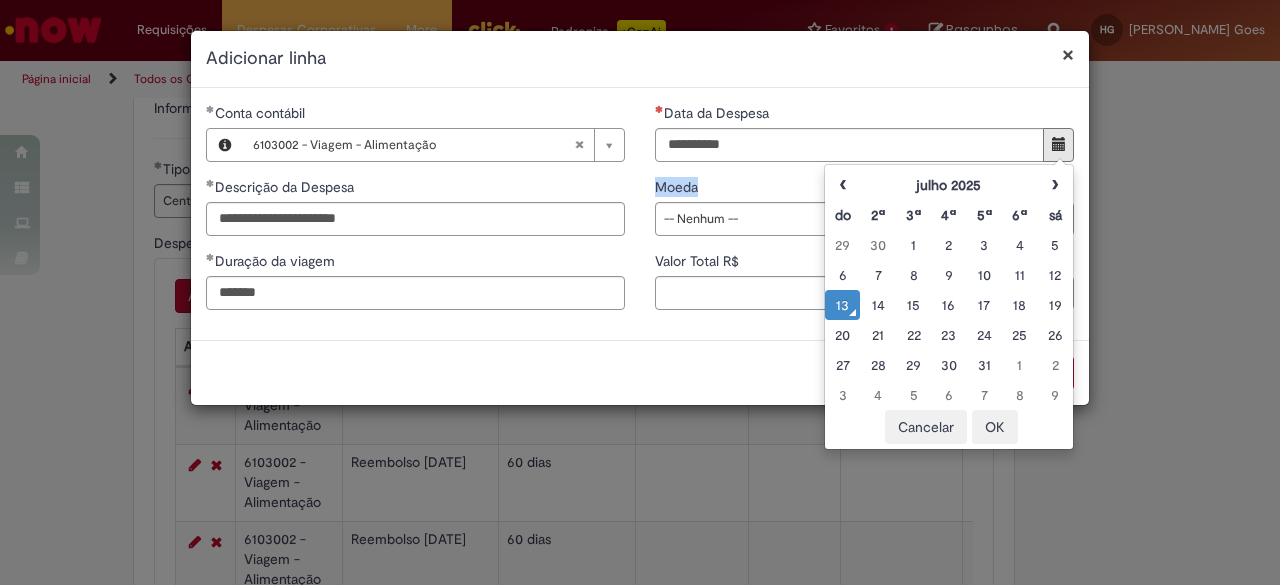 click on "13" at bounding box center [842, 305] 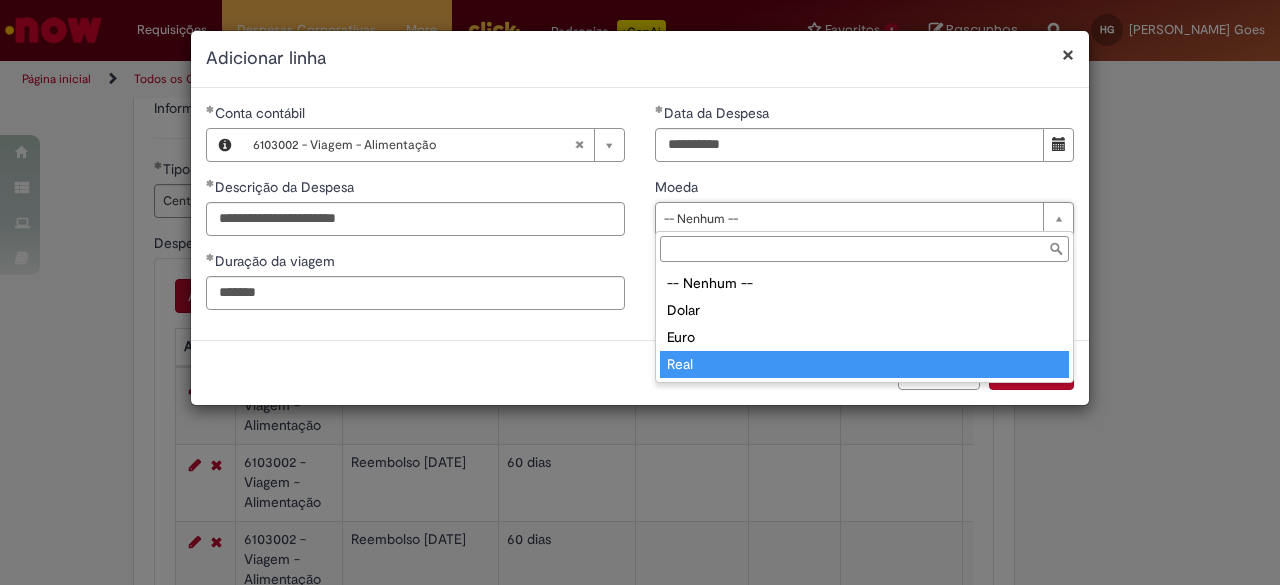 type on "****" 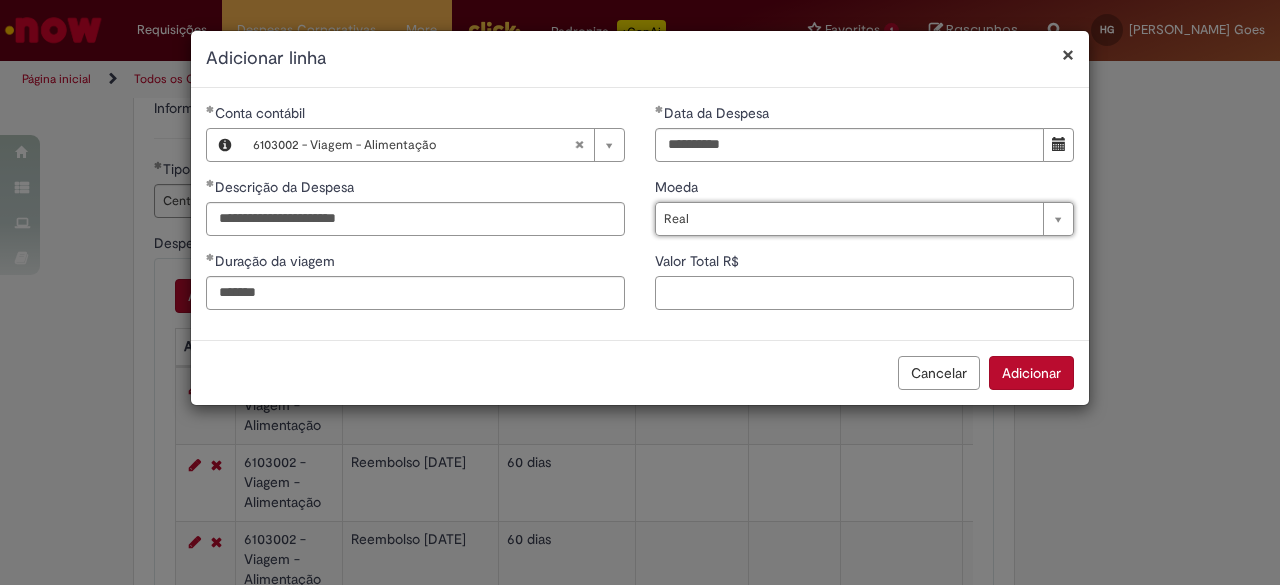 click on "Valor Total R$" at bounding box center (864, 293) 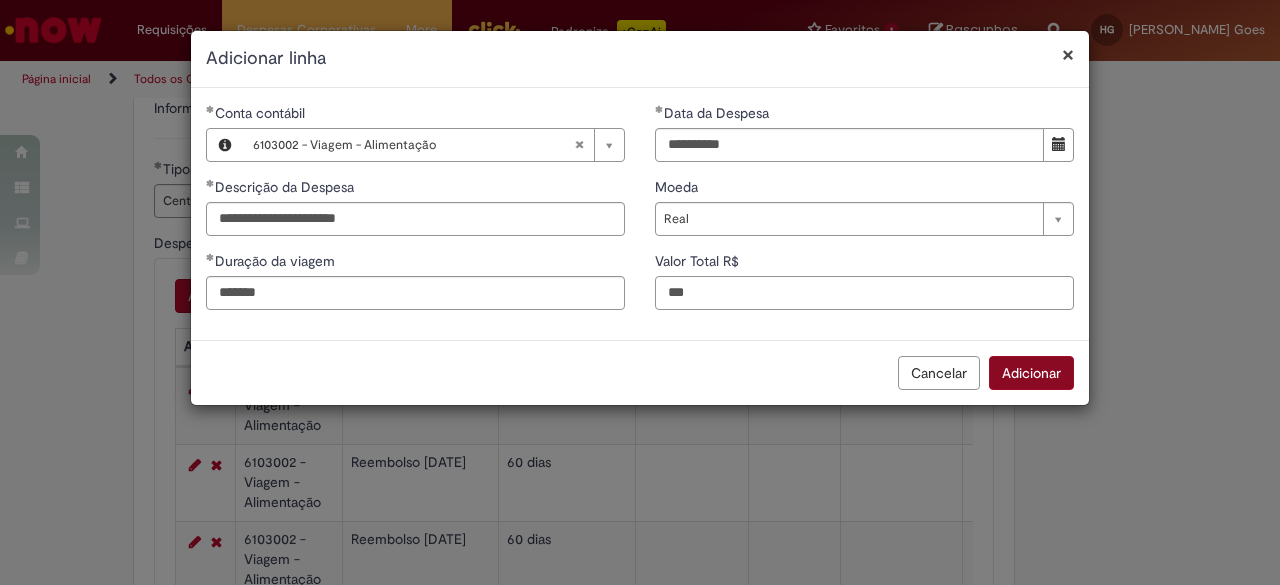 type on "***" 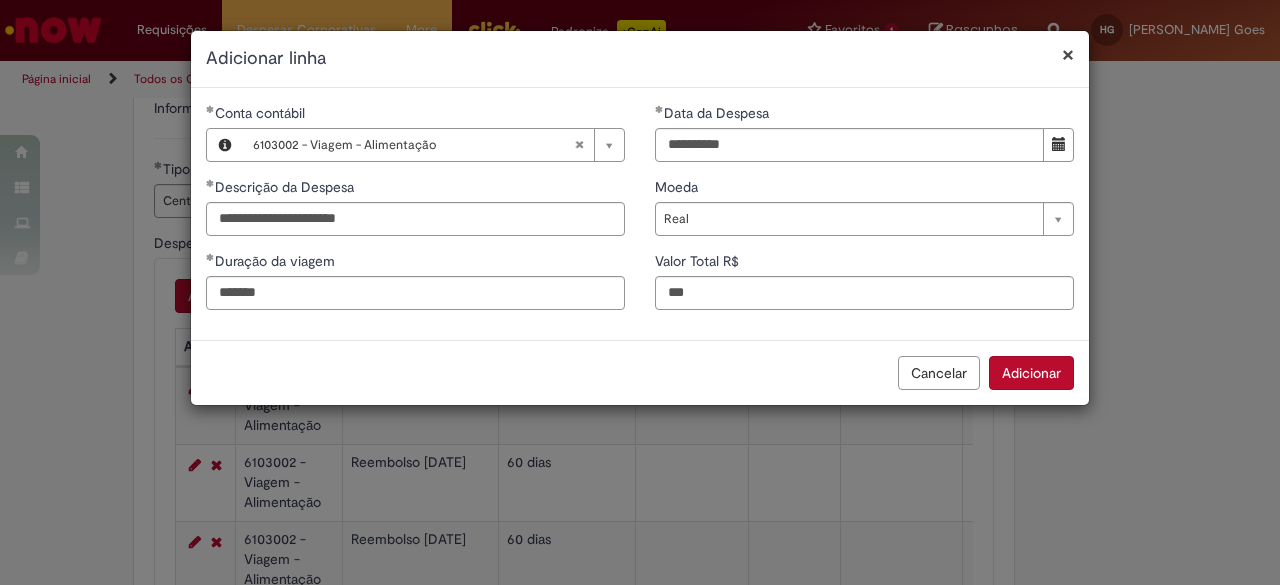 click on "Adicionar" at bounding box center [1031, 373] 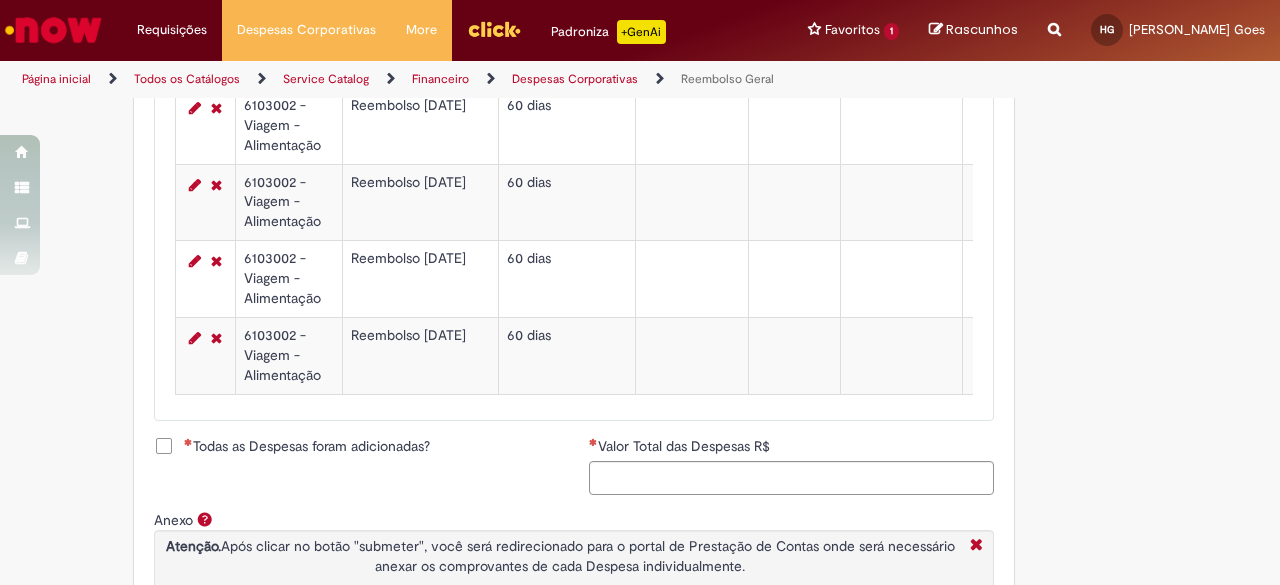 scroll, scrollTop: 1217, scrollLeft: 0, axis: vertical 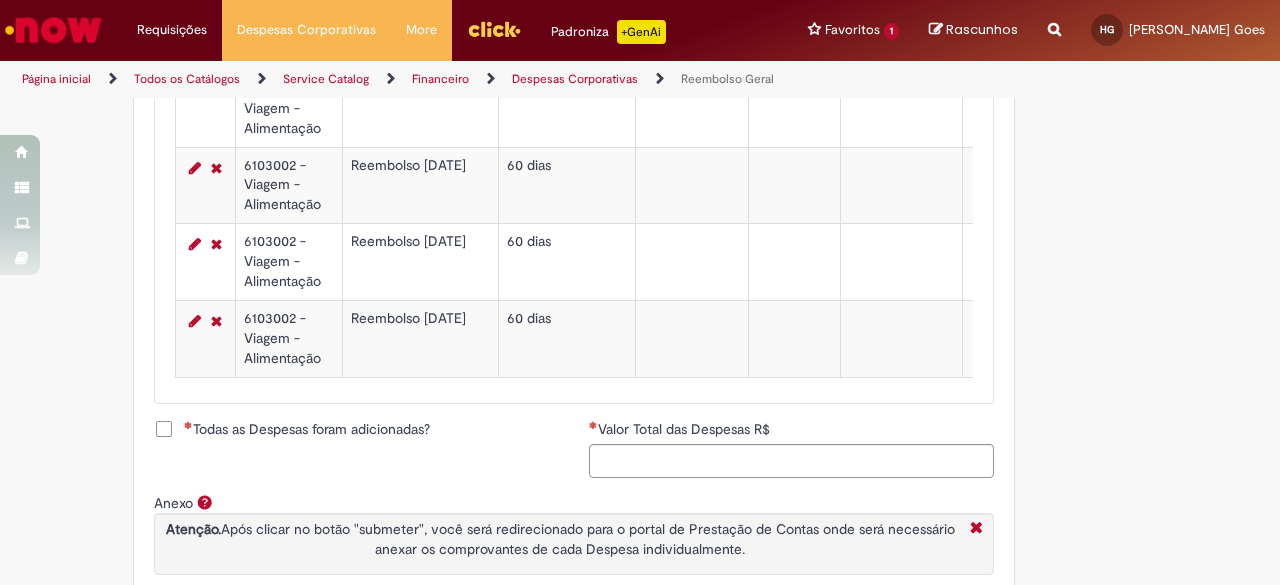 click on "Todas as Despesas foram adicionadas?" at bounding box center (307, 429) 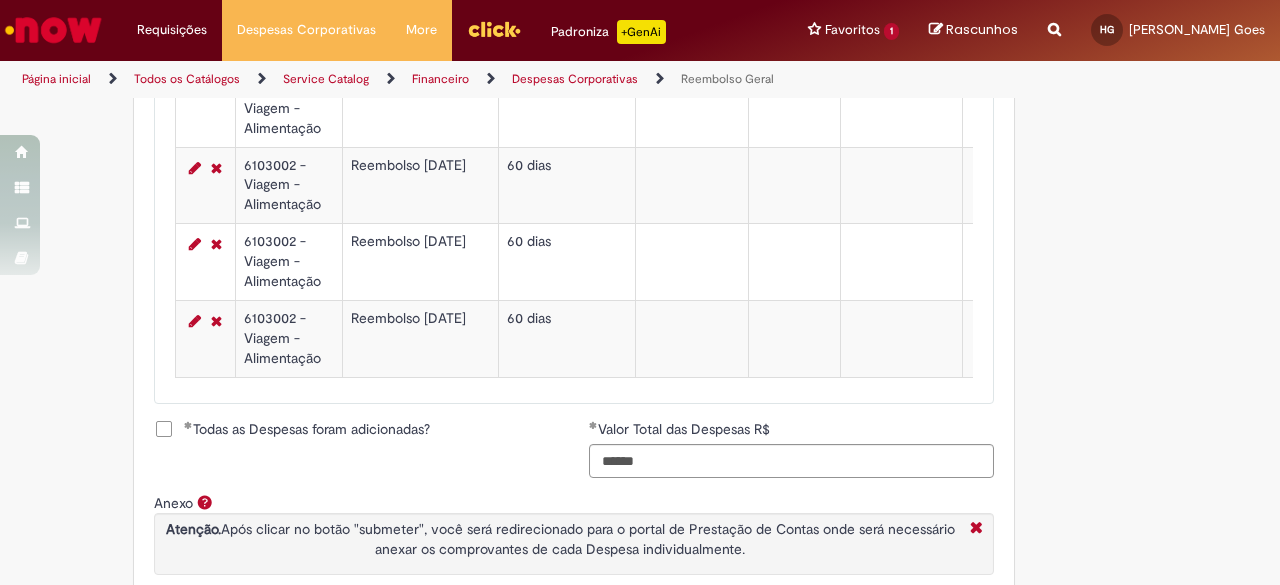 click on "Todas as Despesas foram adicionadas?" at bounding box center [356, 439] 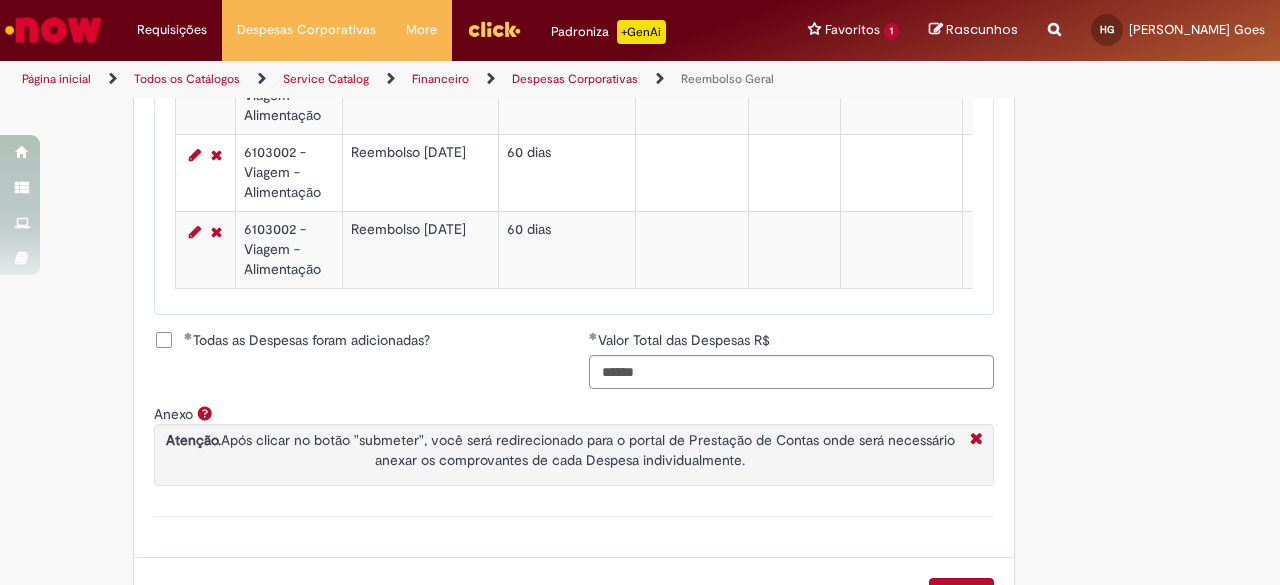 scroll, scrollTop: 1403, scrollLeft: 0, axis: vertical 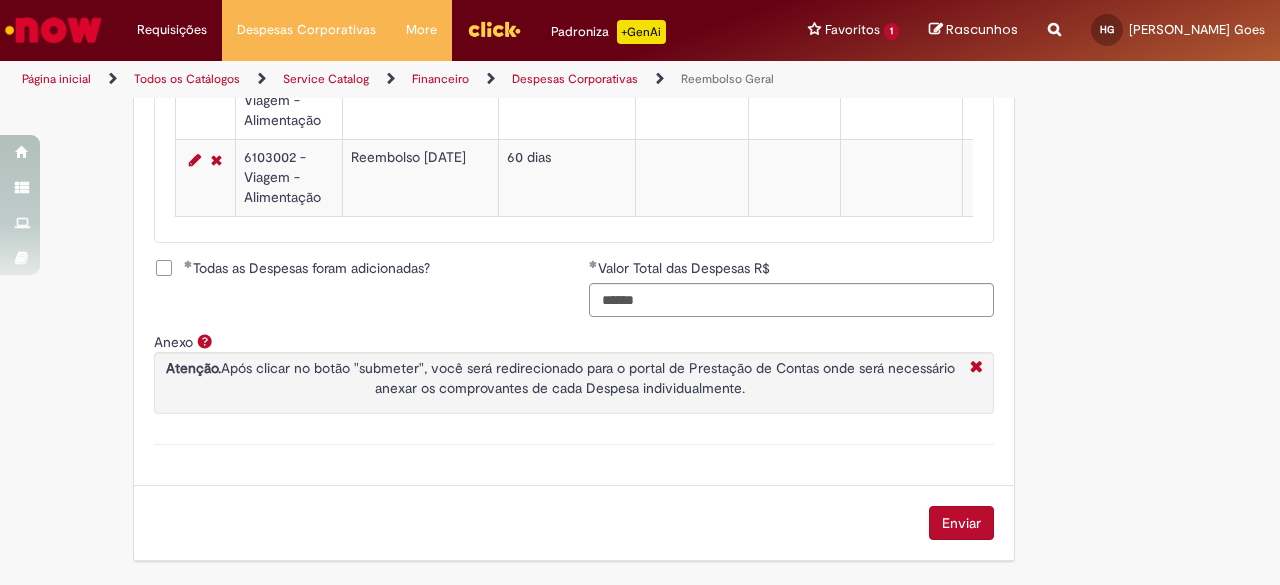 click on "Enviar" at bounding box center (961, 523) 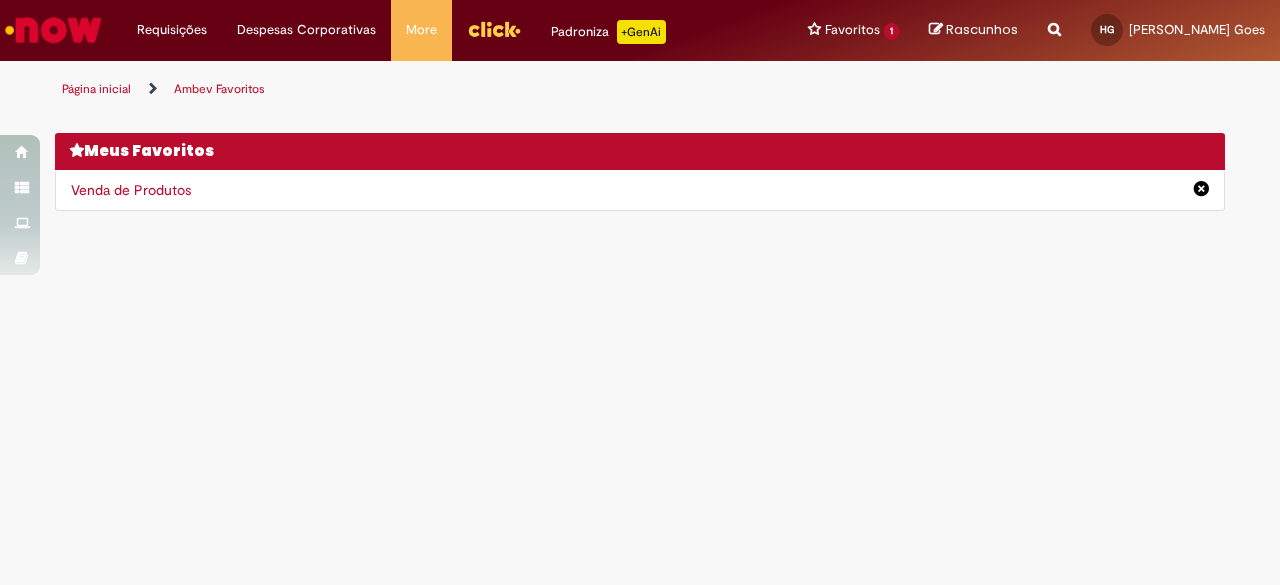 scroll, scrollTop: 0, scrollLeft: 0, axis: both 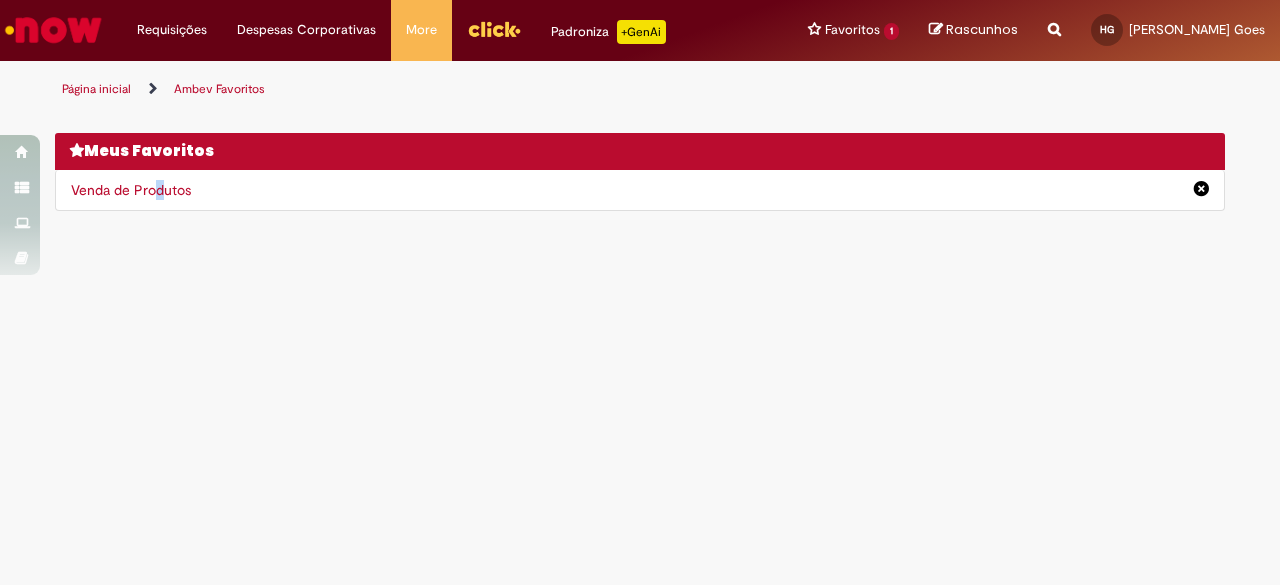 click on "Venda de Produtos" at bounding box center [131, 190] 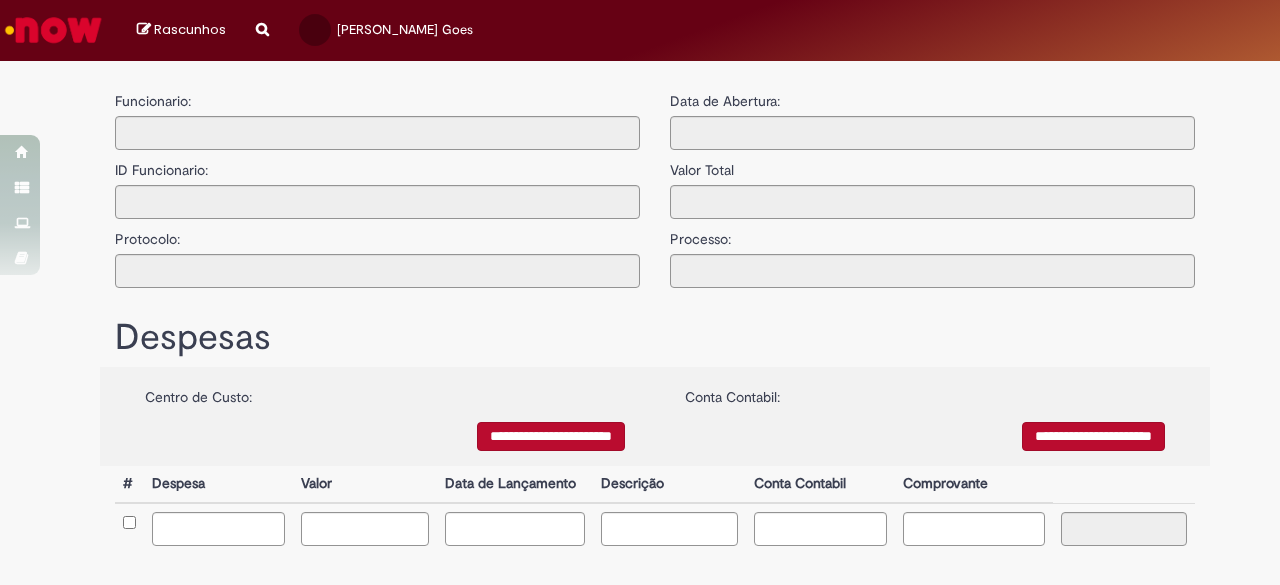 type on "**********" 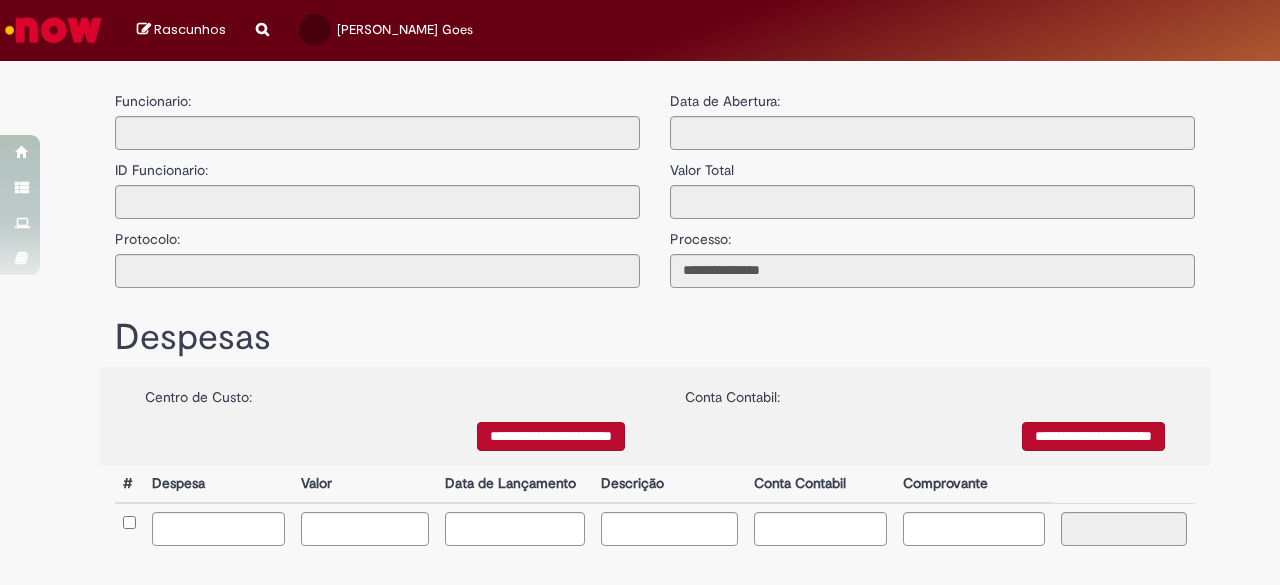 scroll, scrollTop: 0, scrollLeft: 0, axis: both 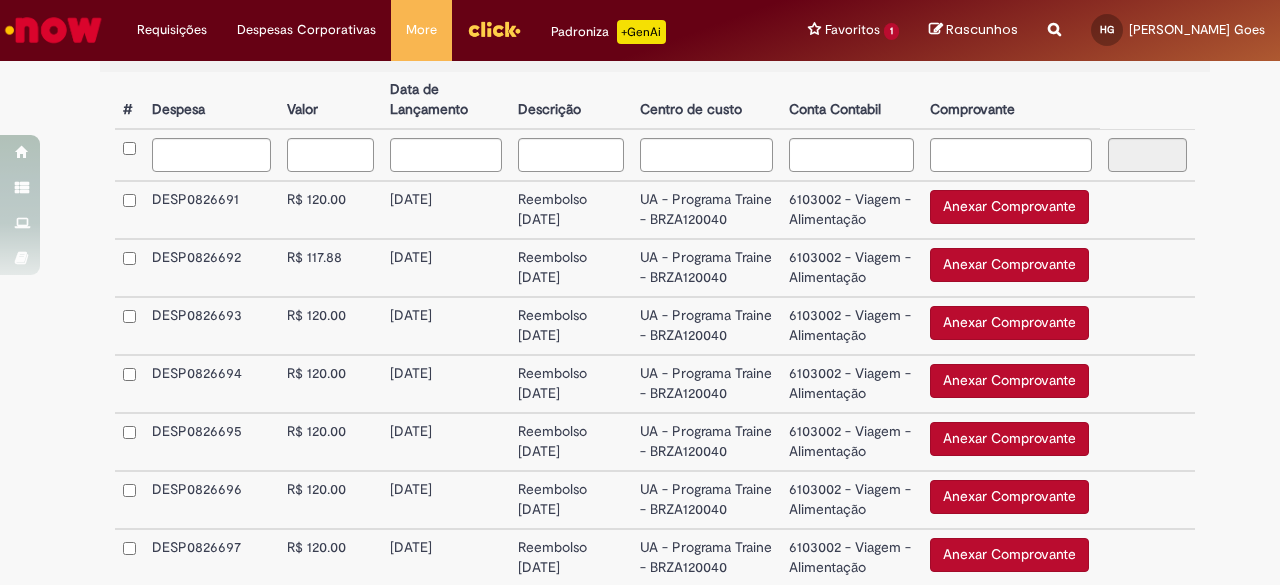 click on "Anexar Comprovante" at bounding box center [1009, 207] 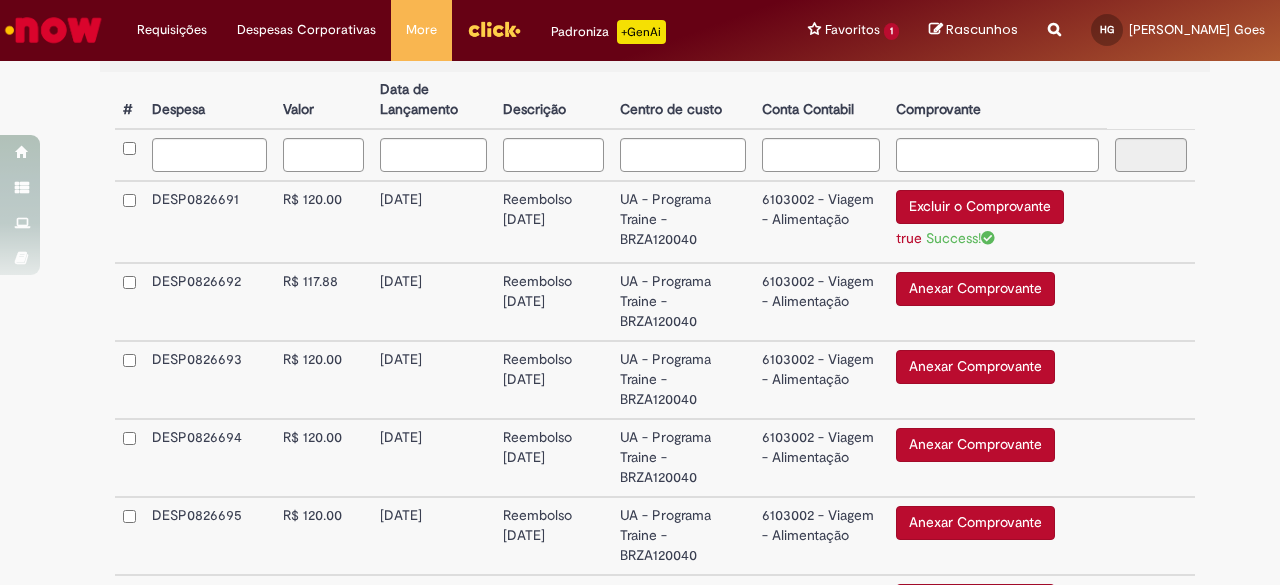 click on "Anexar Comprovante" at bounding box center (975, 289) 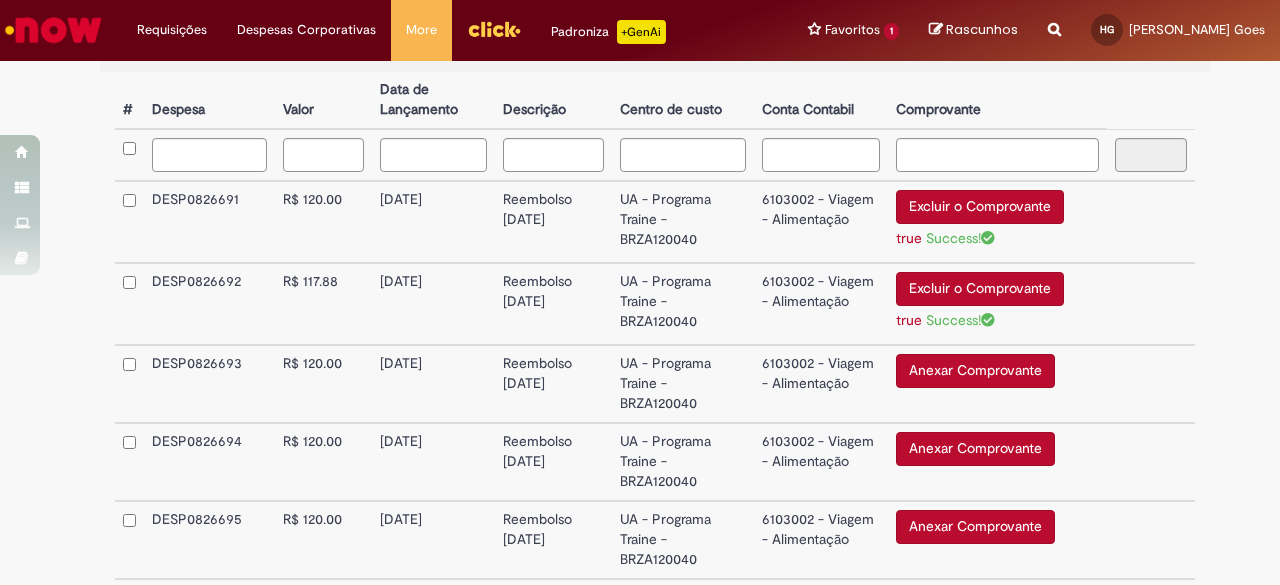 click on "Anexar Comprovante" at bounding box center [975, 371] 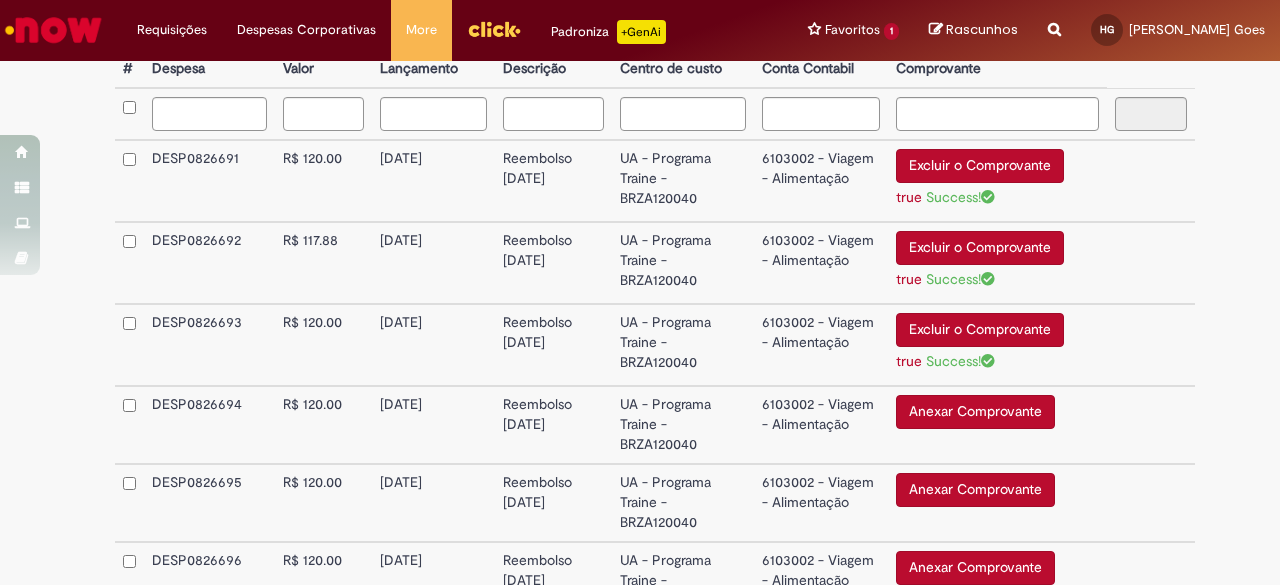 scroll, scrollTop: 577, scrollLeft: 0, axis: vertical 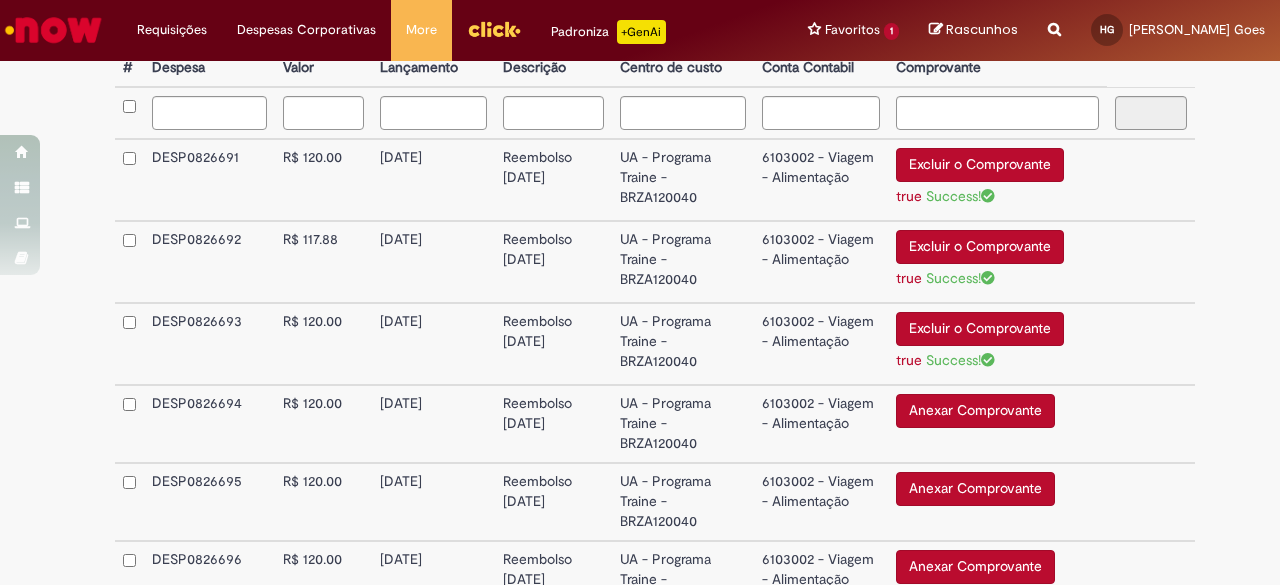 click on "Anexar Comprovante" at bounding box center [975, 411] 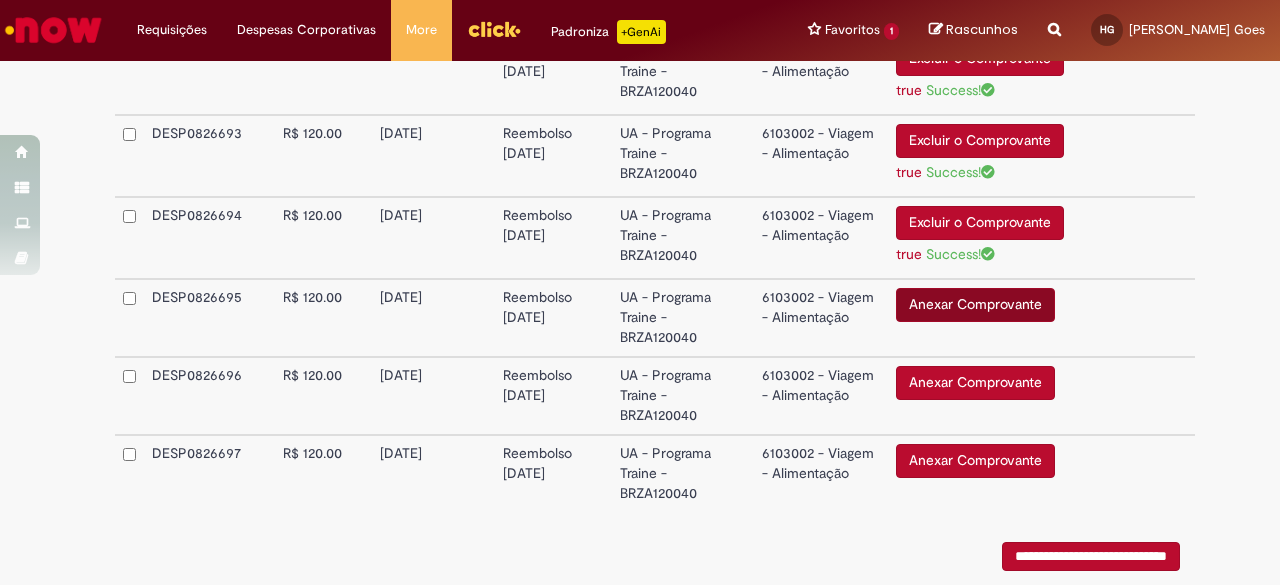 scroll, scrollTop: 768, scrollLeft: 0, axis: vertical 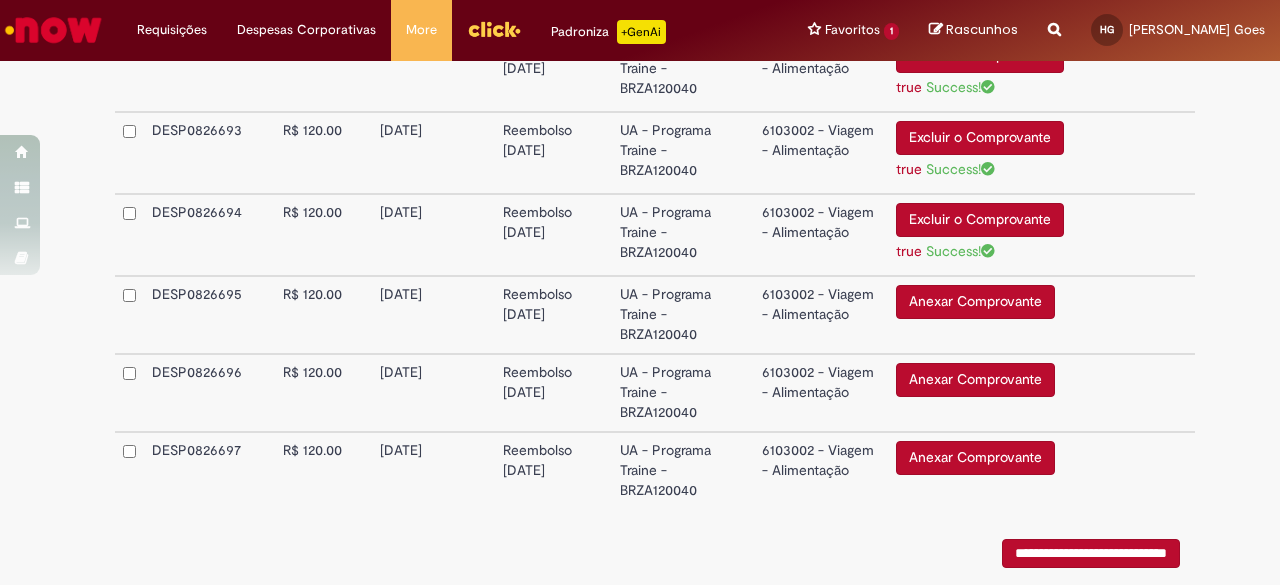 click on "Anexar Comprovante" at bounding box center [975, 302] 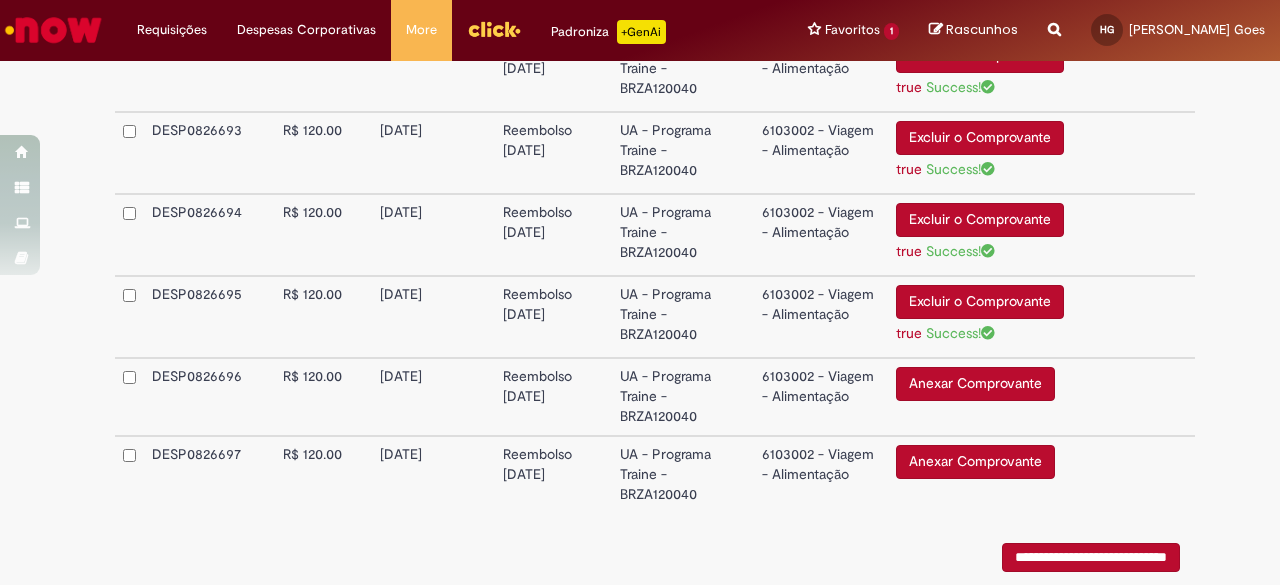 click on "Anexar Comprovante" at bounding box center (975, 384) 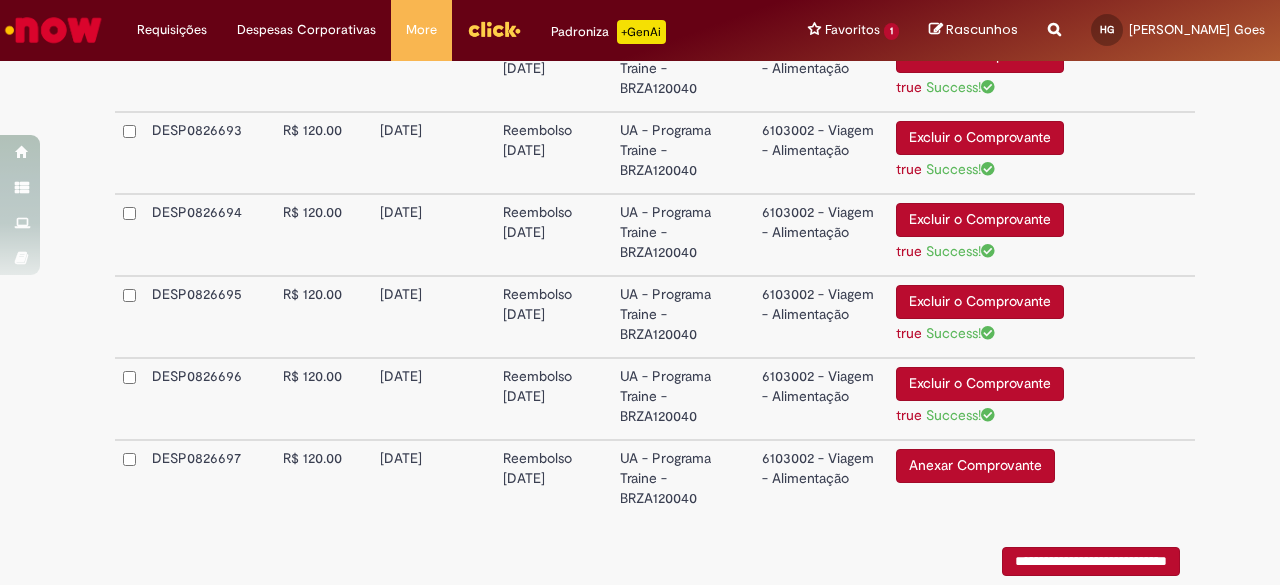 click on "Anexar Comprovante" at bounding box center (975, 466) 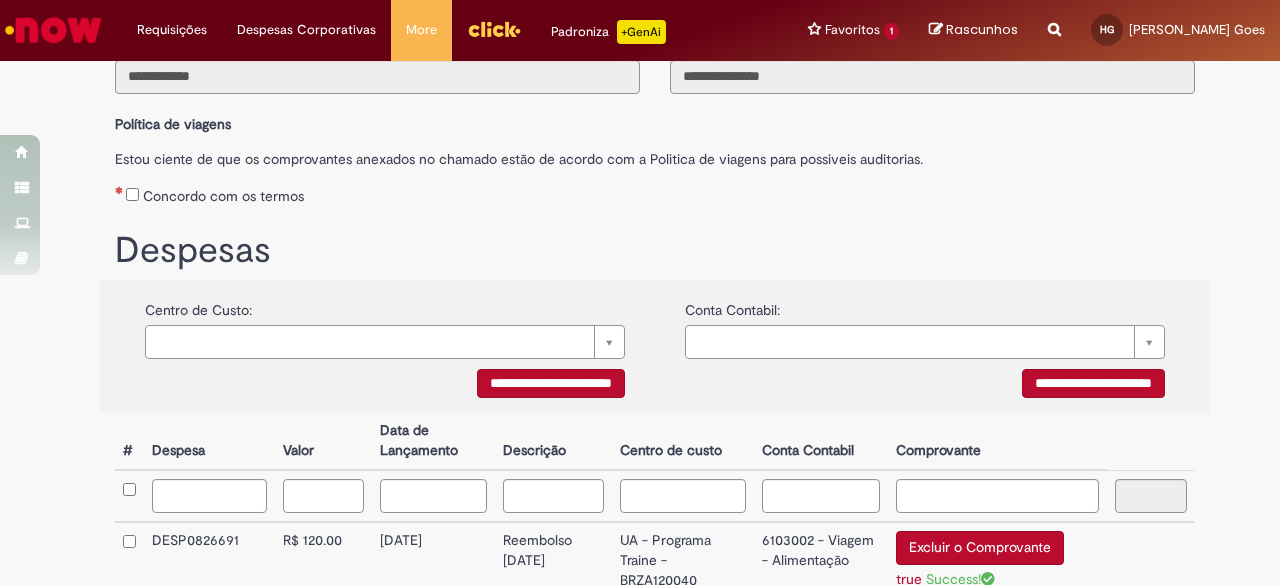 scroll, scrollTop: 184, scrollLeft: 0, axis: vertical 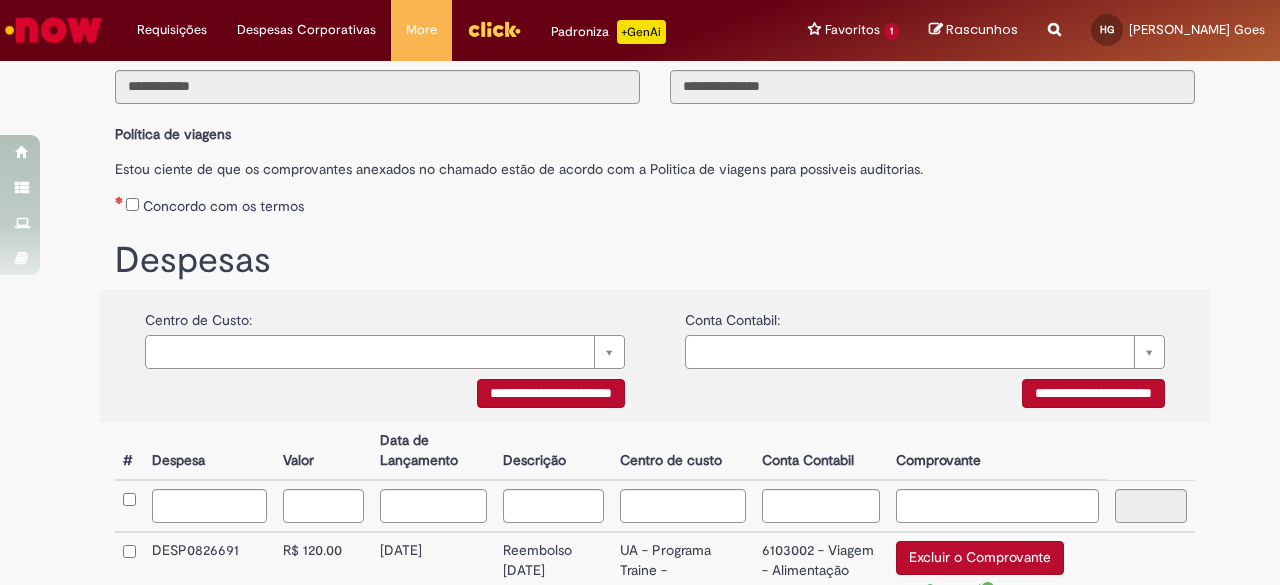 click on "Despesas" at bounding box center [655, 256] 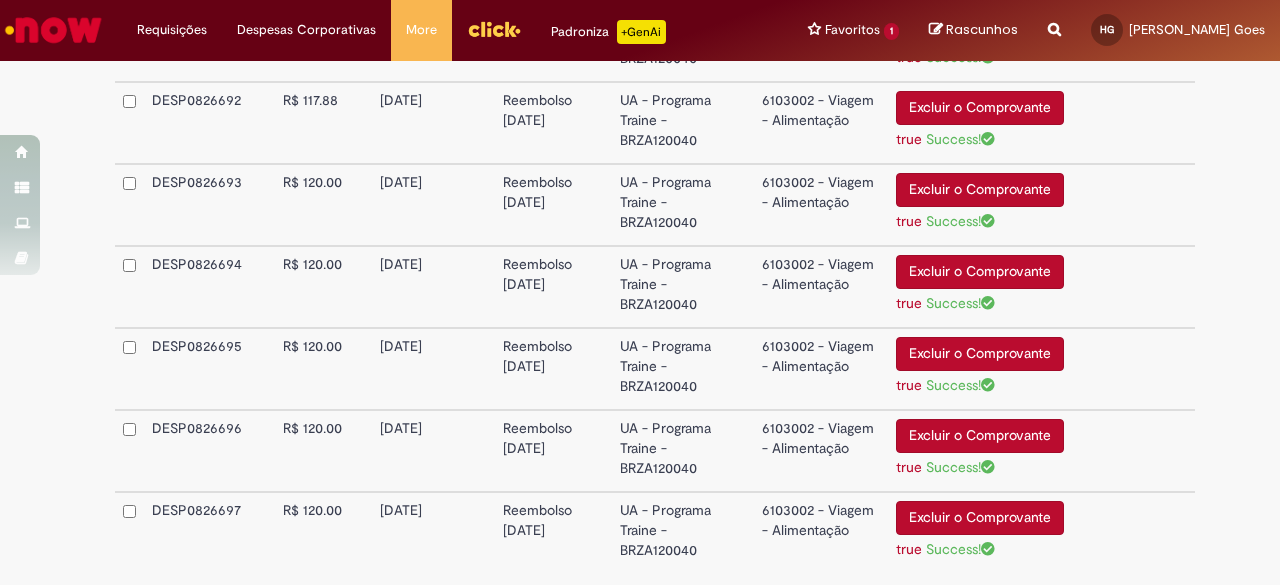 scroll, scrollTop: 884, scrollLeft: 0, axis: vertical 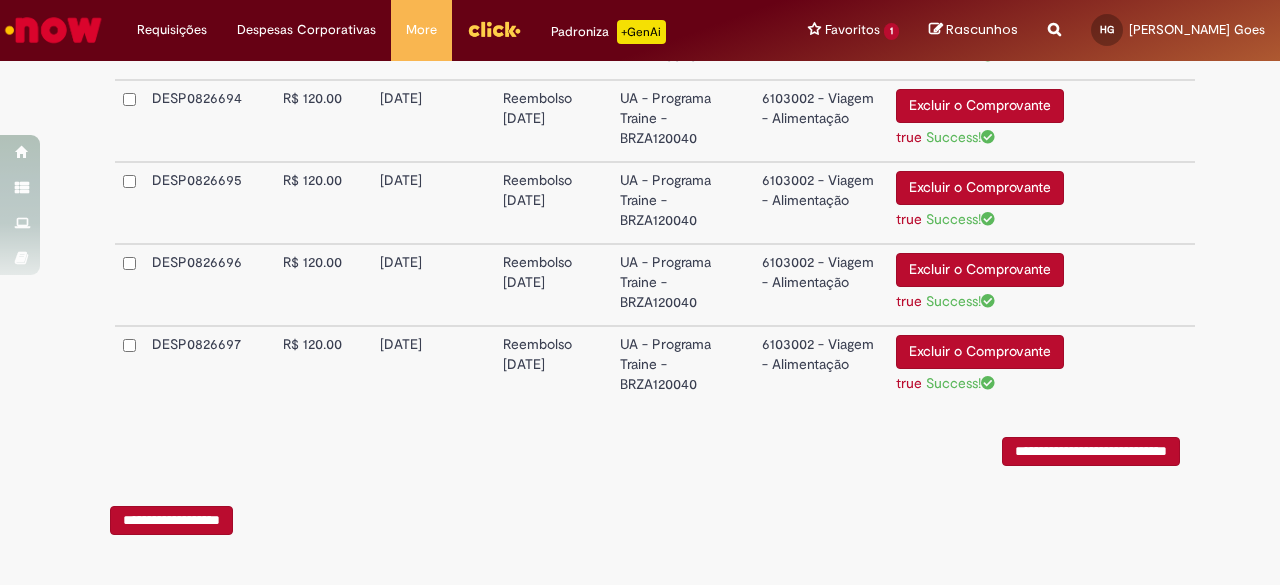 click on "**********" at bounding box center (1091, 451) 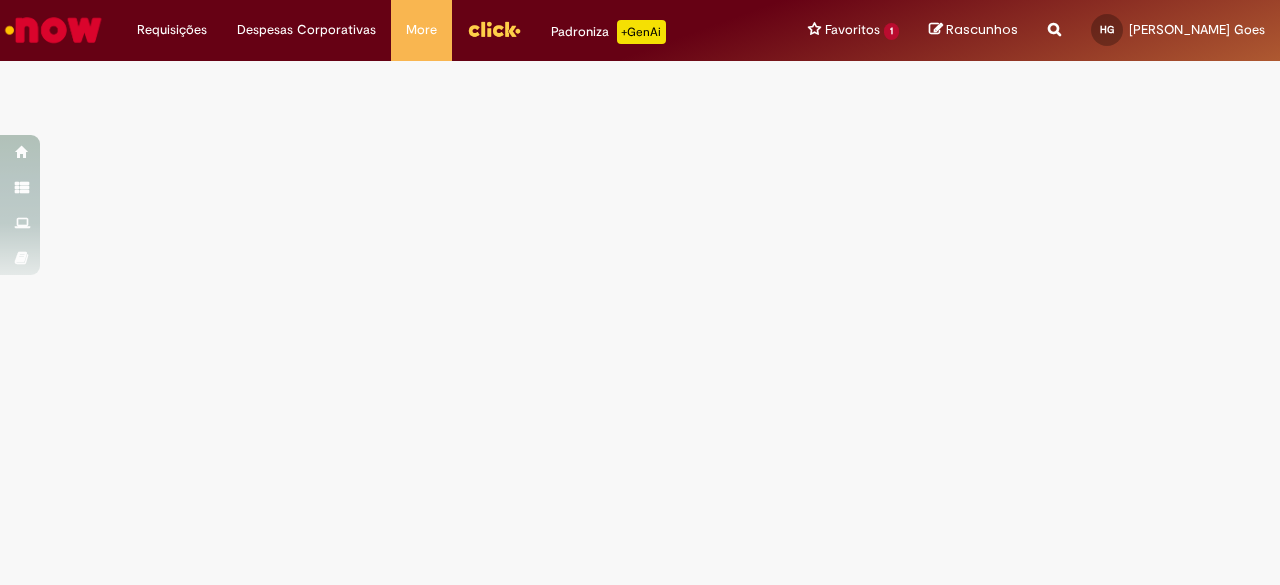 scroll, scrollTop: 0, scrollLeft: 0, axis: both 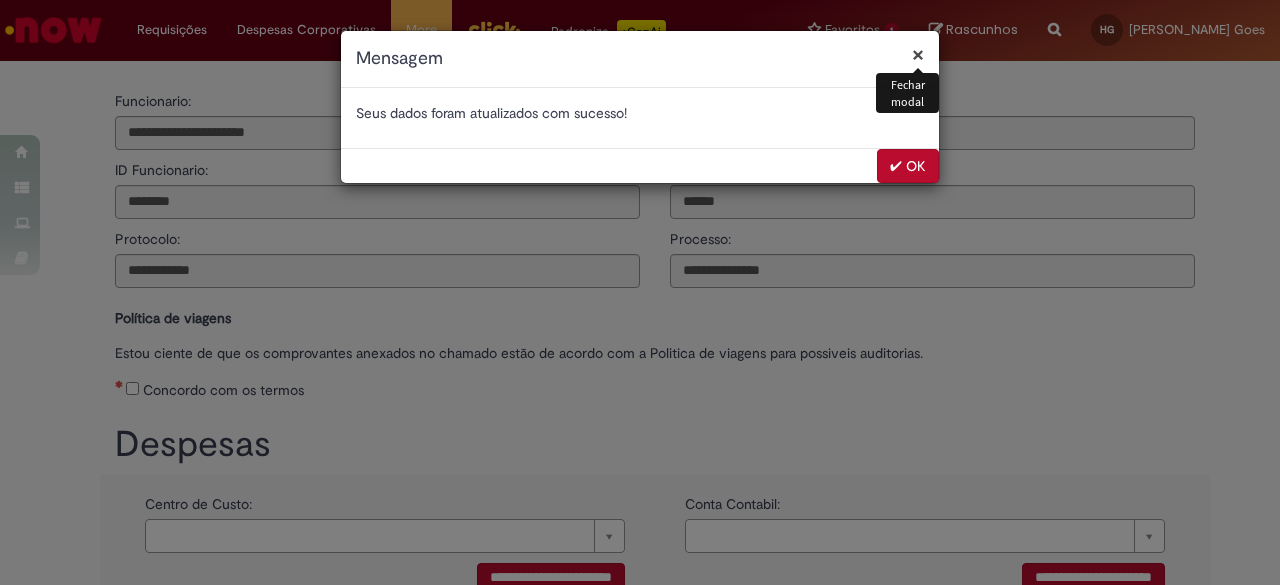 click on "✔ OK" at bounding box center (908, 166) 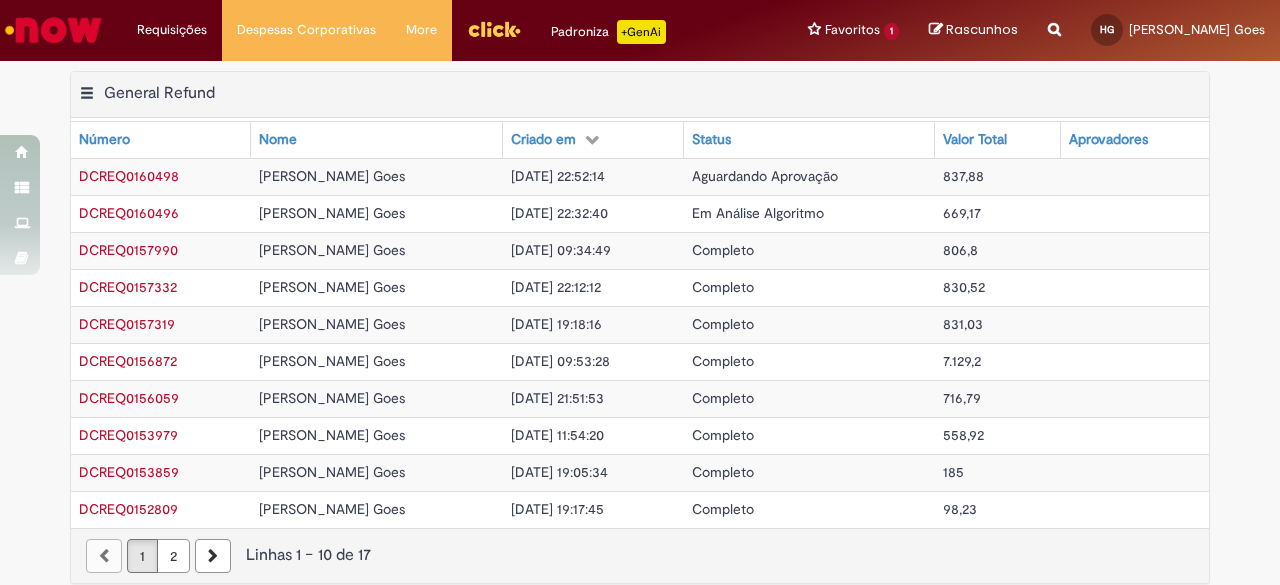 scroll, scrollTop: 0, scrollLeft: 0, axis: both 